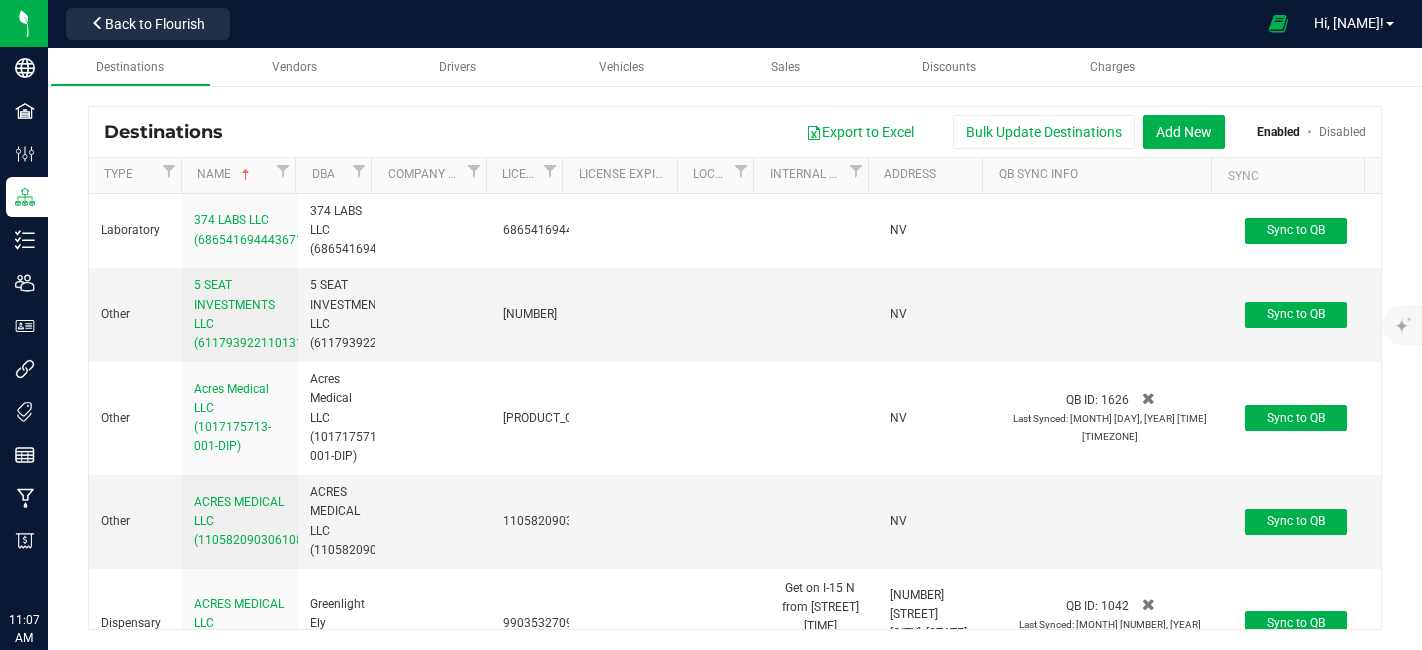 click on "Back to Flourish" at bounding box center [148, 24] 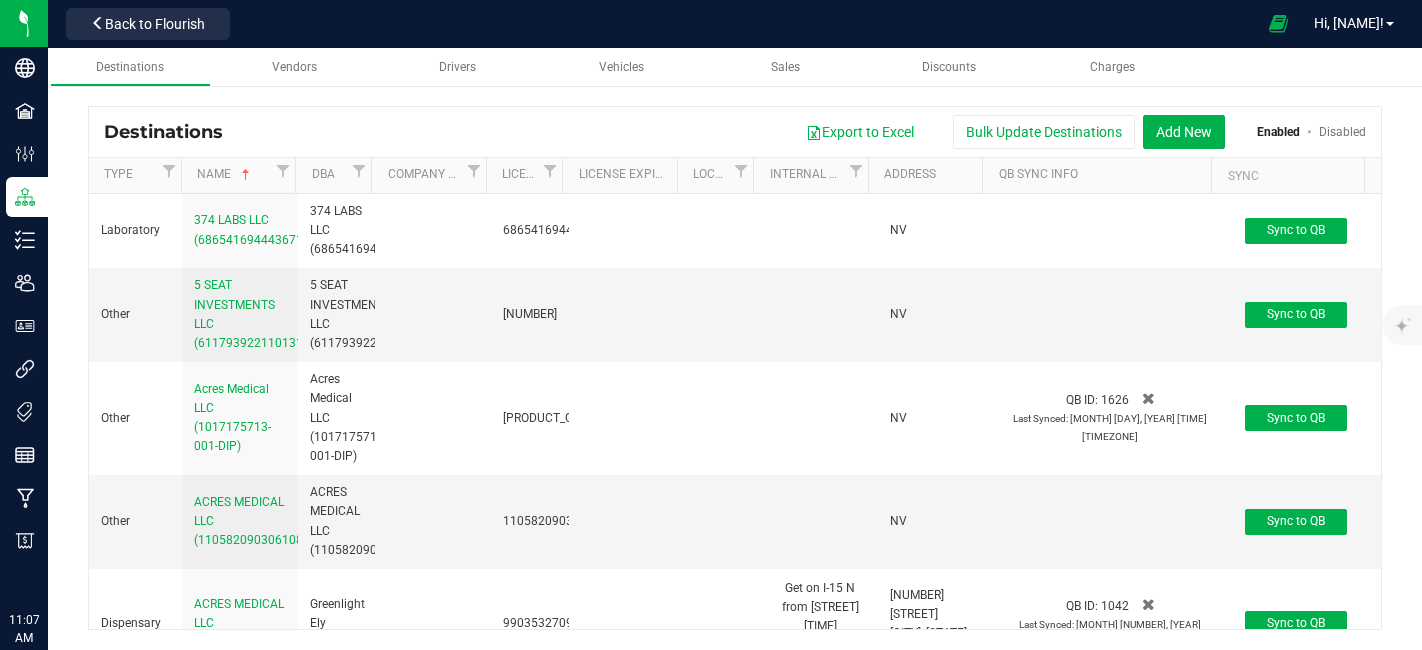 scroll, scrollTop: 0, scrollLeft: 0, axis: both 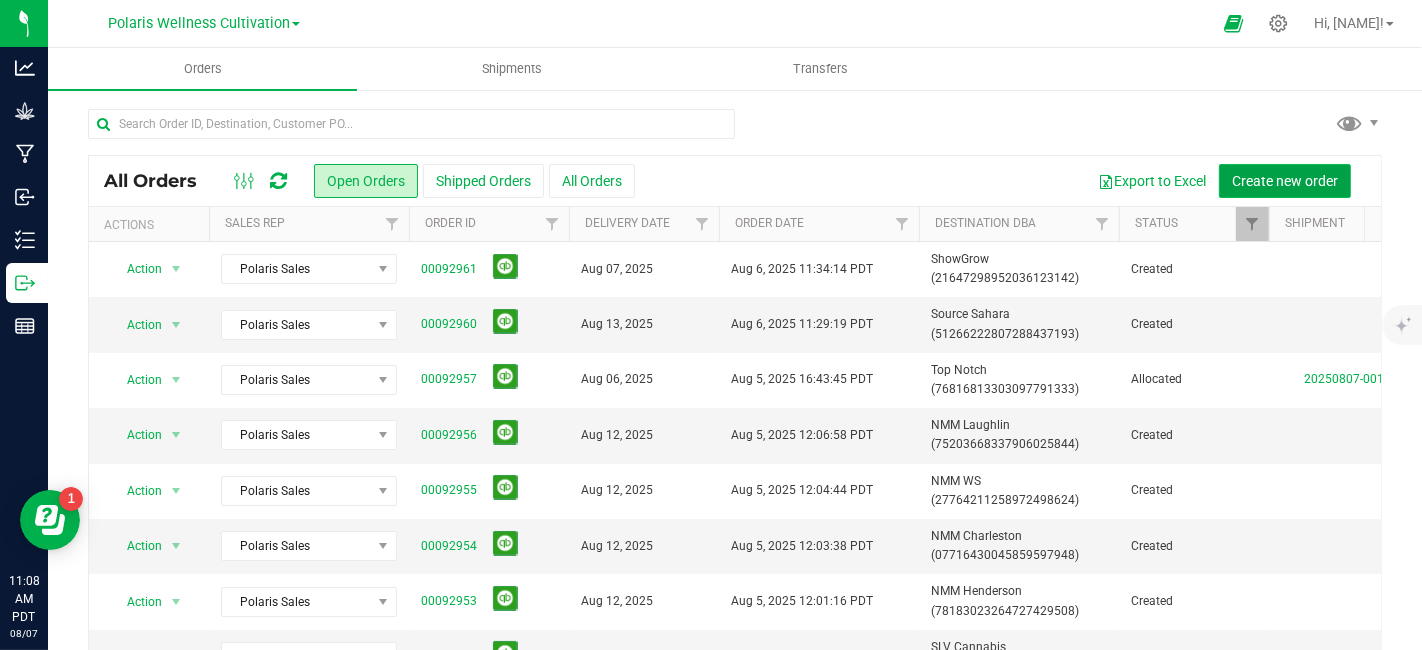 click on "Create new order" at bounding box center [1285, 181] 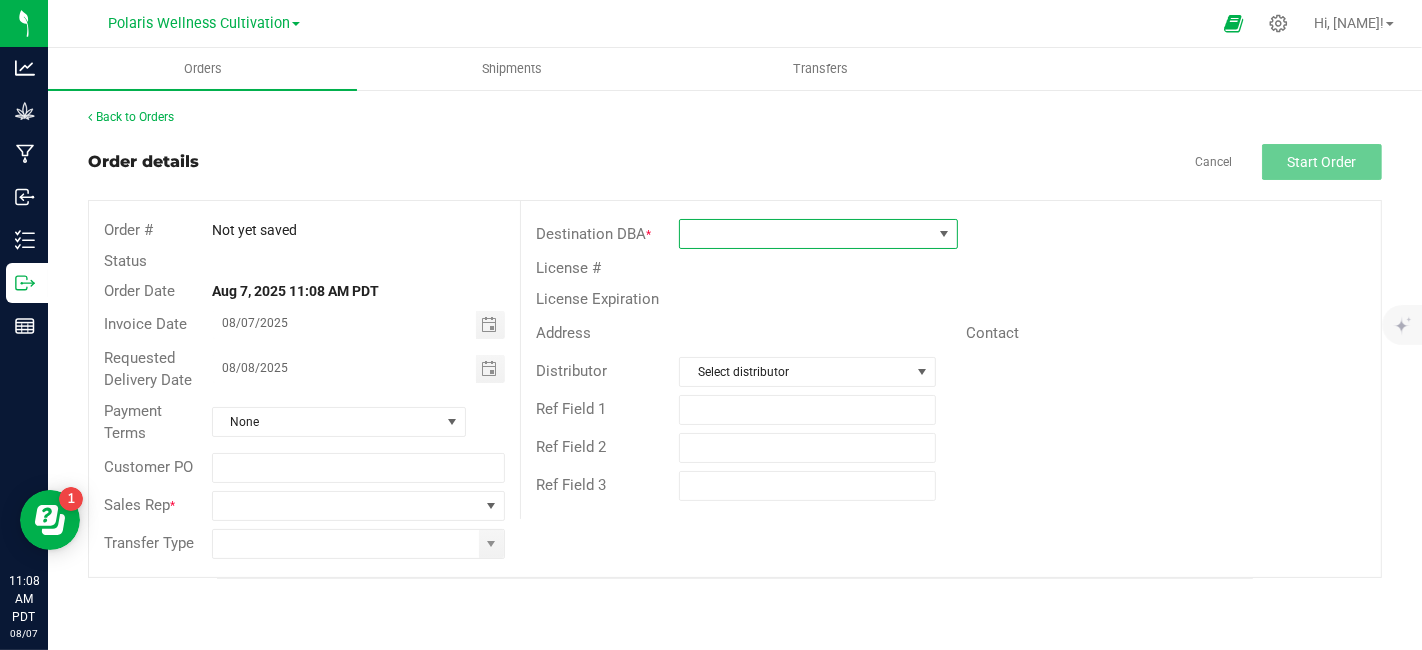 click at bounding box center [806, 234] 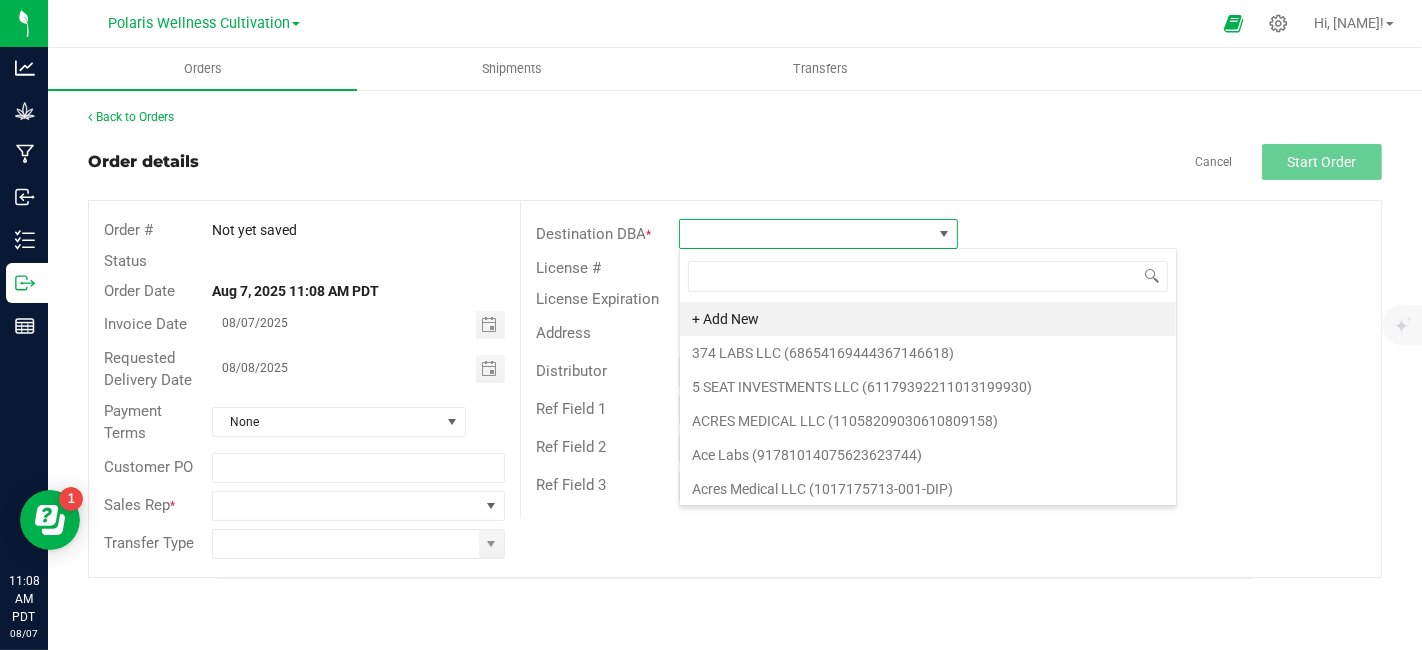 scroll, scrollTop: 99970, scrollLeft: 99720, axis: both 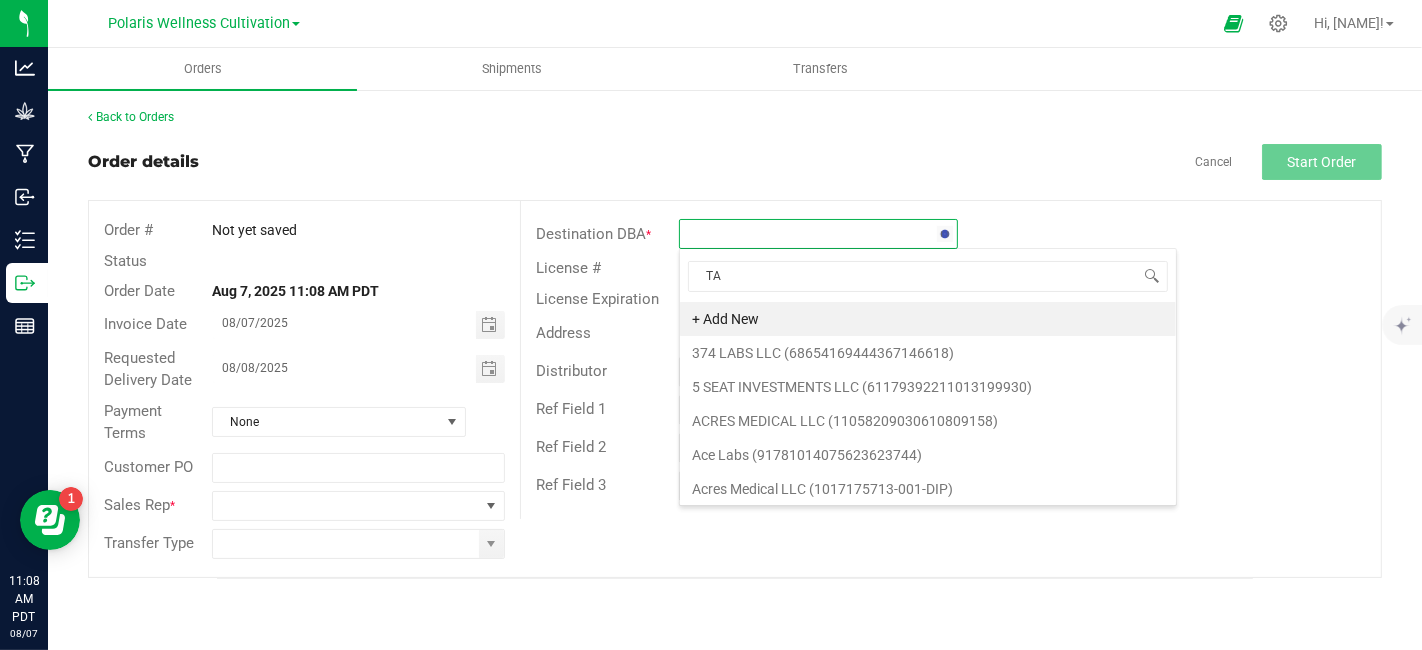 type on "TAP" 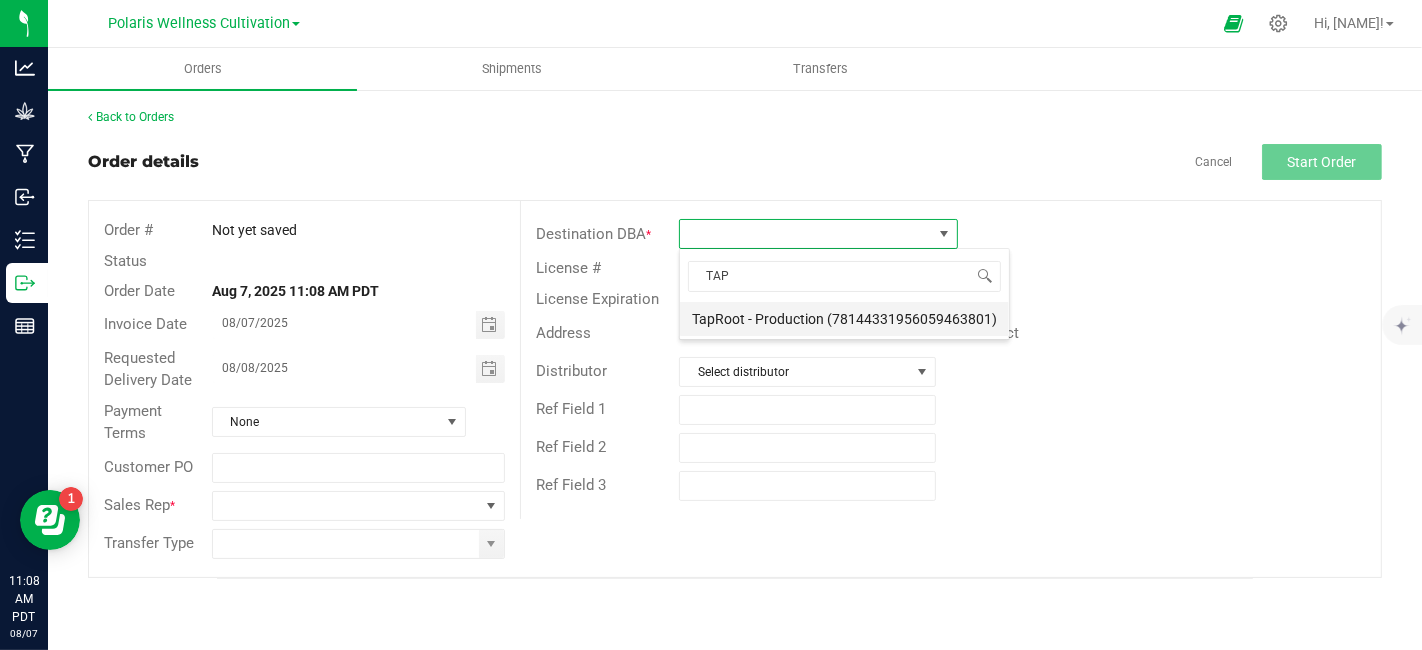 click on "TapRoot - Production (78144331956059463801)" at bounding box center (844, 319) 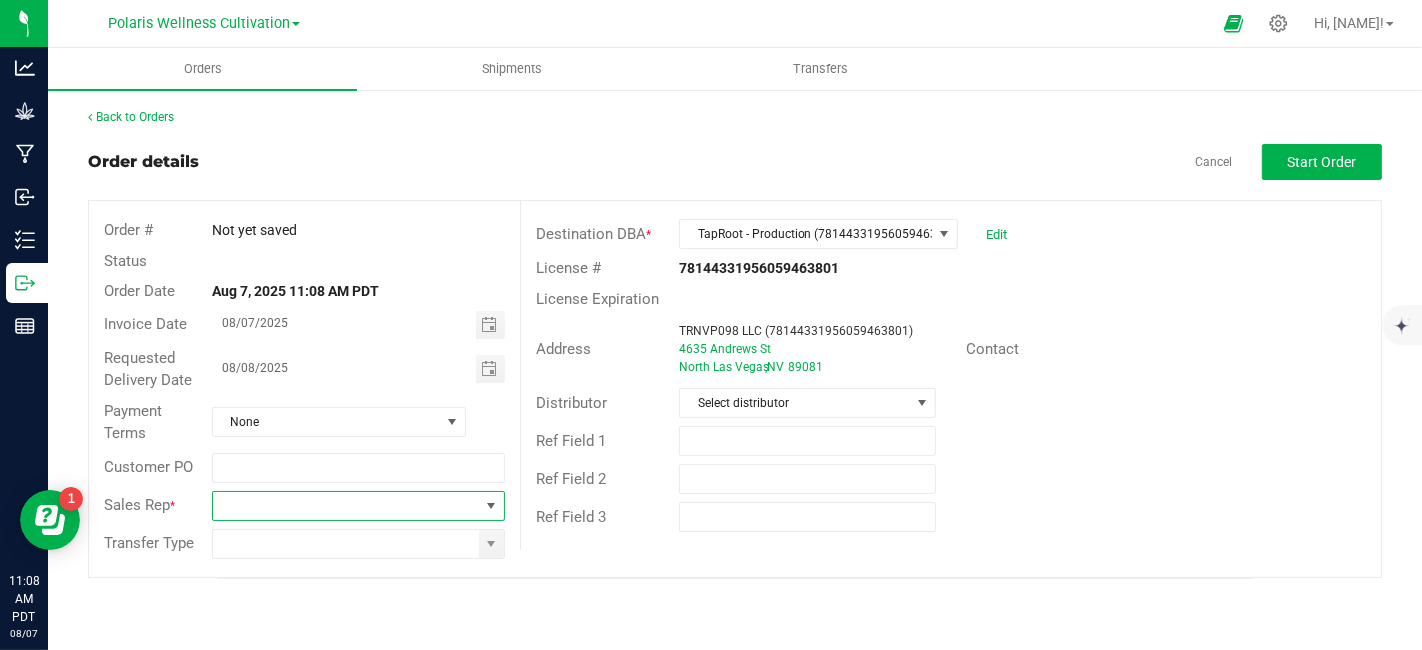 click at bounding box center [491, 506] 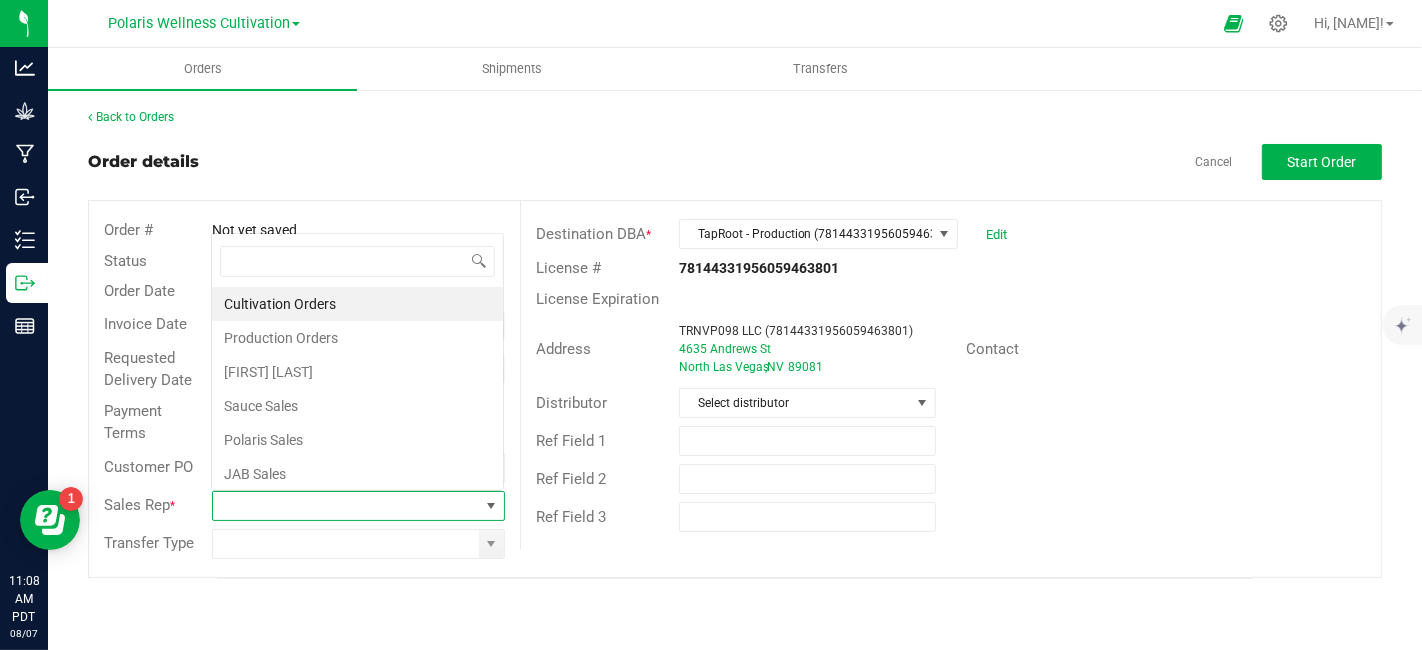 scroll, scrollTop: 0, scrollLeft: 0, axis: both 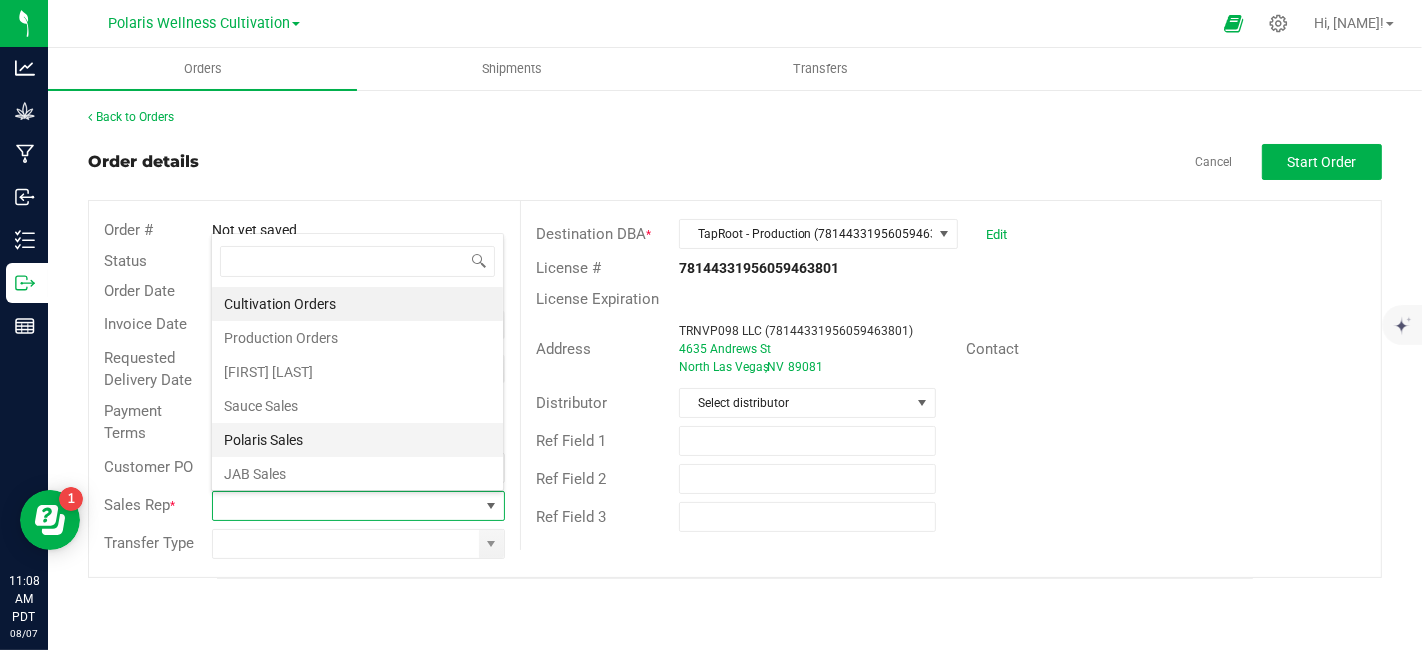 click on "Polaris Sales" at bounding box center [357, 440] 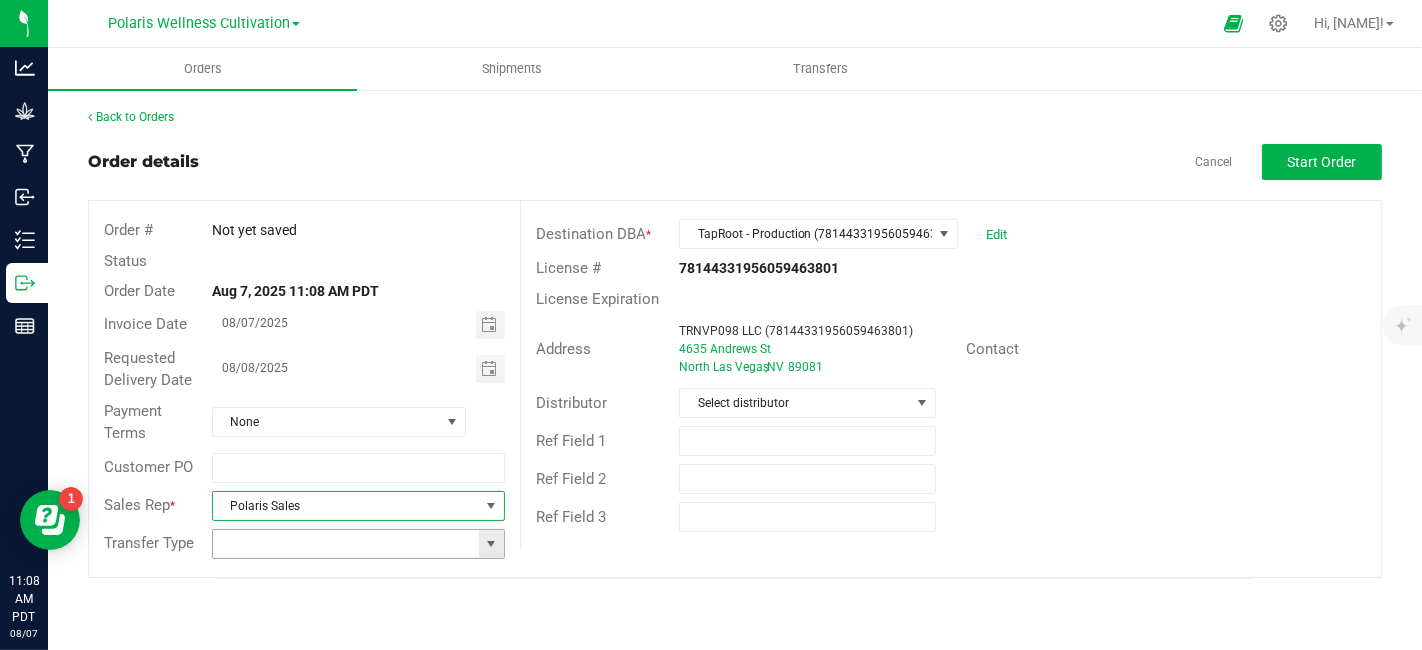 click at bounding box center [491, 544] 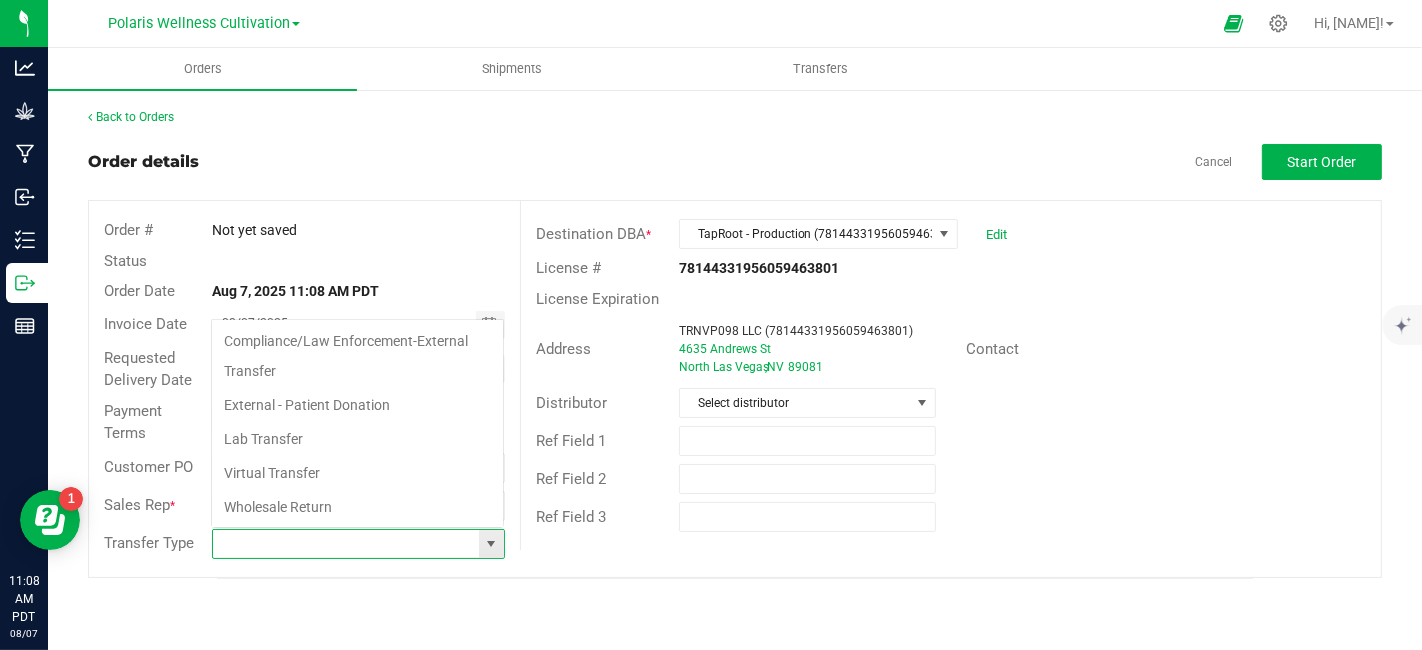 scroll, scrollTop: 99970, scrollLeft: 99706, axis: both 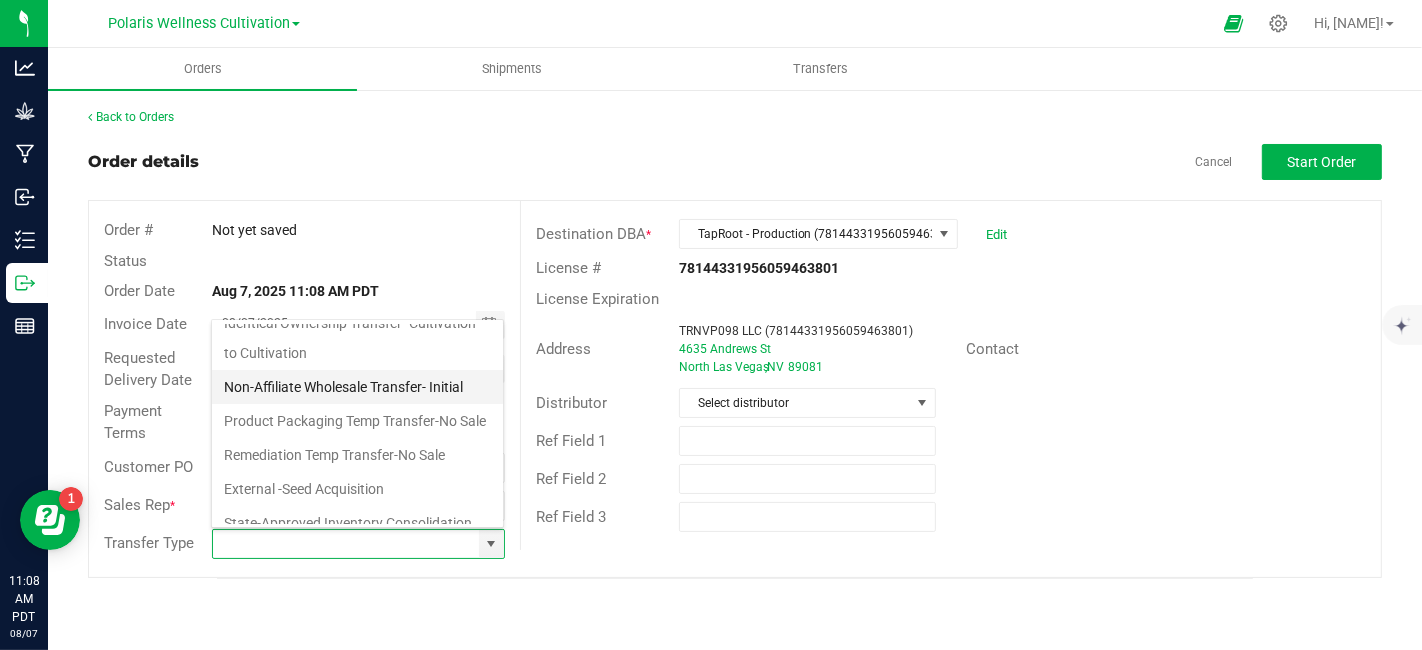 click on "Non-Affiliate Wholesale Transfer- Initial" at bounding box center [357, 387] 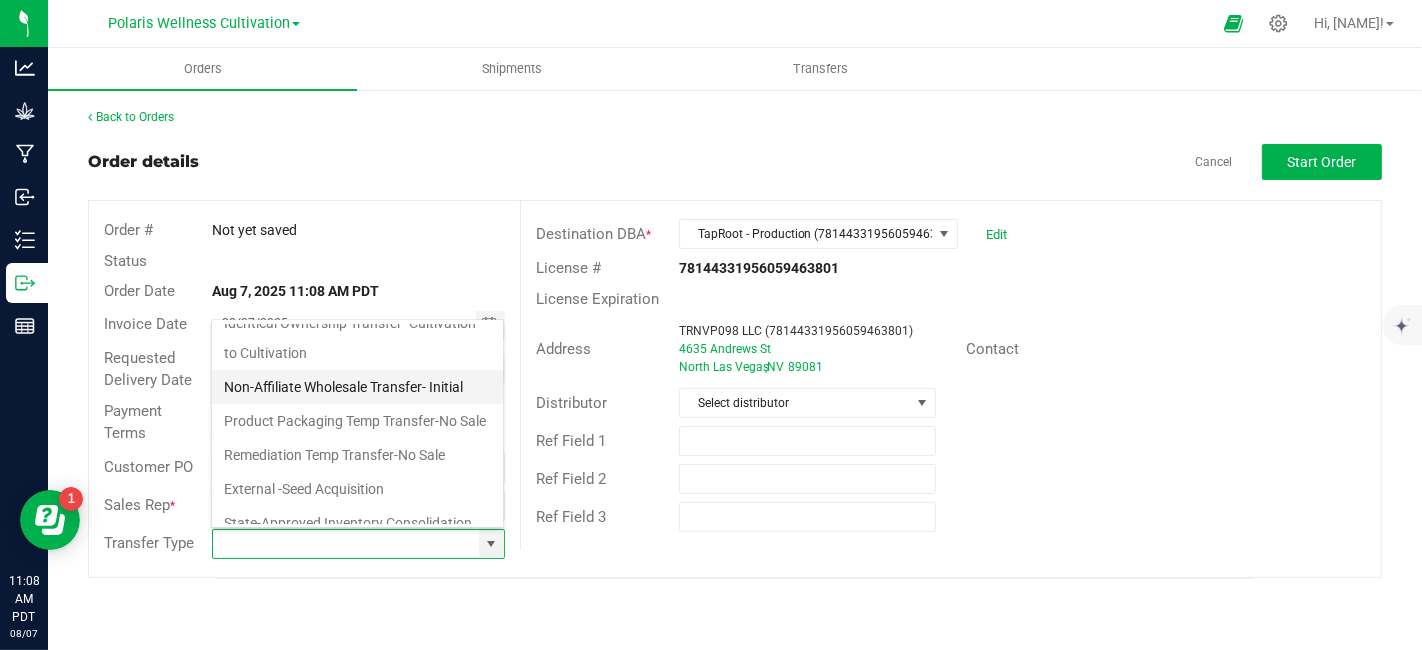 type on "Non-Affiliate Wholesale Transfer- Initial" 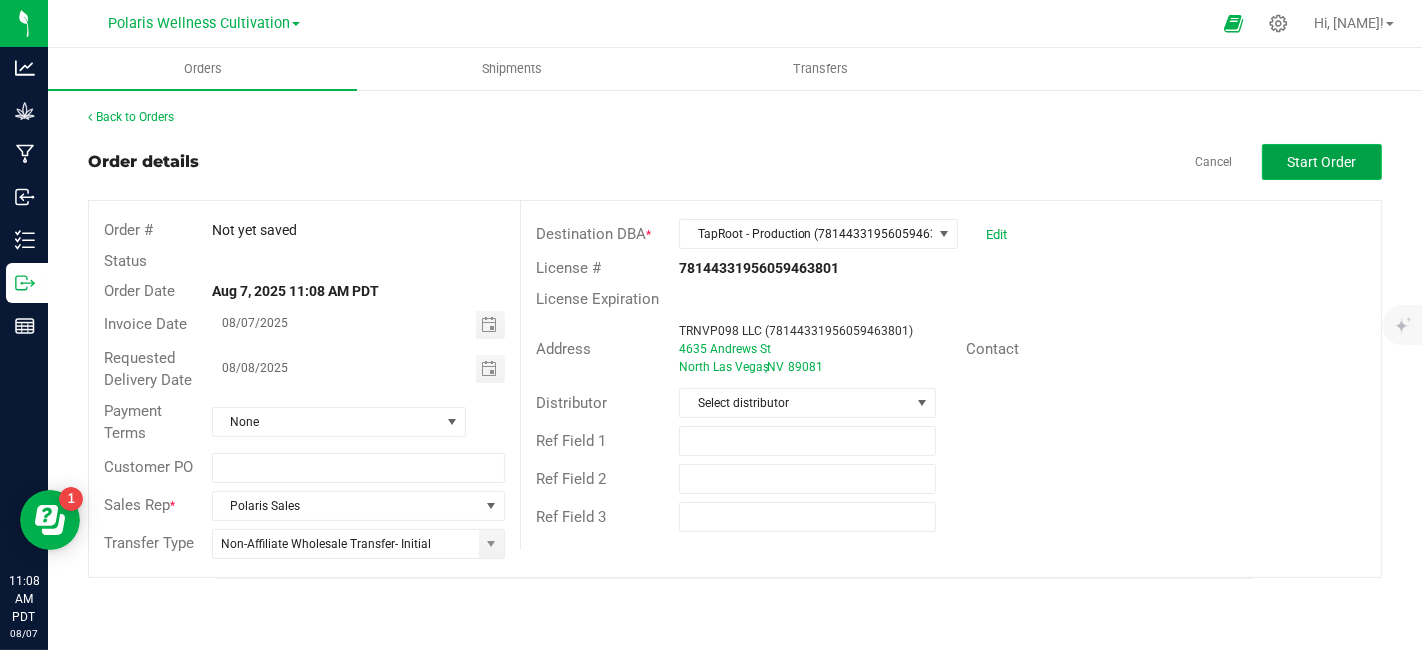 click on "Start Order" at bounding box center [1322, 162] 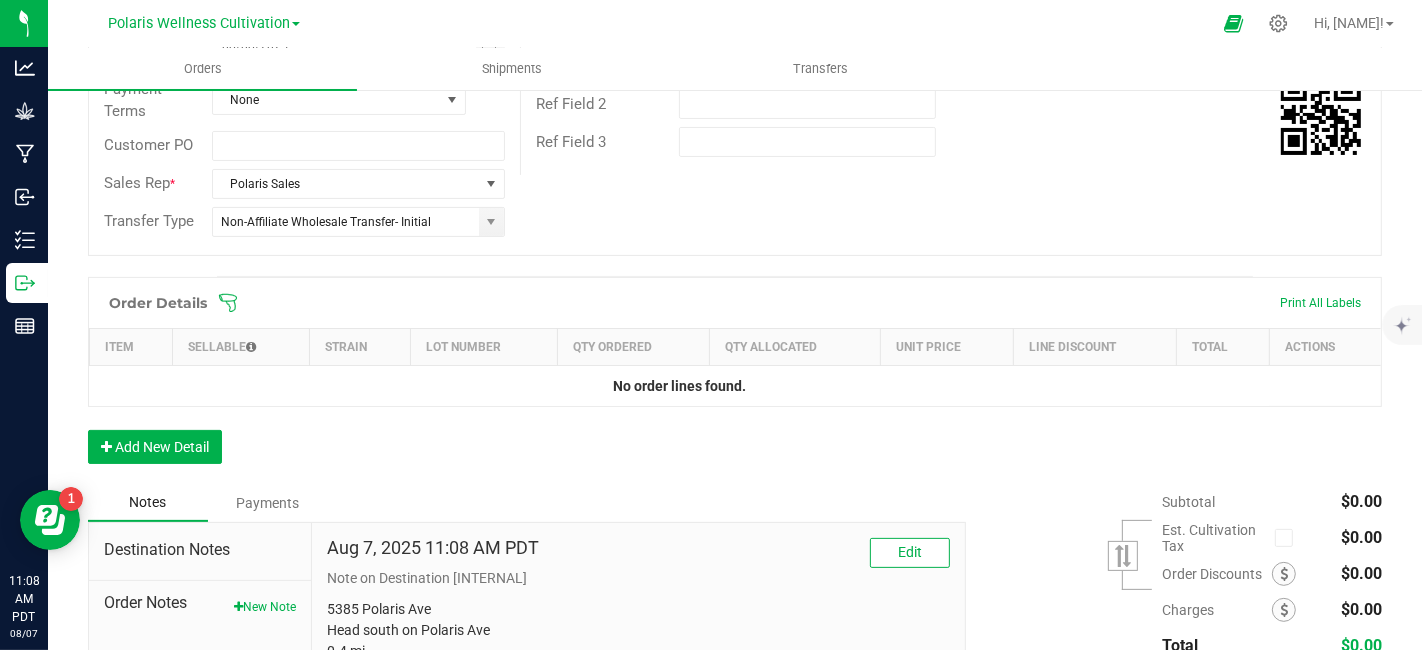 scroll, scrollTop: 377, scrollLeft: 0, axis: vertical 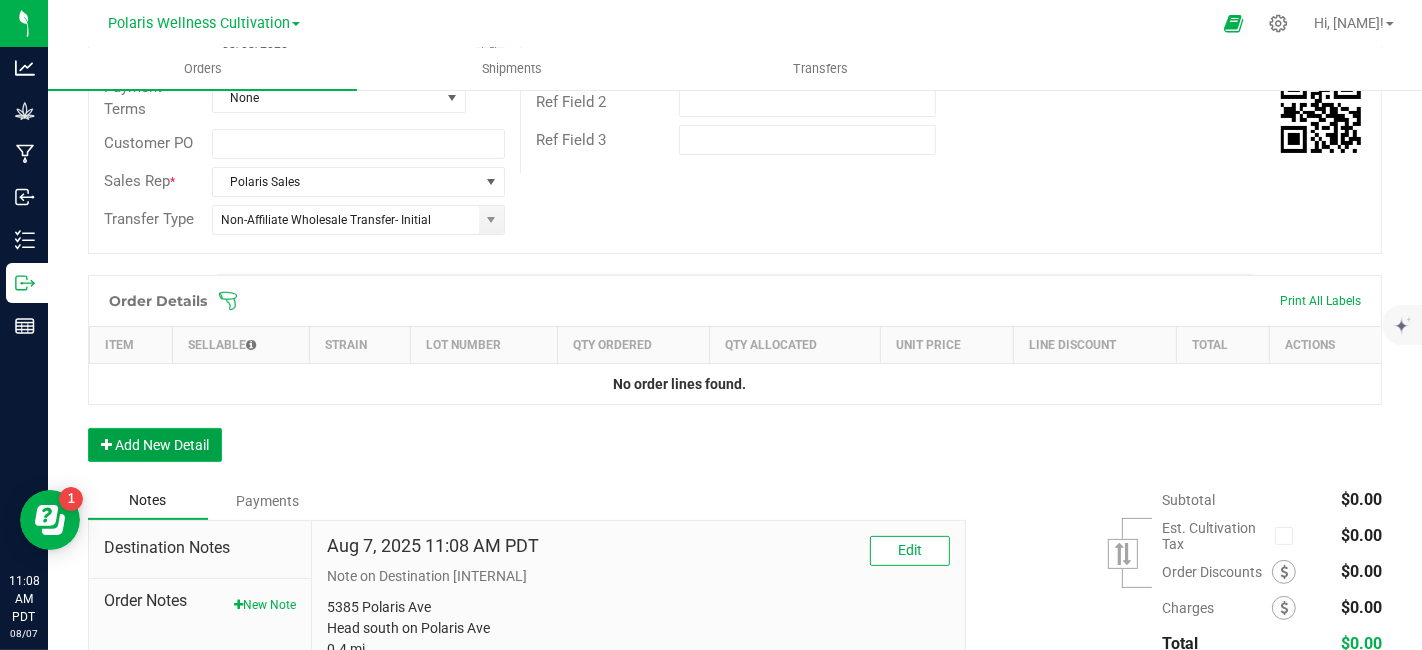 click on "Add New Detail" at bounding box center [155, 445] 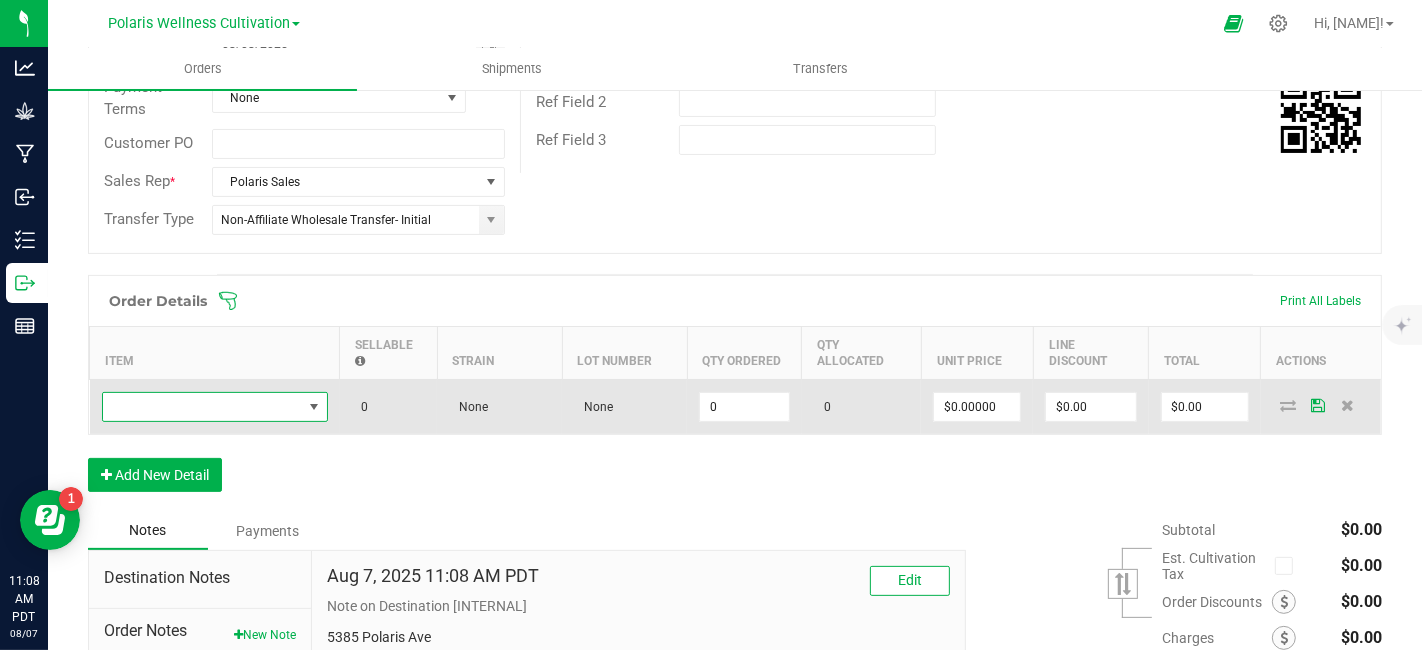 click at bounding box center [202, 407] 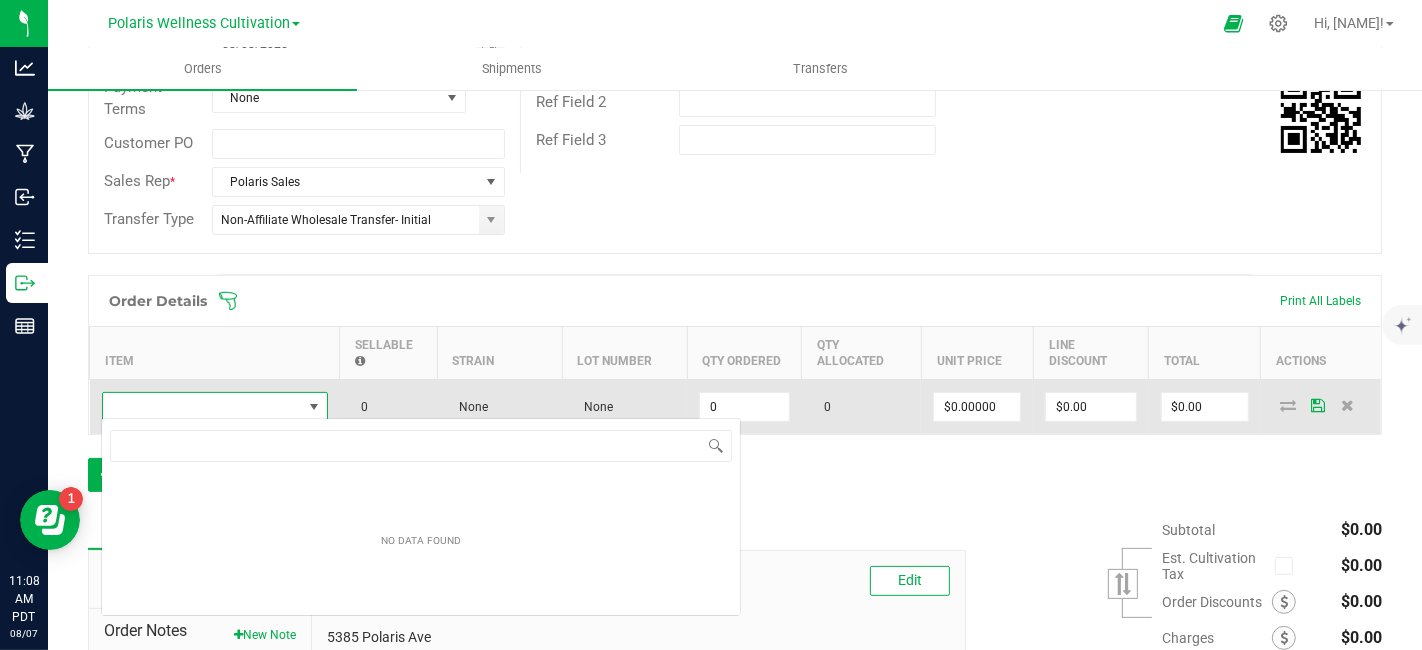 scroll, scrollTop: 99970, scrollLeft: 99774, axis: both 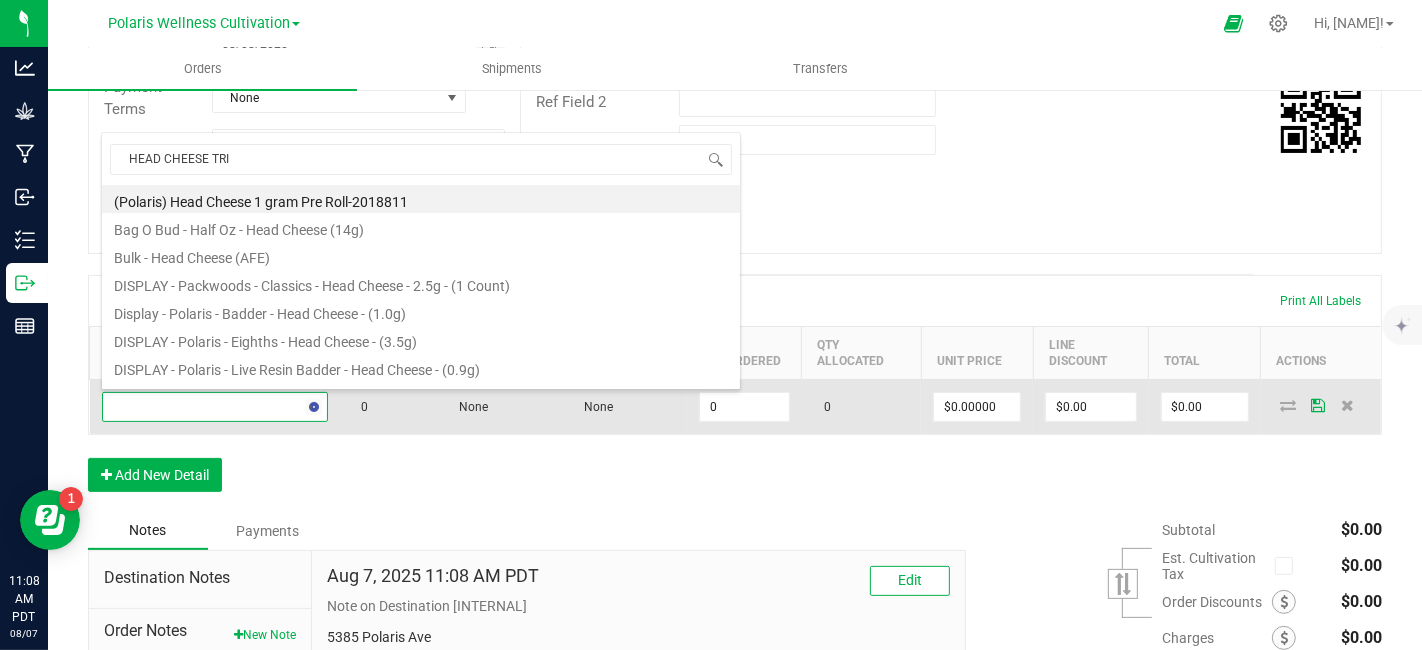 type on "HEAD CHEESE TRIM" 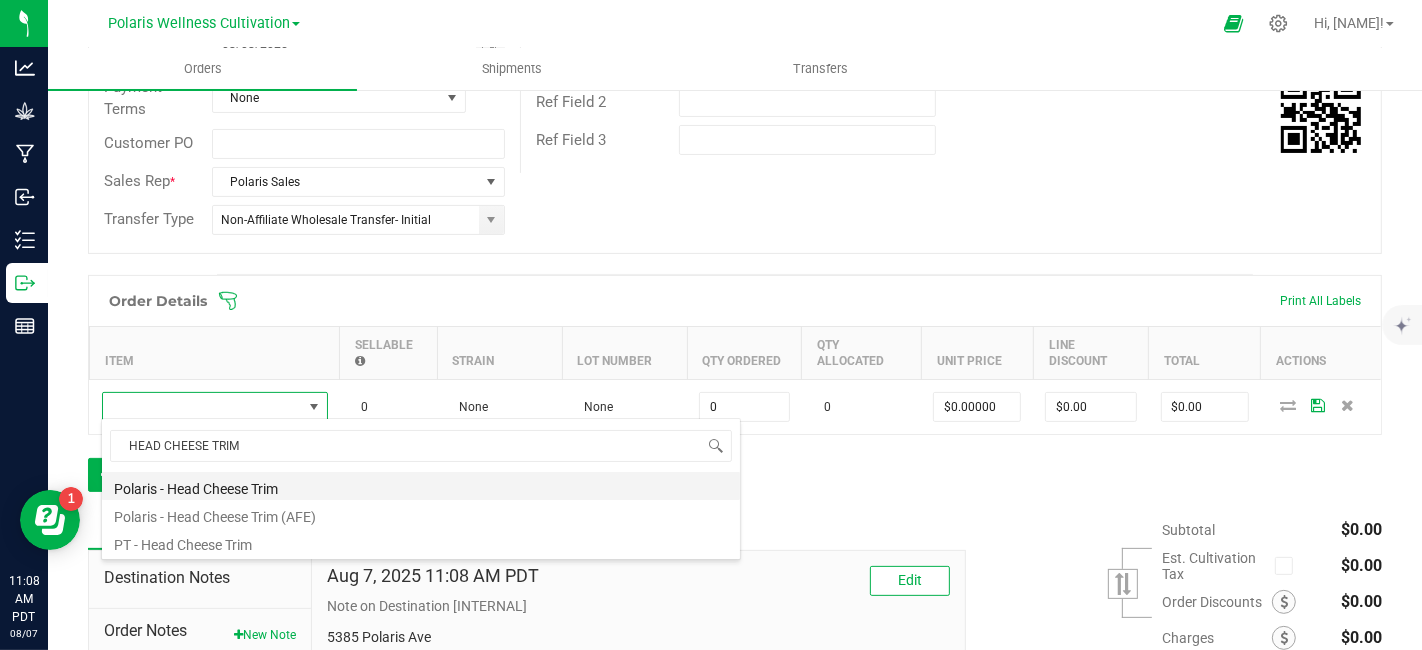 click on "Polaris - Head Cheese Trim" at bounding box center (421, 486) 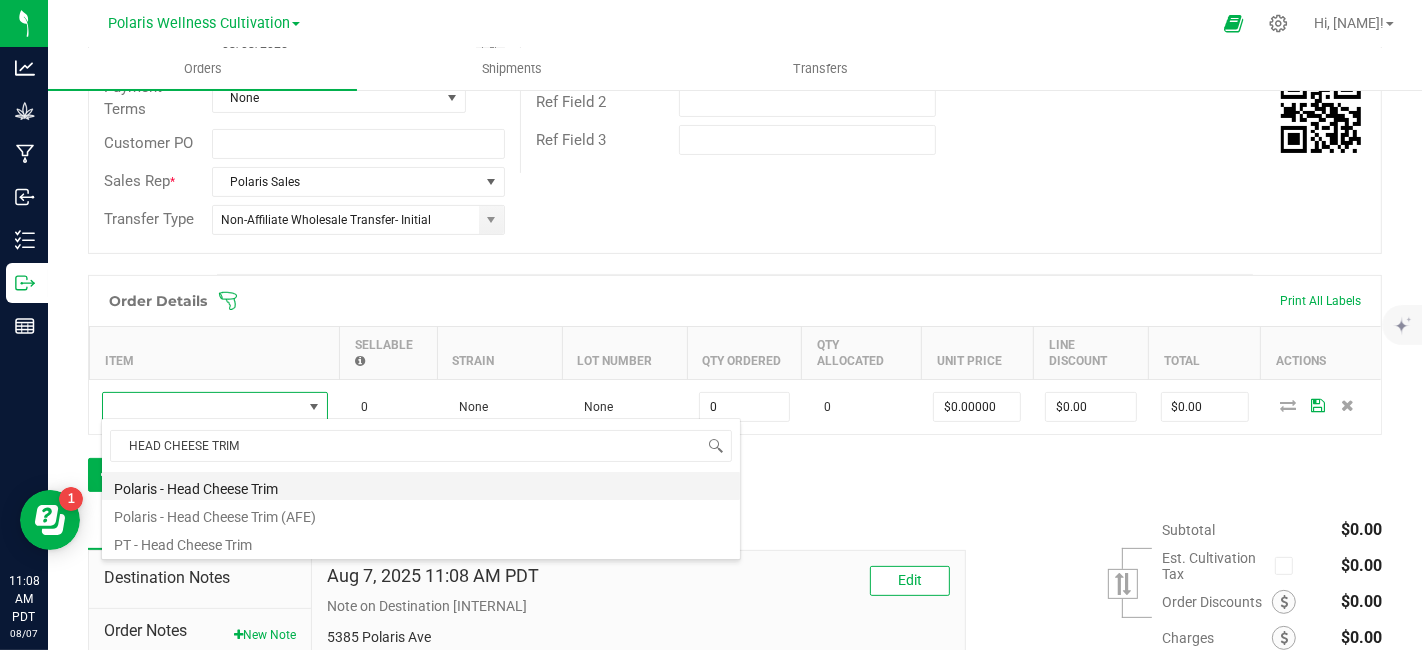 type on "0.0000 g" 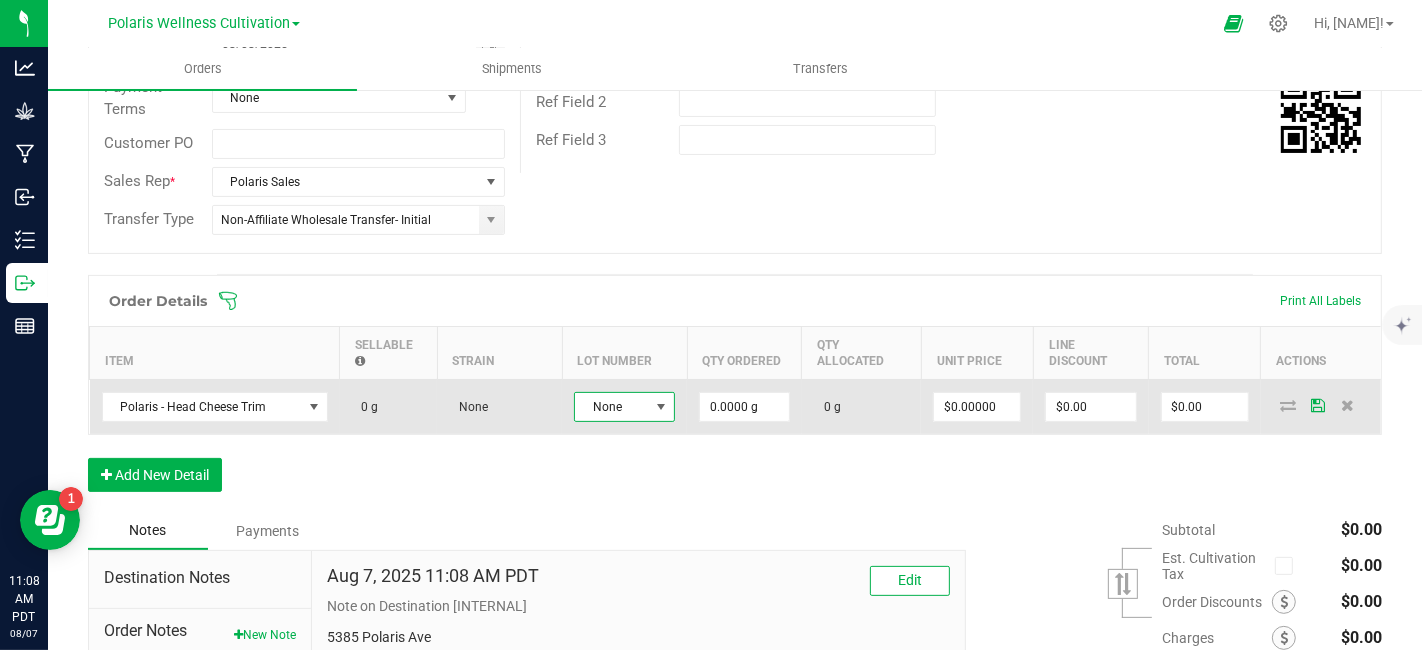 click at bounding box center [661, 407] 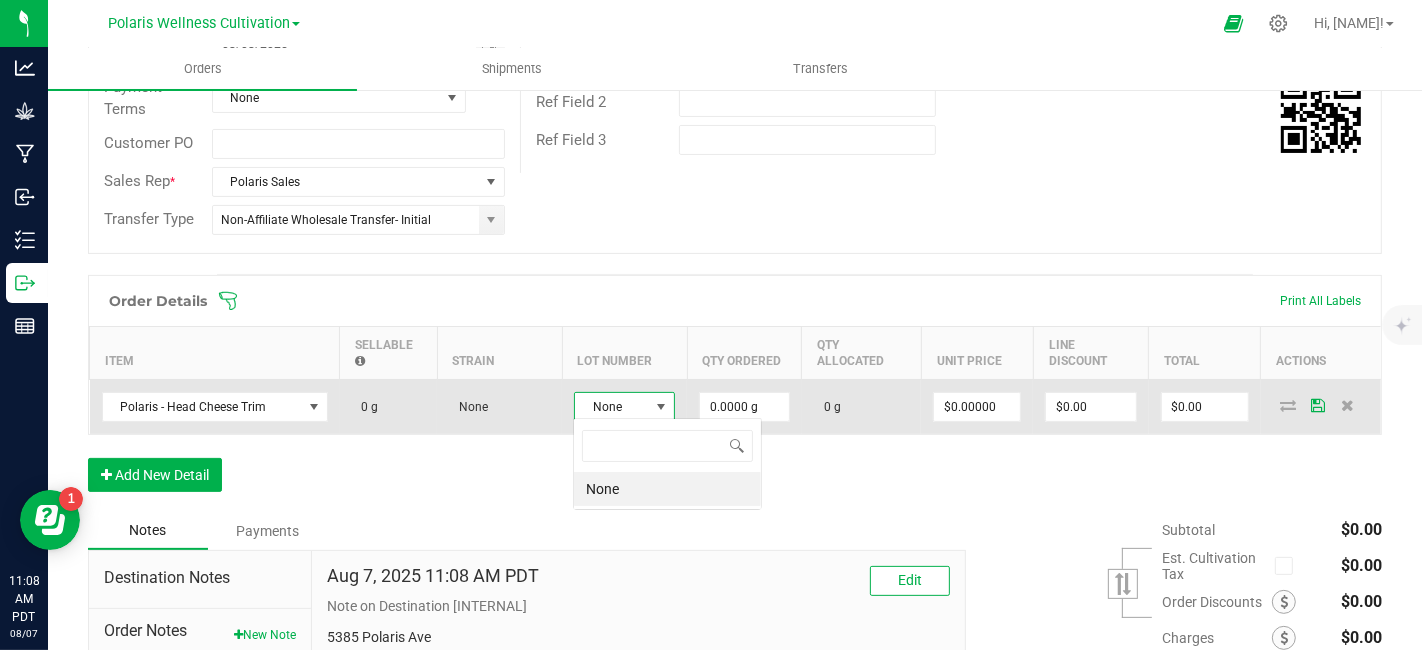scroll, scrollTop: 99970, scrollLeft: 99899, axis: both 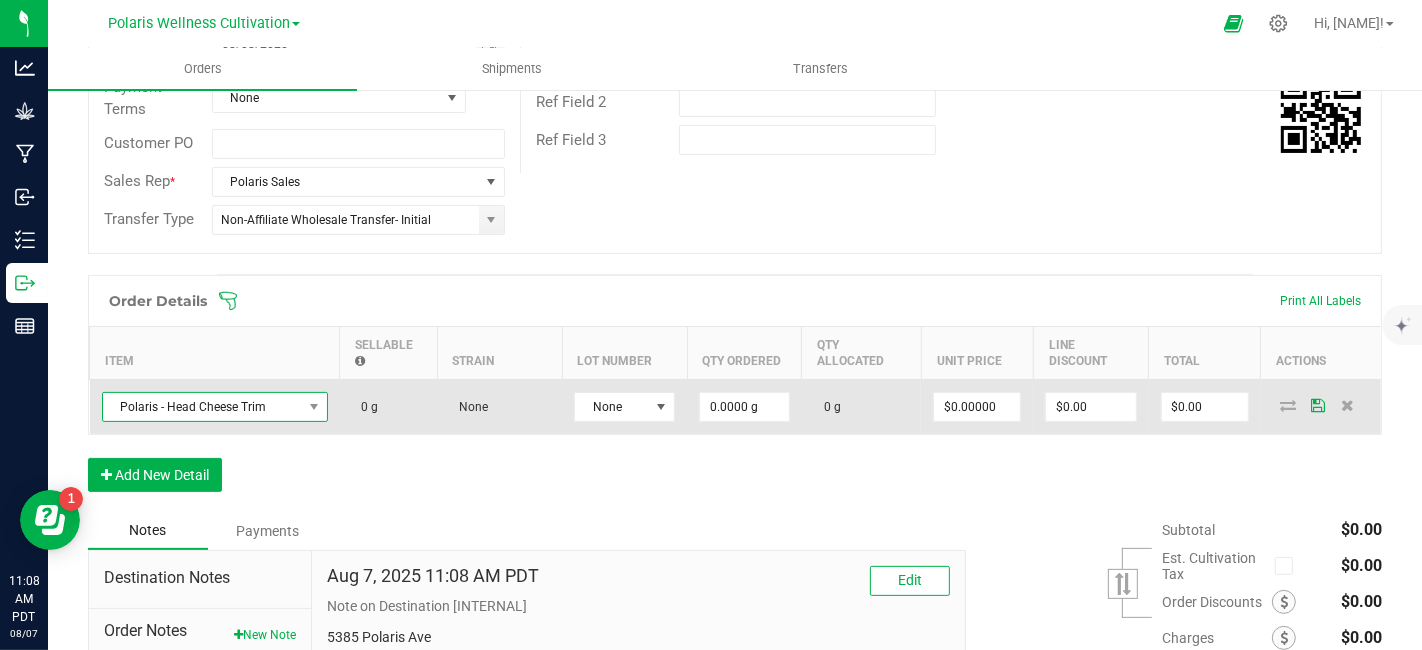click on "Polaris - Head Cheese Trim" at bounding box center (202, 407) 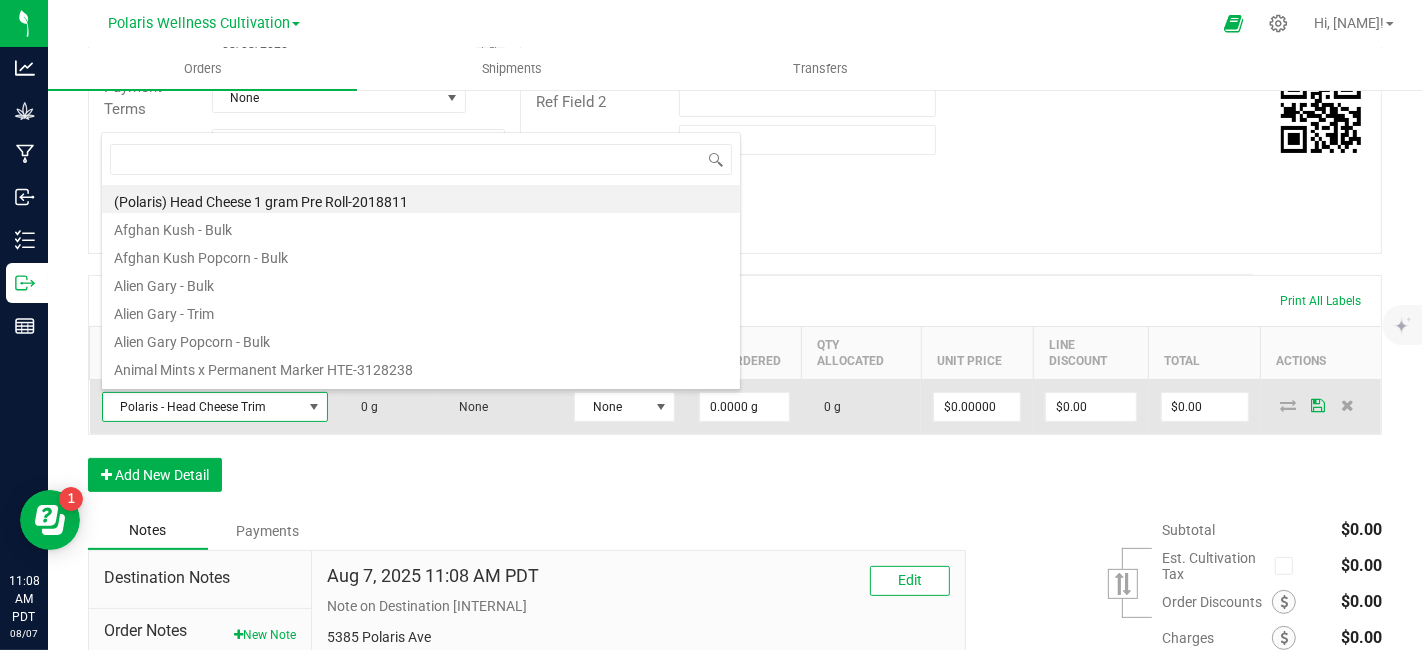 scroll, scrollTop: 99970, scrollLeft: 99774, axis: both 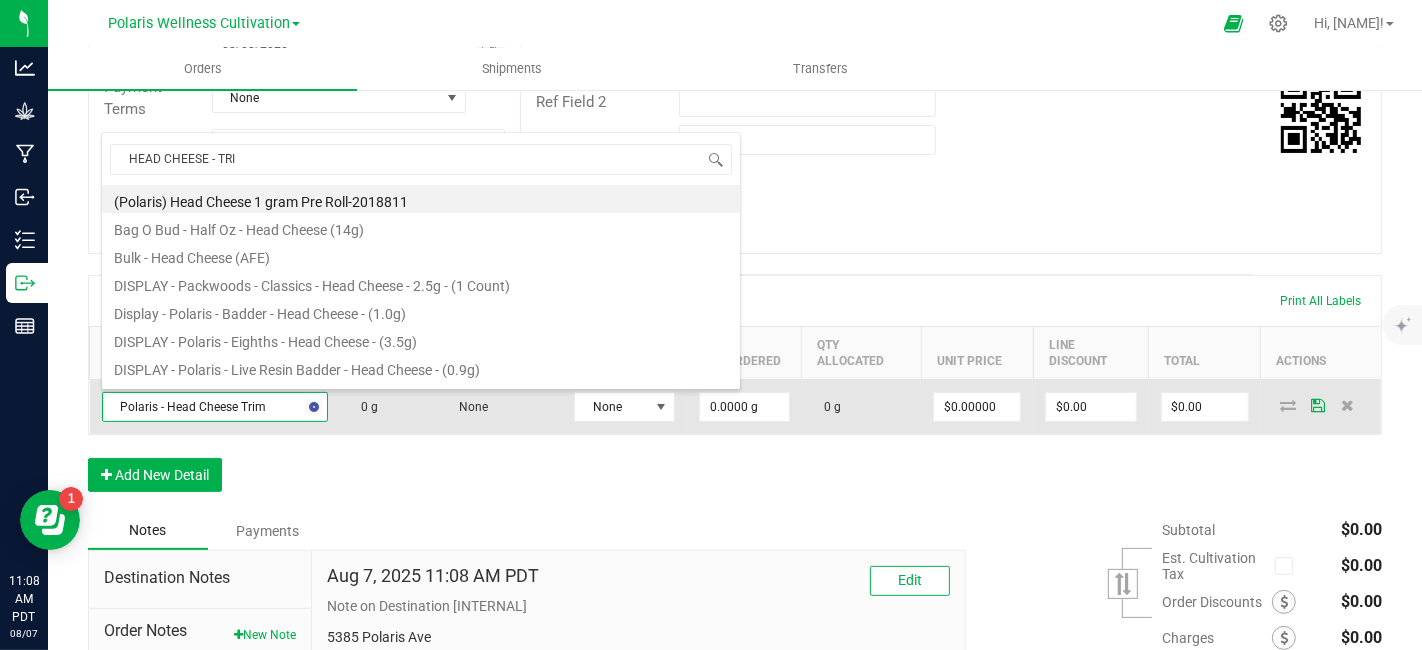 type on "HEAD CHEESE - TRIM" 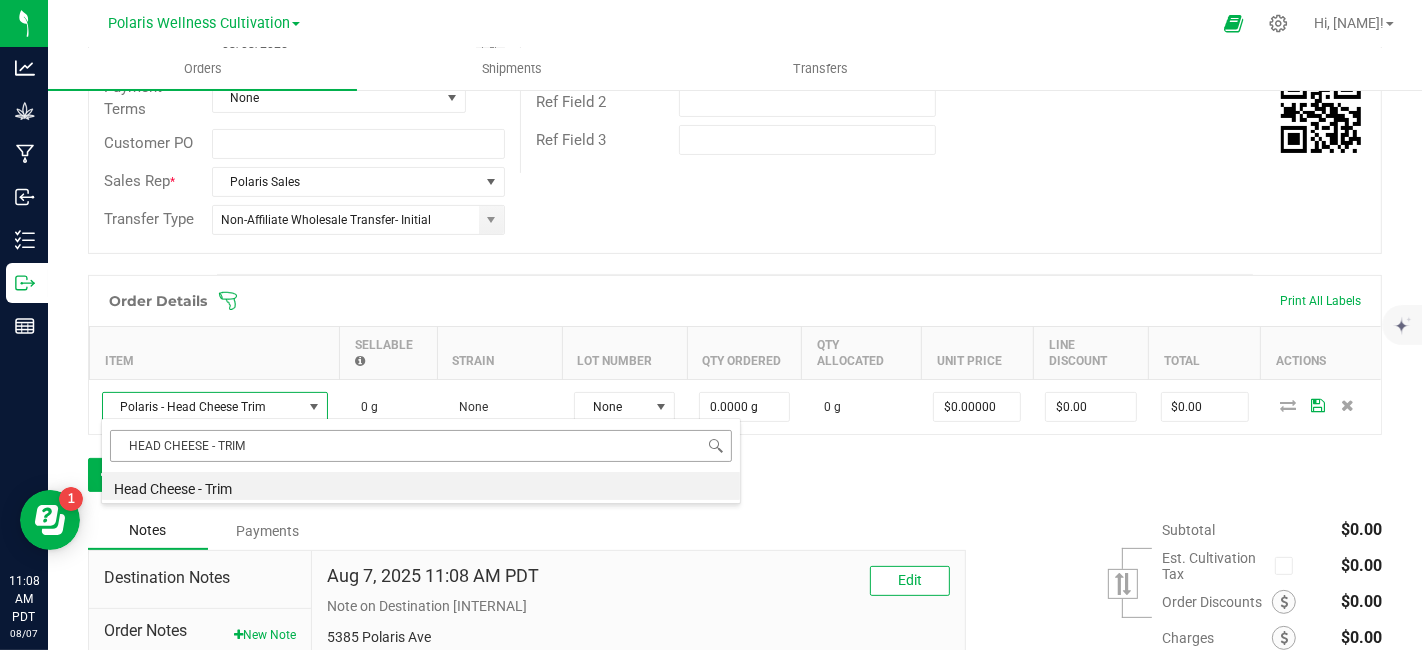 click on "HEAD CHEESE - TRIM" at bounding box center (421, 445) 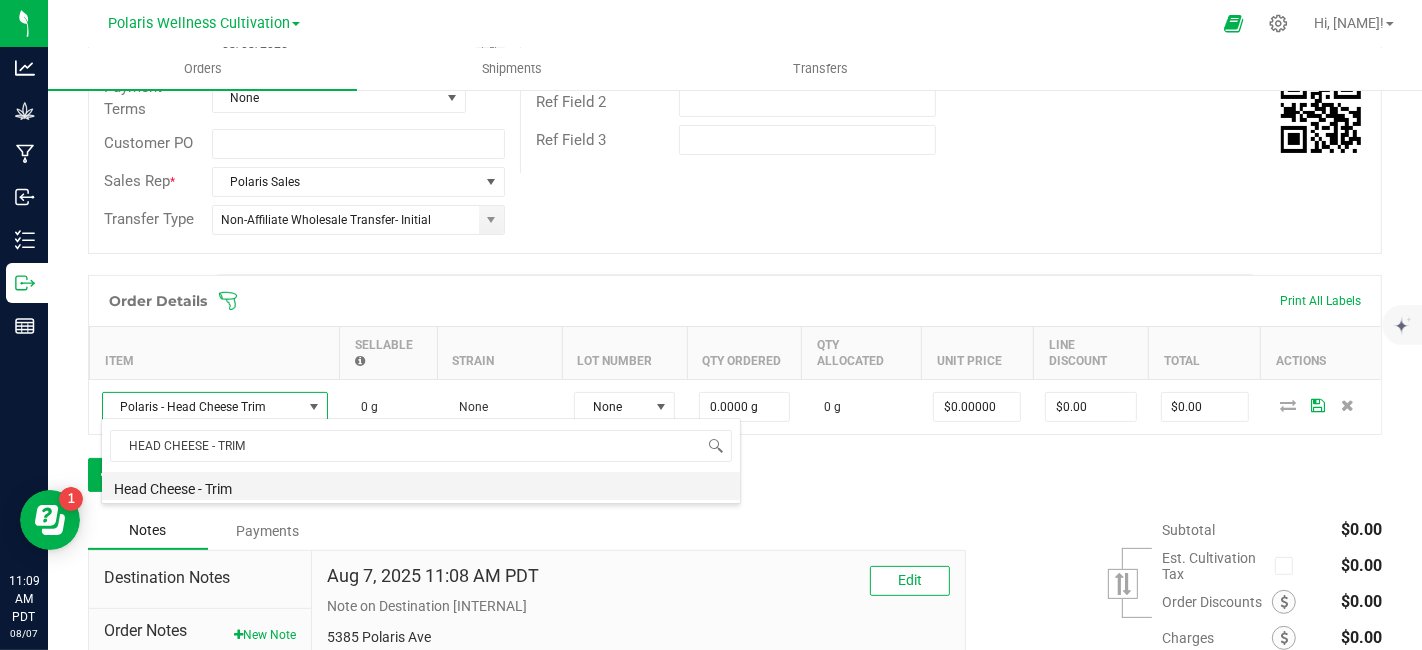click on "Head Cheese - Trim" at bounding box center (421, 486) 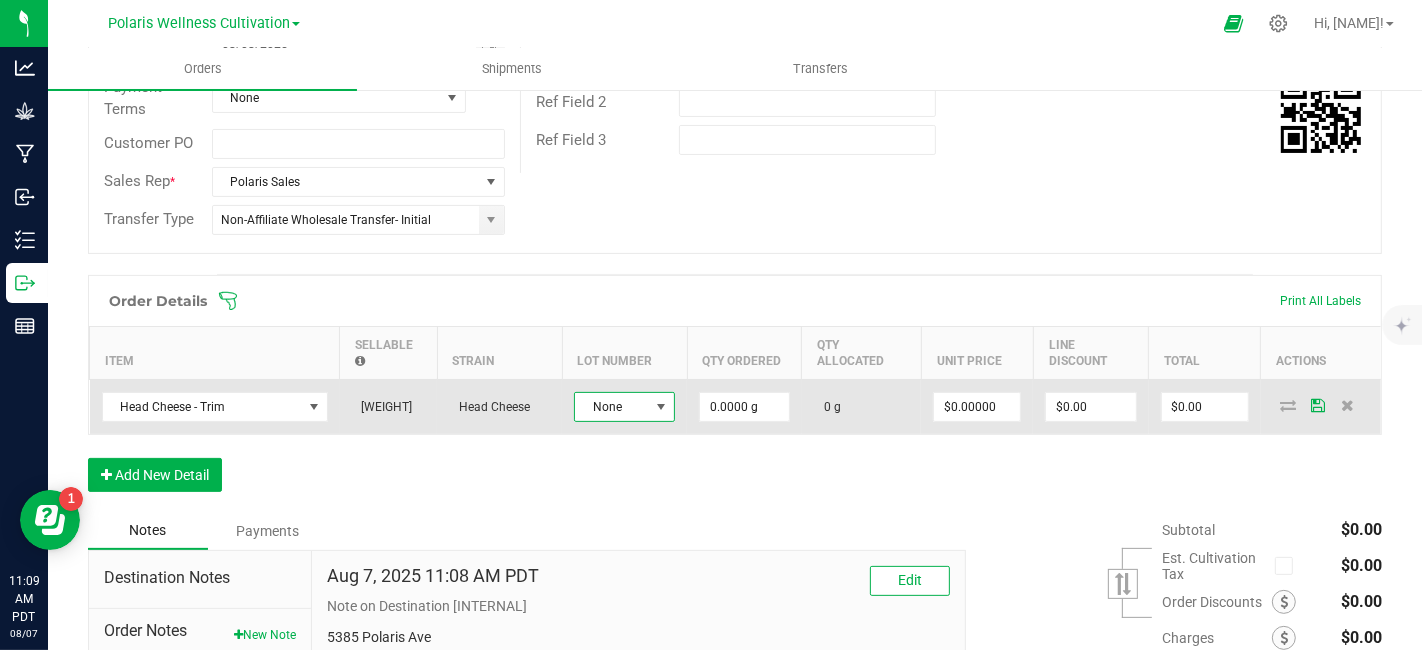 click at bounding box center (661, 407) 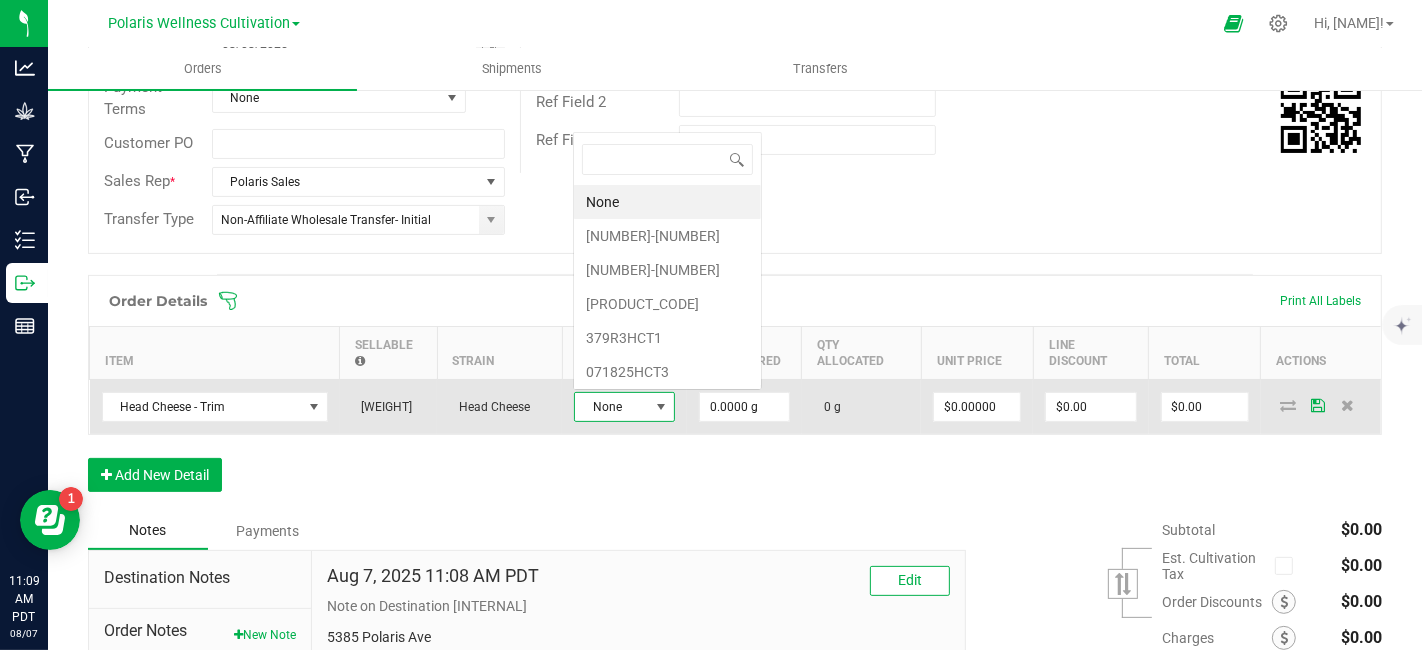 scroll, scrollTop: 0, scrollLeft: 0, axis: both 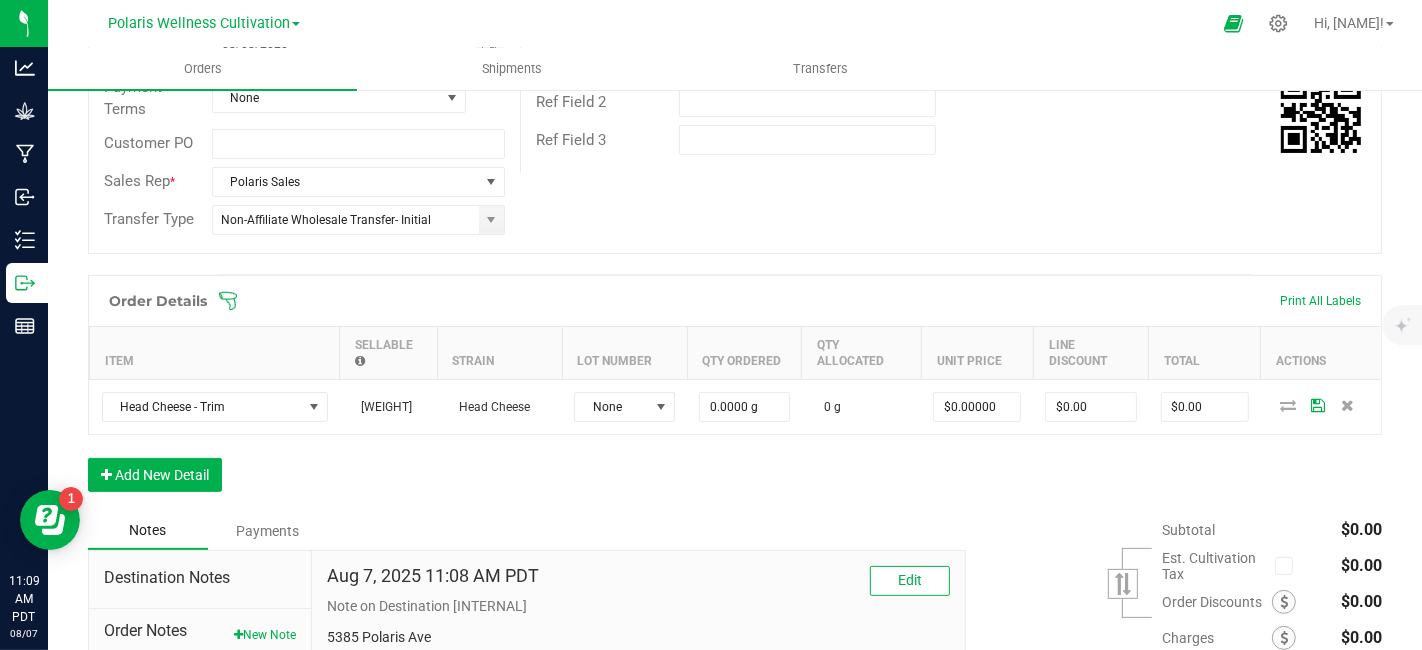 click on "Order #   [ORDER_NUMBER]   Status   Created   Order Date   [MONTH] [DAY], [YEAR] [TIME] [TIMEZONE]   Payment Status   Awaiting Payment   Invoice Date  [DATE]  Requested Delivery Date  [DATE]  Payment Terms  None  Customer PO   Sales Rep   *  Polaris Sales  Transfer Type  Non-Affiliate Wholesale Transfer- Initial  Destination DBA  * TapRoot - Production ([LICENSE_NUMBER])  Edit   Order Total   $0.00   License #   [LICENSE_NUMBER]   License Expiration   Address  TRNVP098 LLC ([LICENSE_NUMBER]) [NUMBER] Andrews St North Las Vegas  ,  [STATE] [ZIP]  Contact   Distributor  Select distributor  Ref Field 1   Ref Field 2   Ref Field 3" at bounding box center [735, 38] 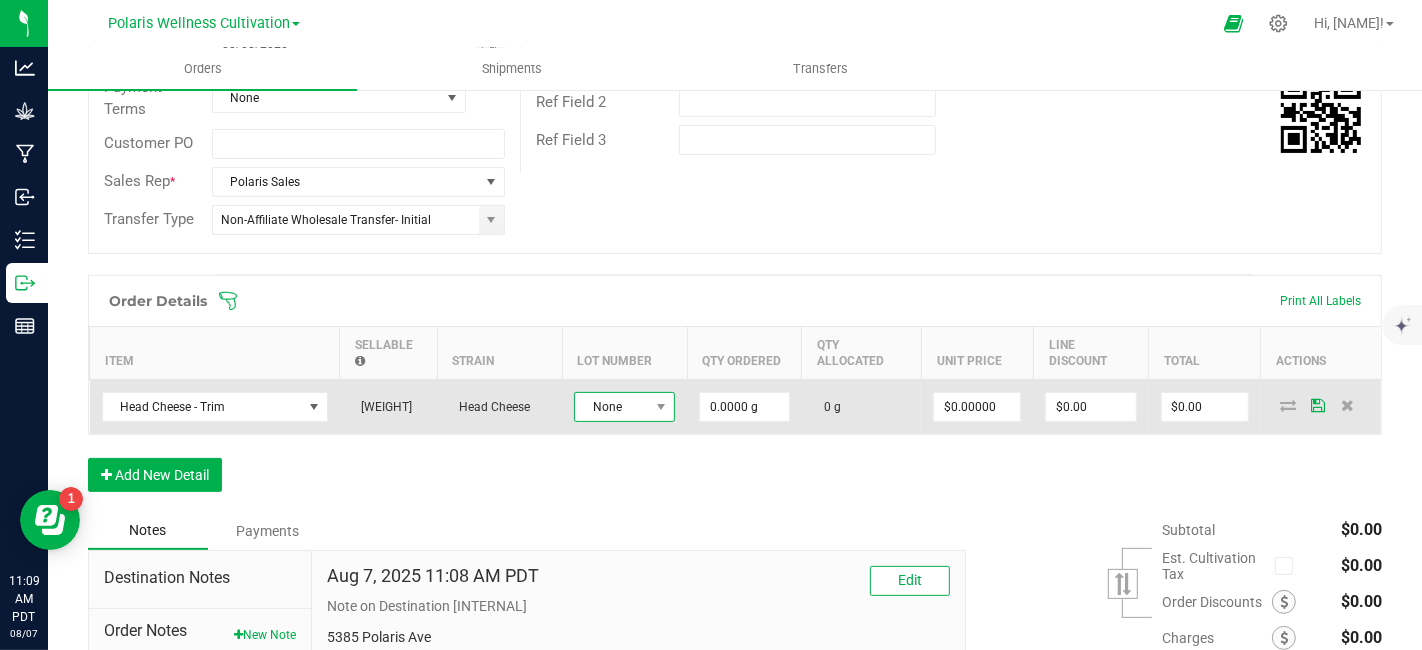 click at bounding box center [661, 407] 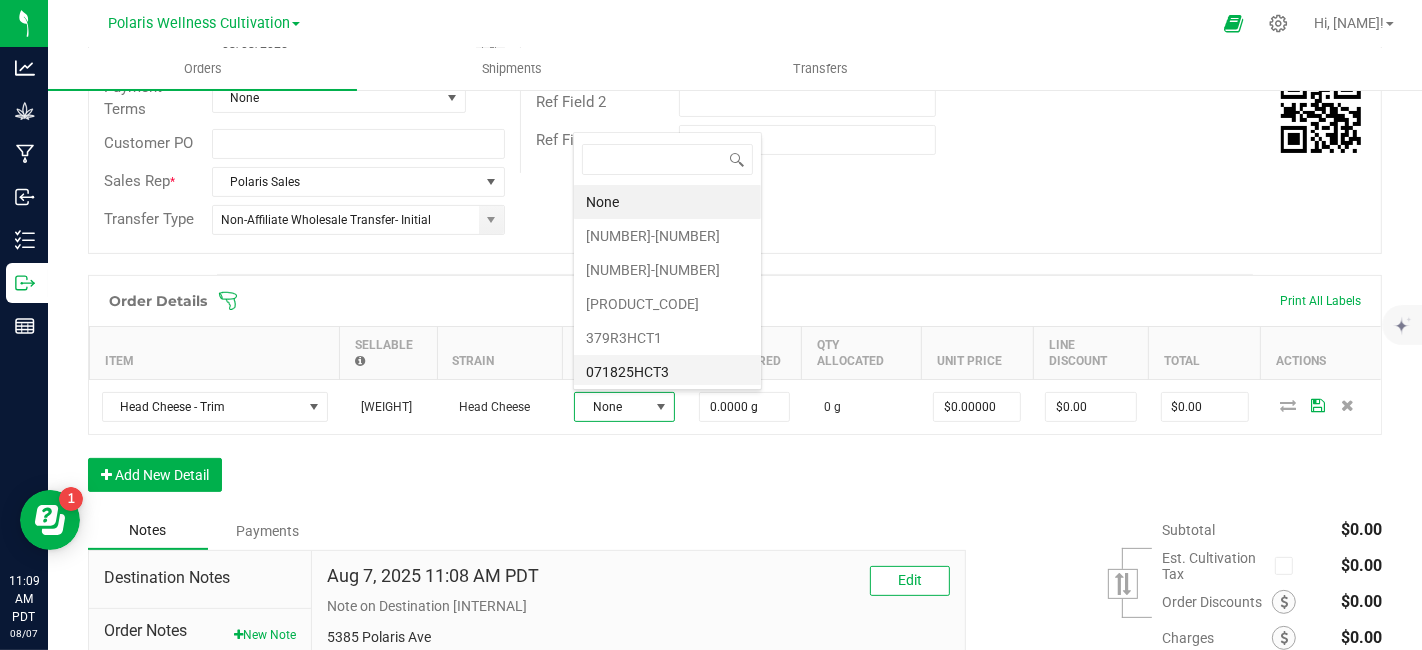 scroll, scrollTop: 0, scrollLeft: 0, axis: both 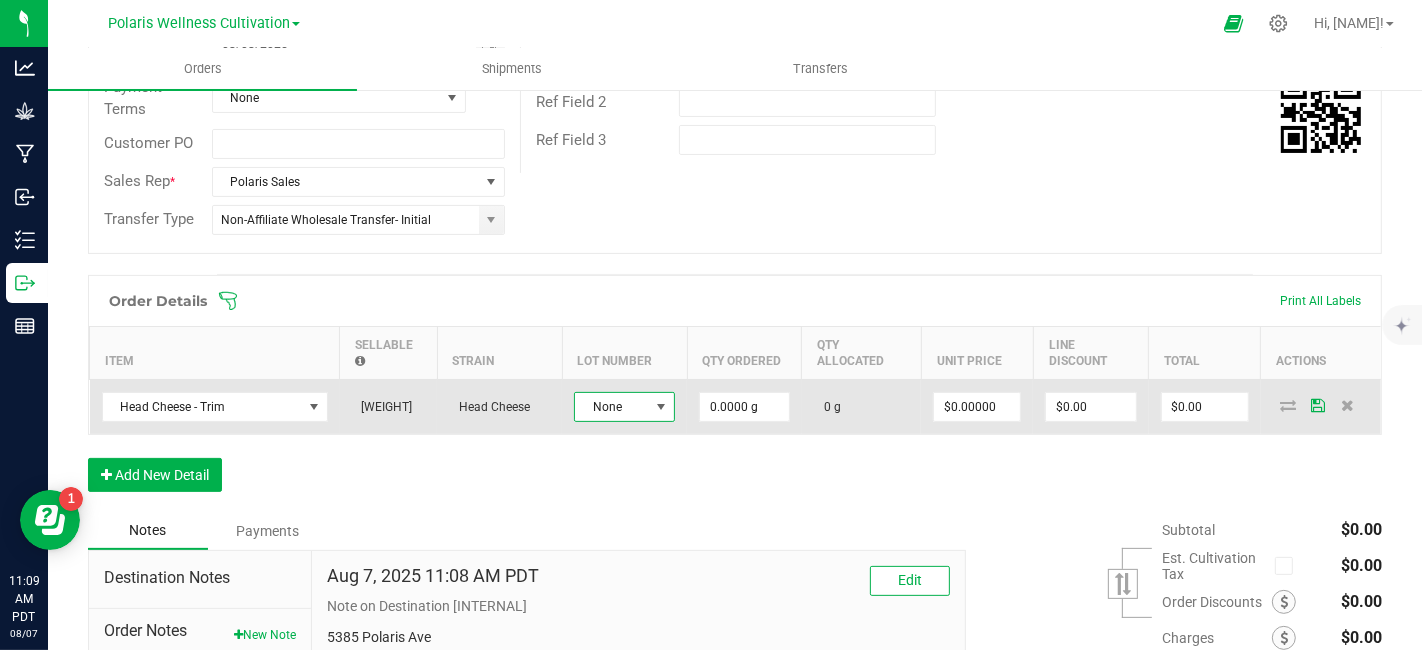 click at bounding box center (661, 407) 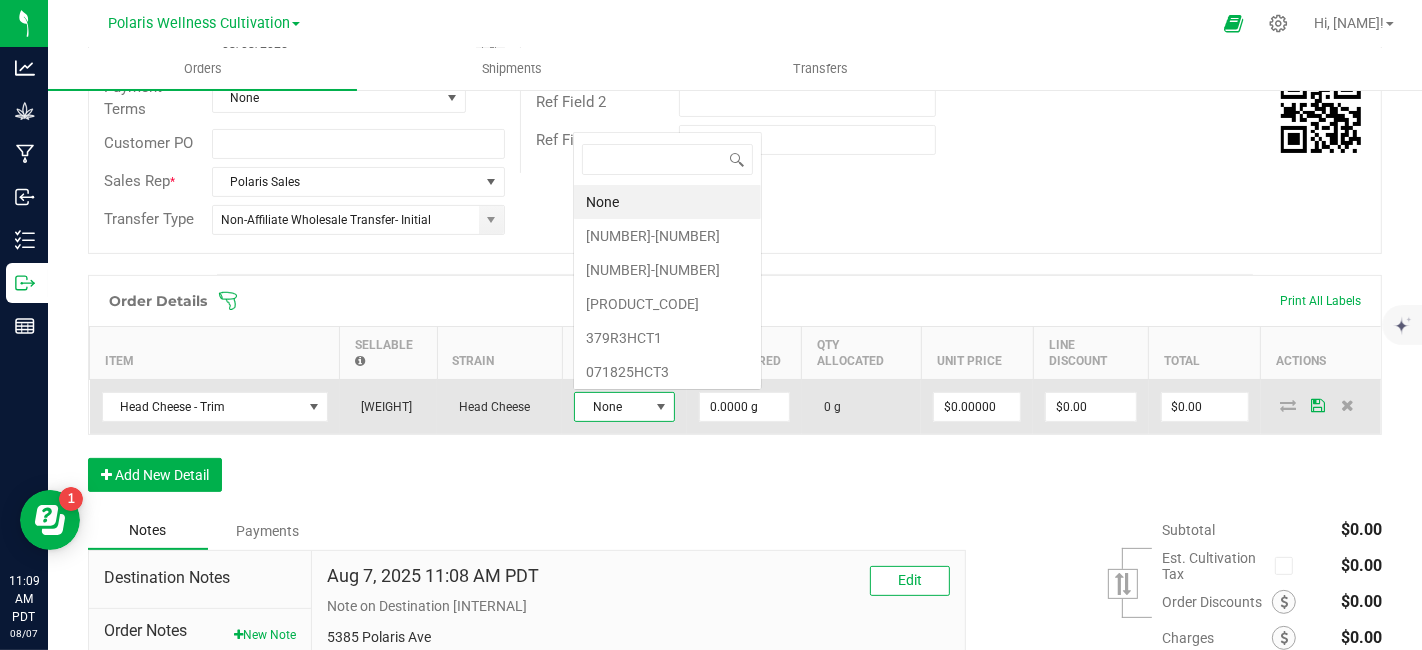 scroll, scrollTop: 0, scrollLeft: 0, axis: both 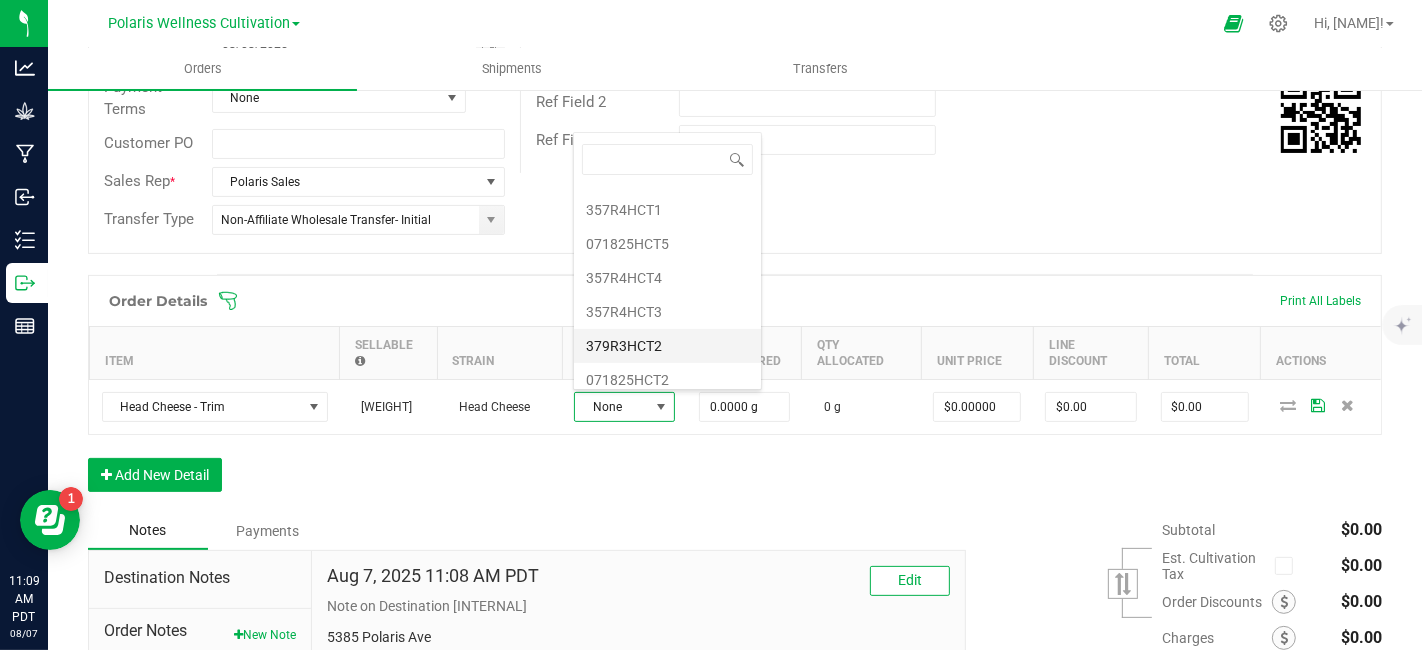 click on "379R3HCT2" at bounding box center [667, 346] 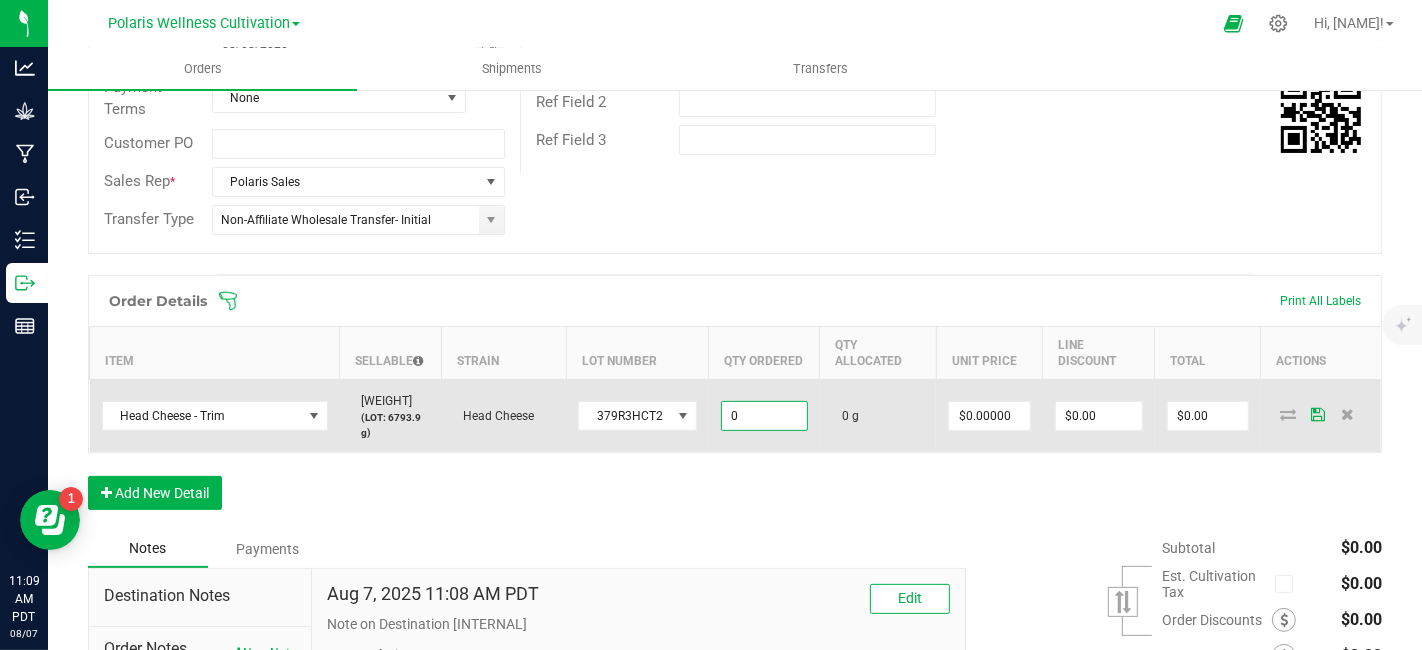 click on "0" at bounding box center (764, 416) 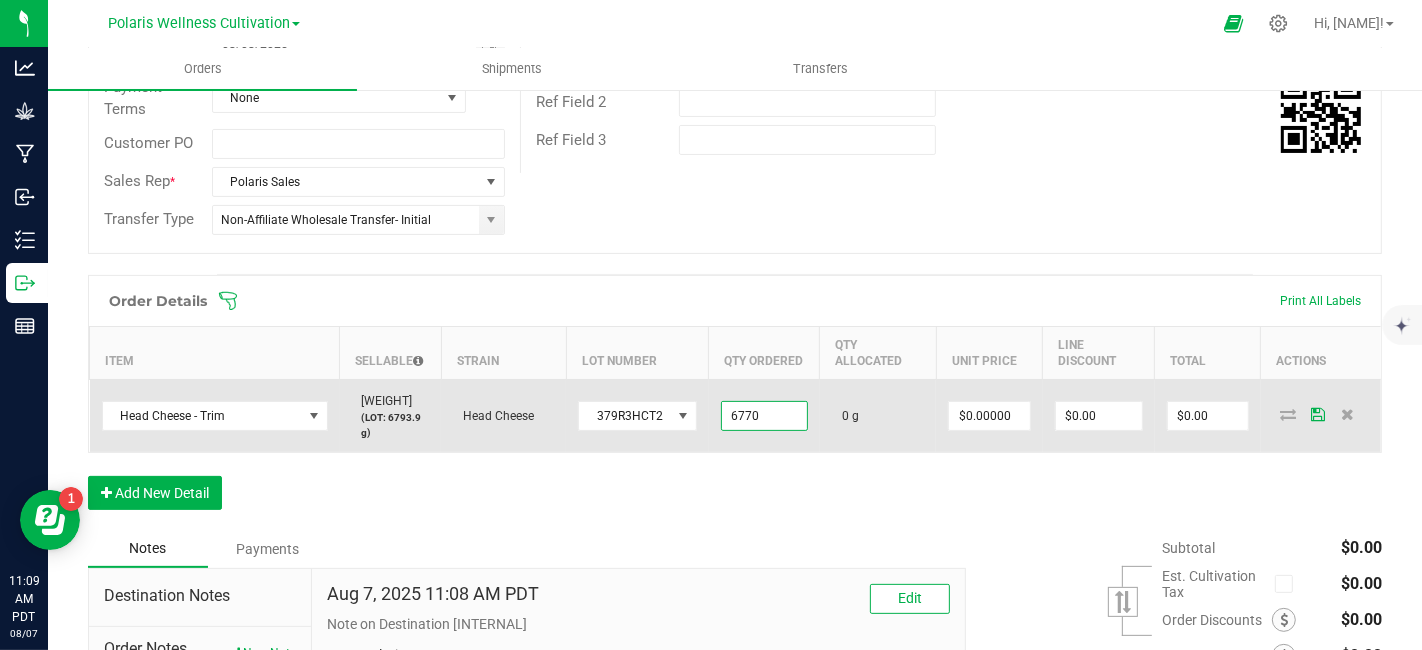 type on "6770.0000 g" 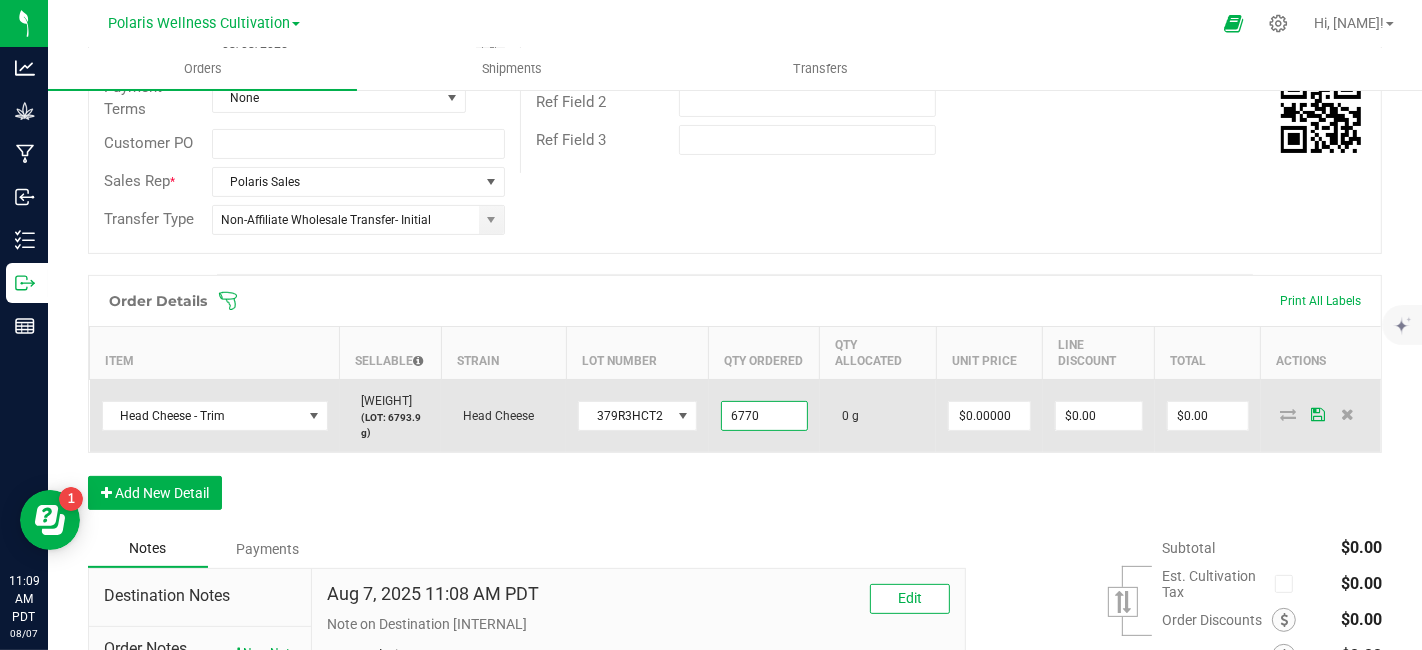 type on "0" 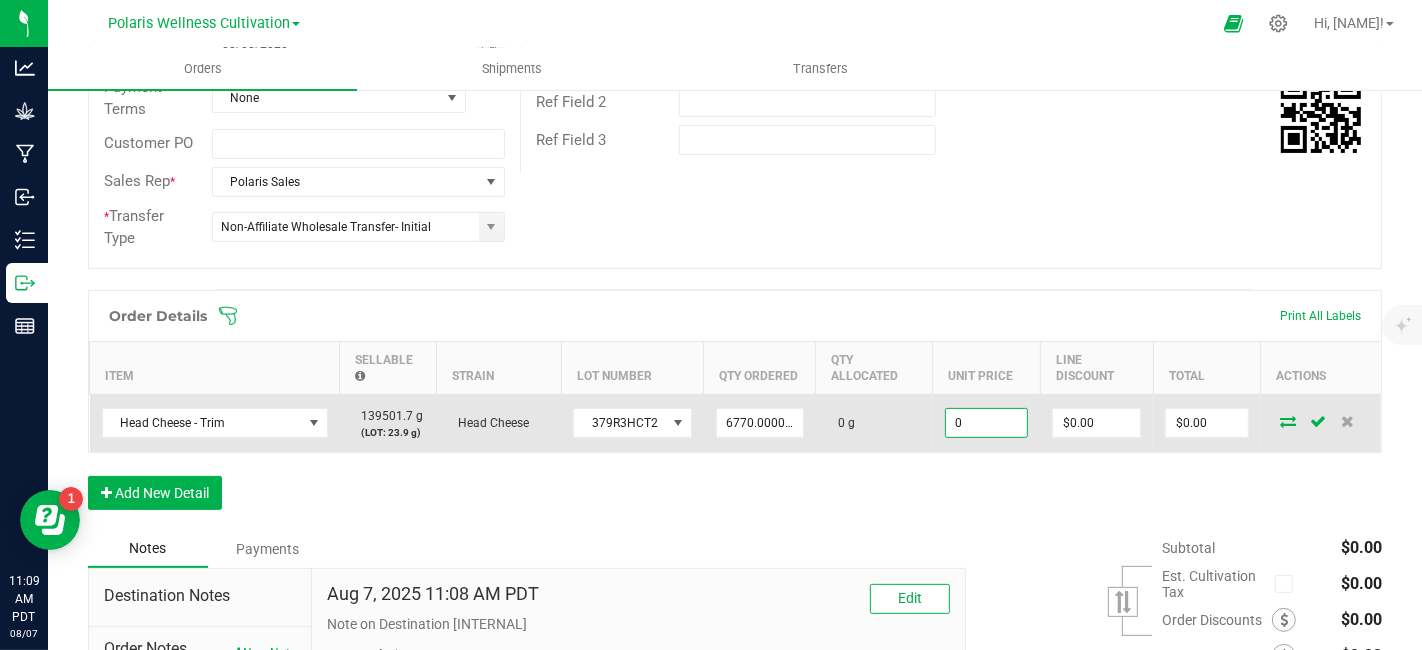 click on "0" at bounding box center [987, 423] 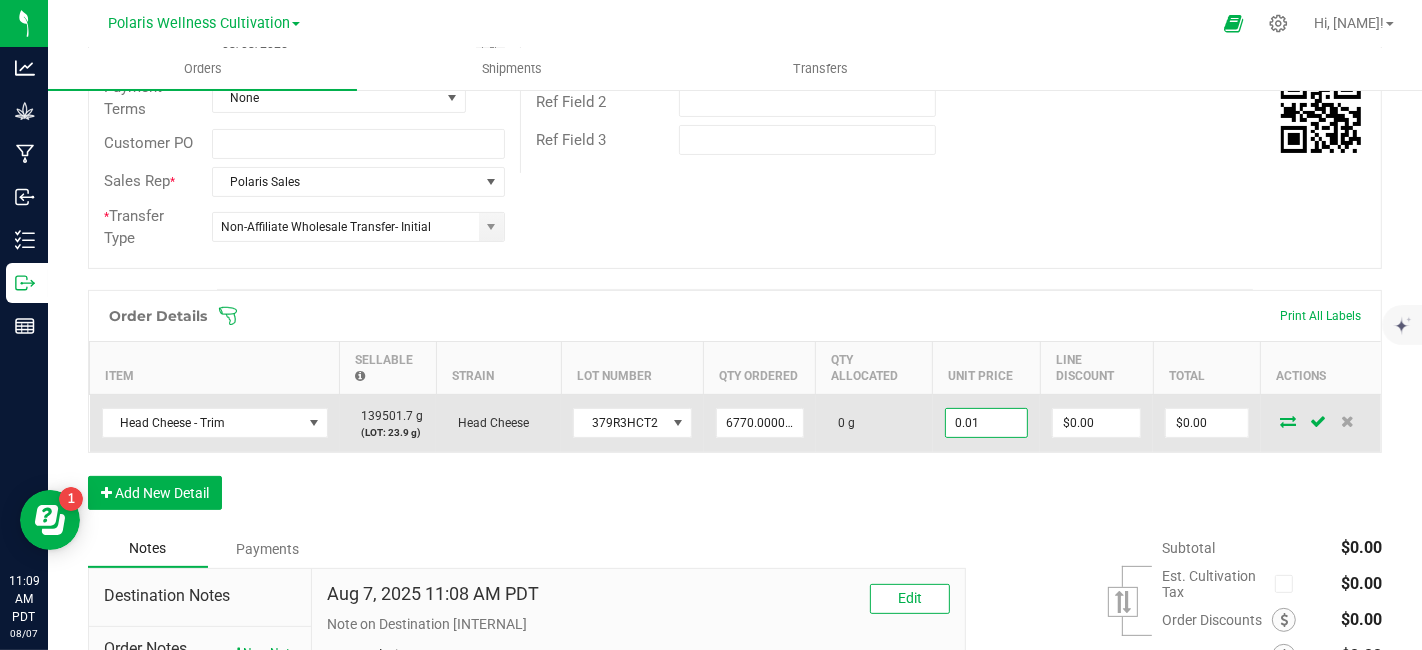 type on "$0.01000" 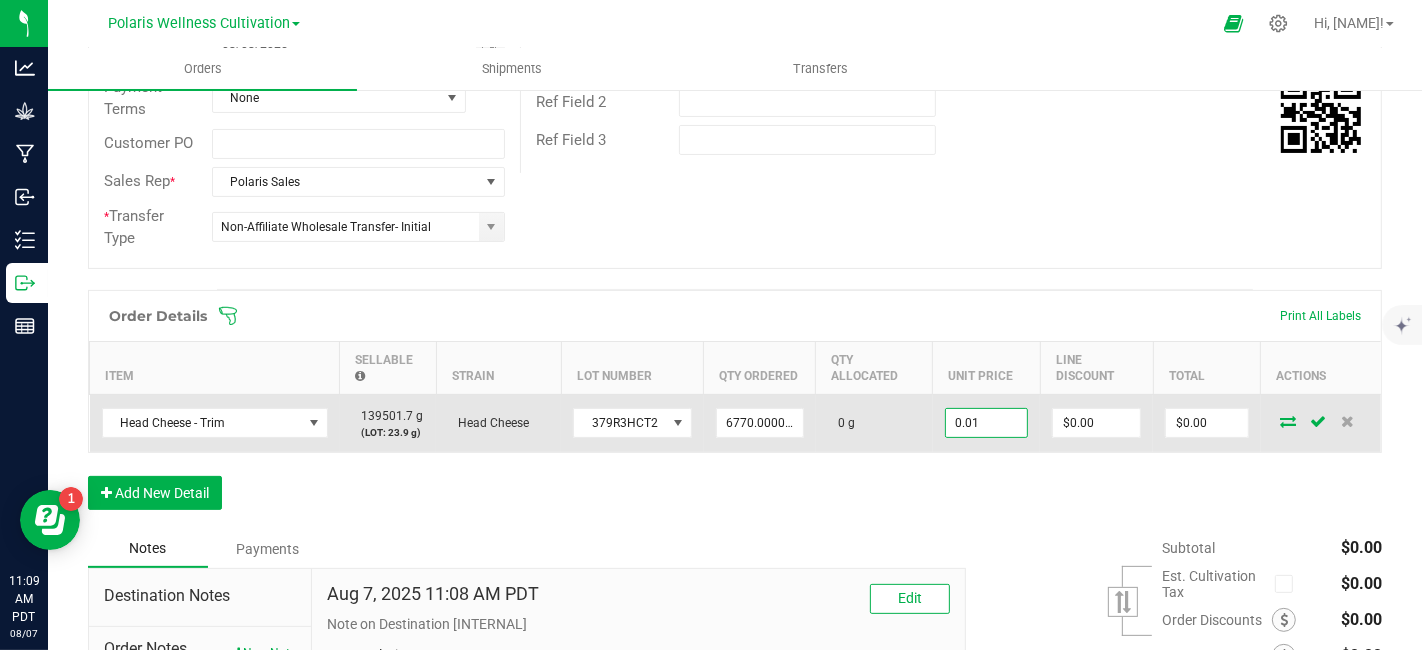 type on "0" 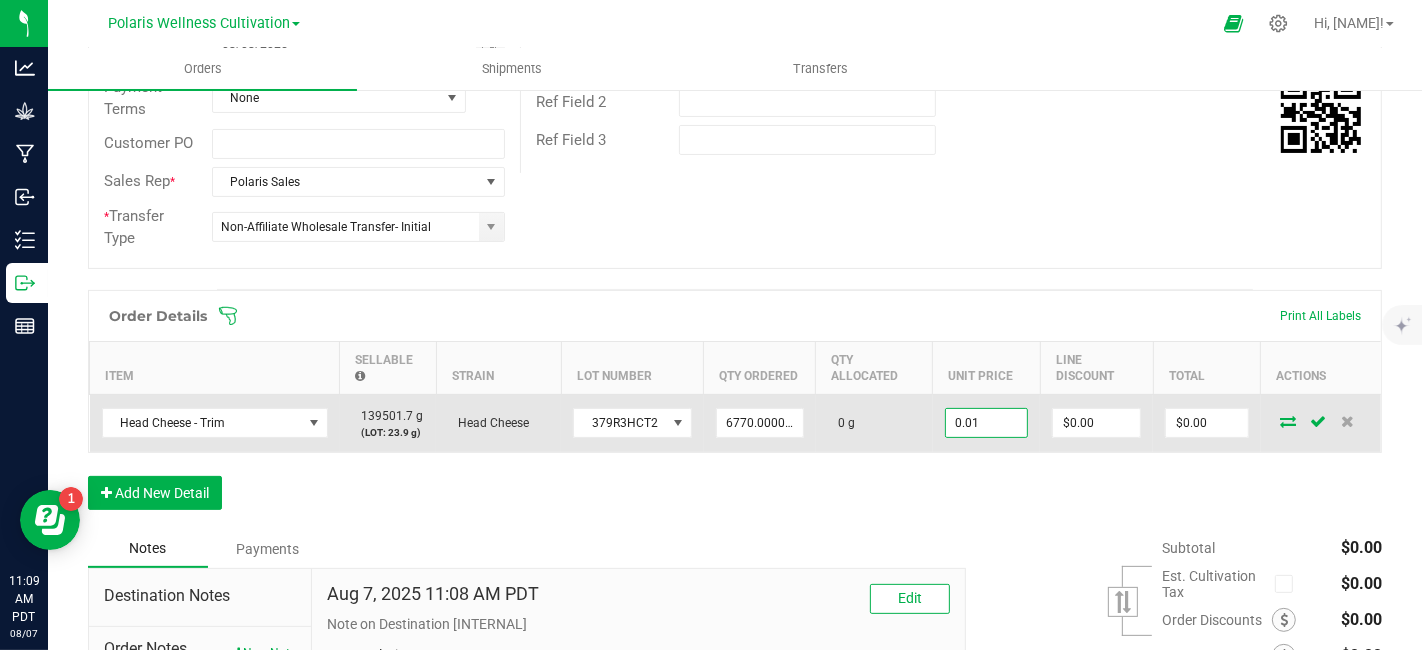 type on "$67.70" 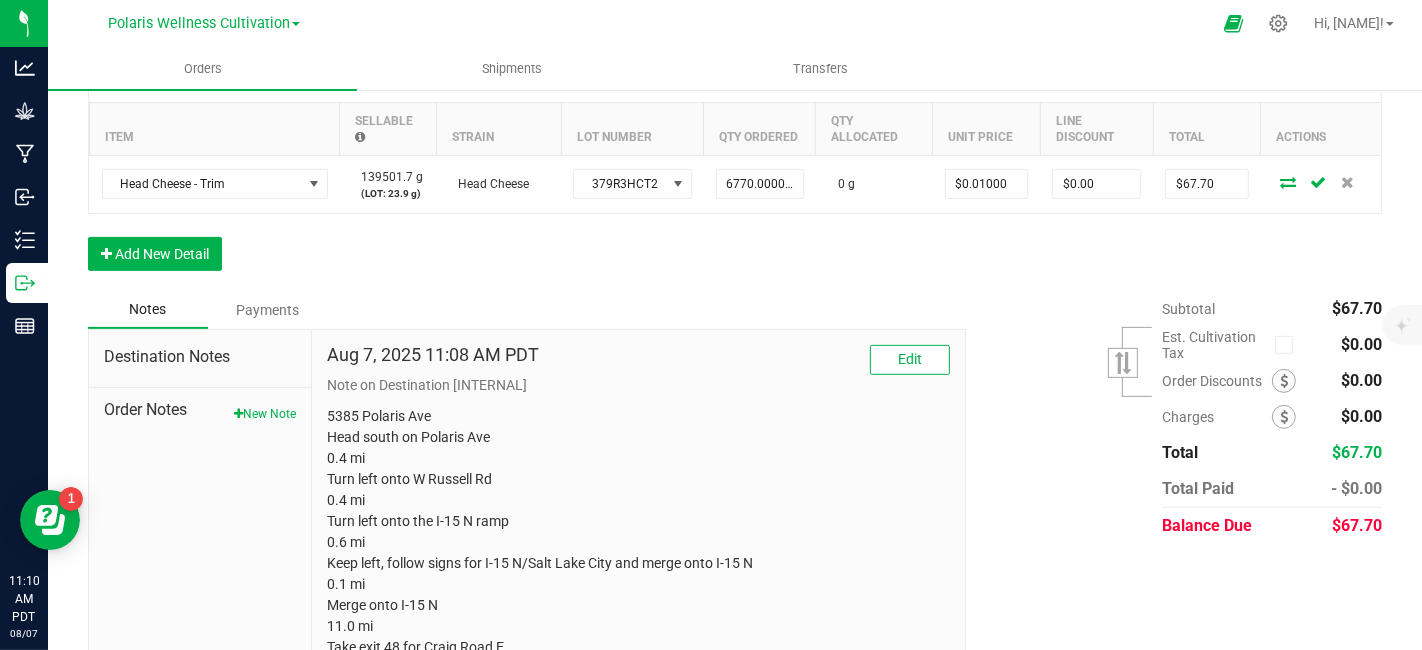 scroll, scrollTop: 590, scrollLeft: 0, axis: vertical 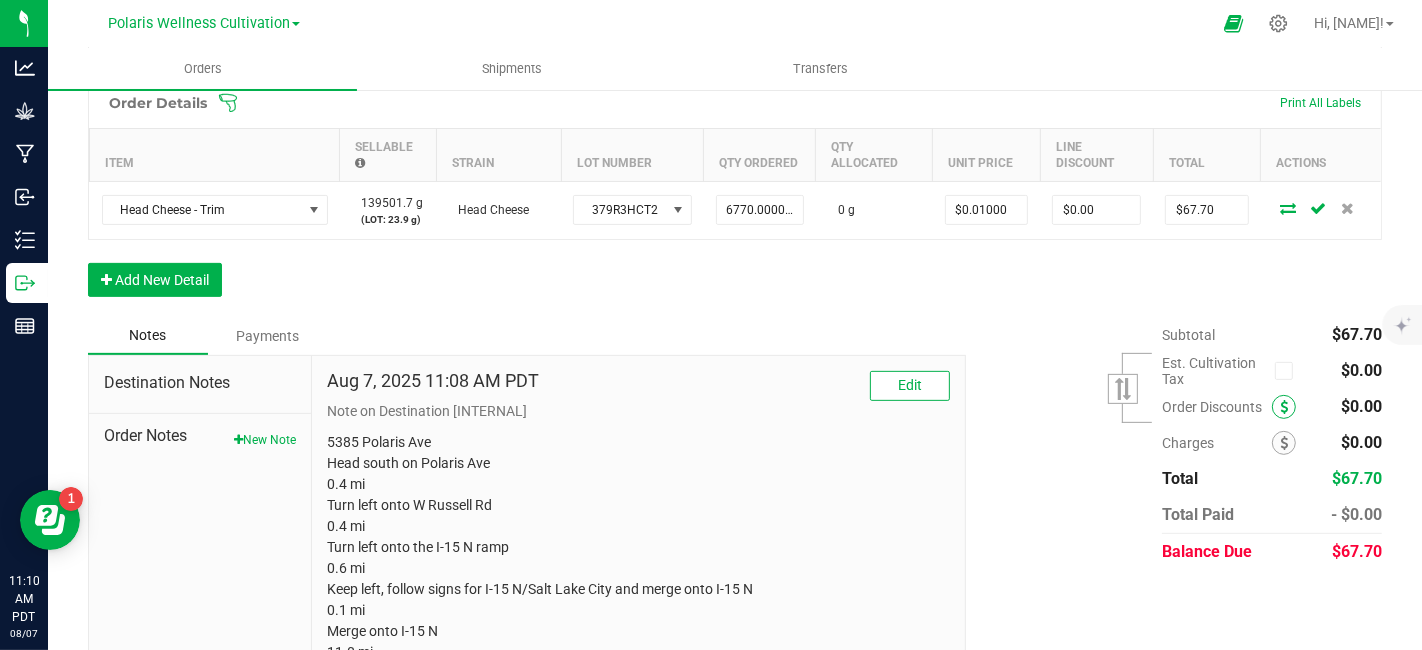 click at bounding box center (1284, 407) 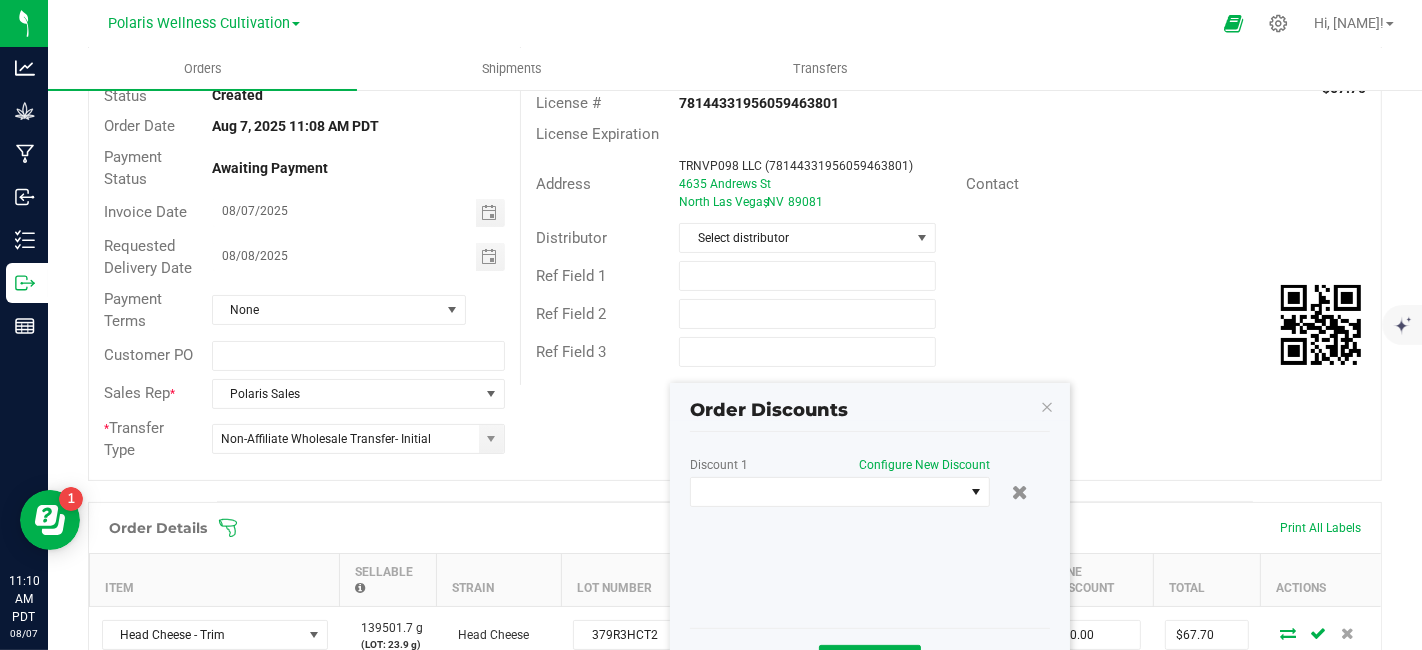 scroll, scrollTop: 145, scrollLeft: 0, axis: vertical 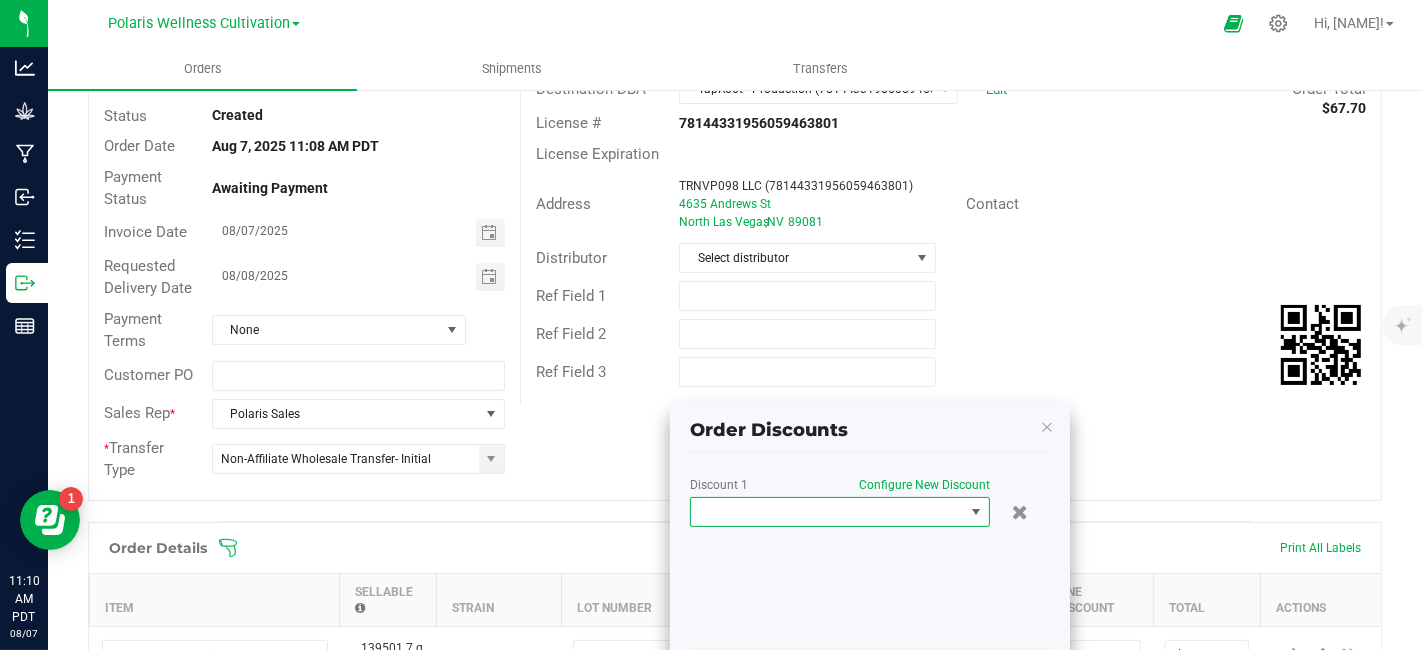 click at bounding box center [976, 512] 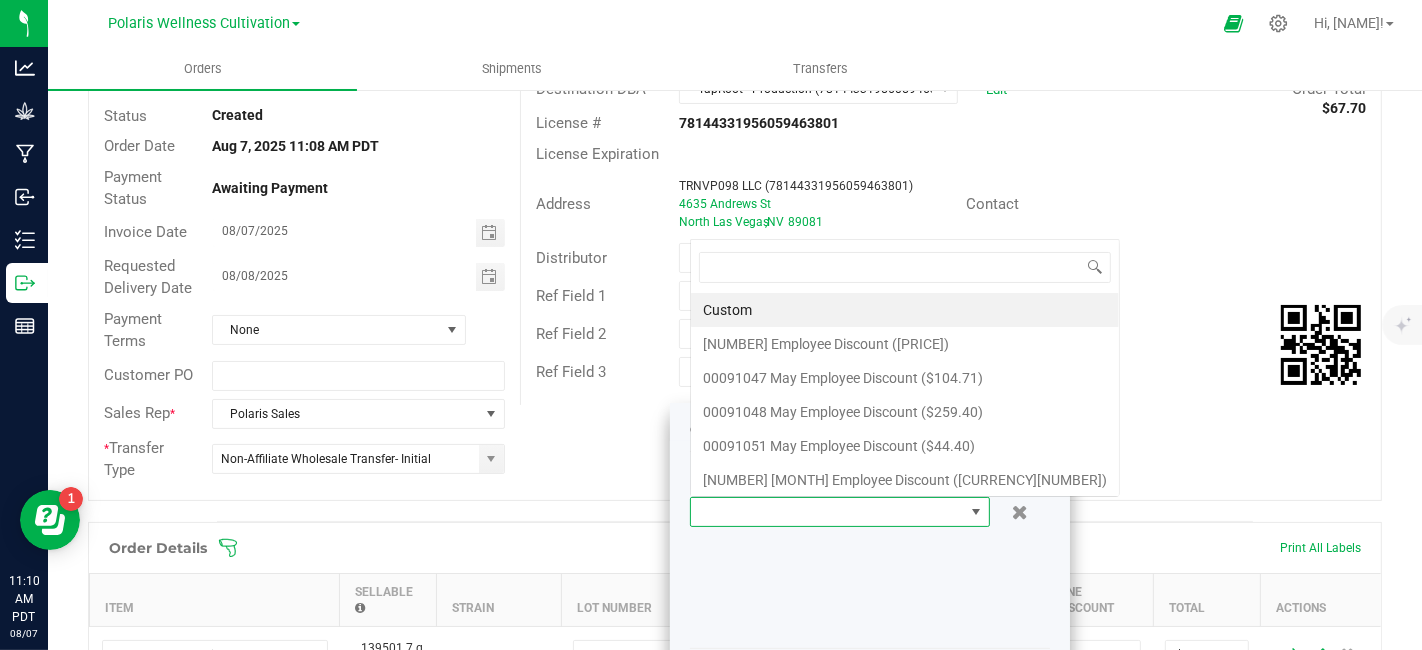 scroll, scrollTop: 0, scrollLeft: 0, axis: both 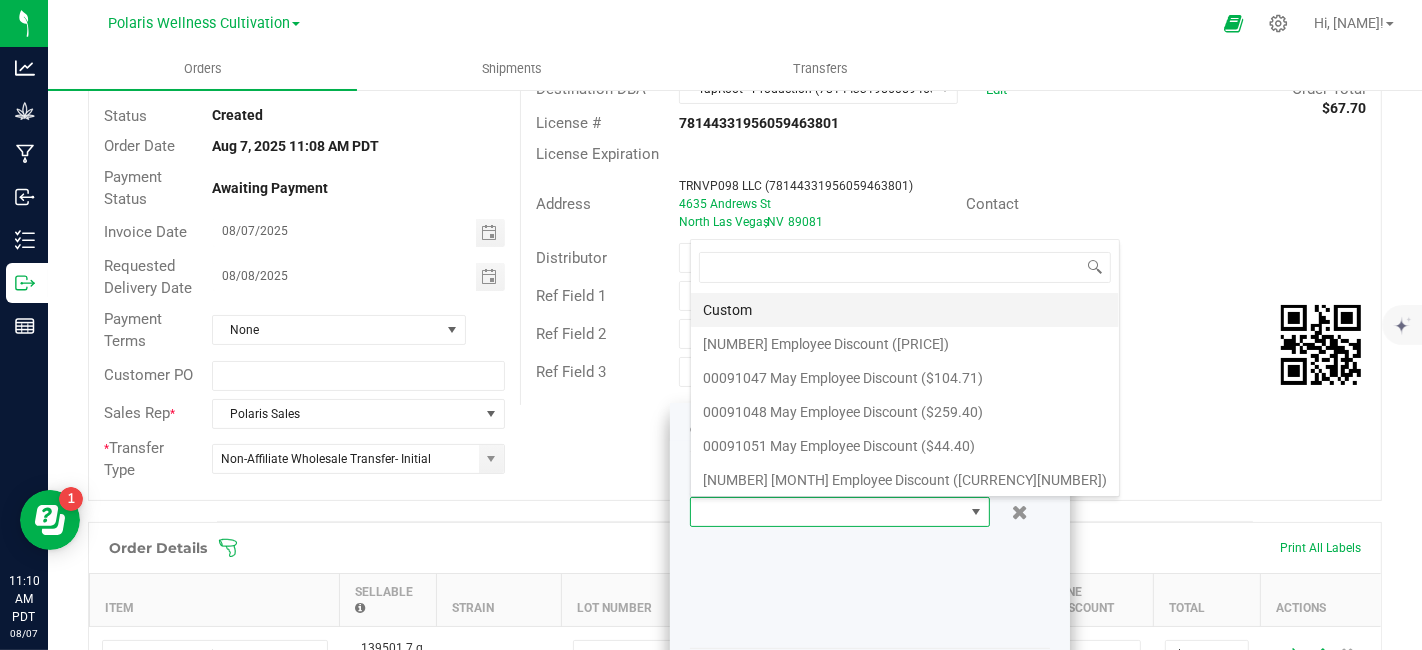 click on "Custom" at bounding box center [905, 310] 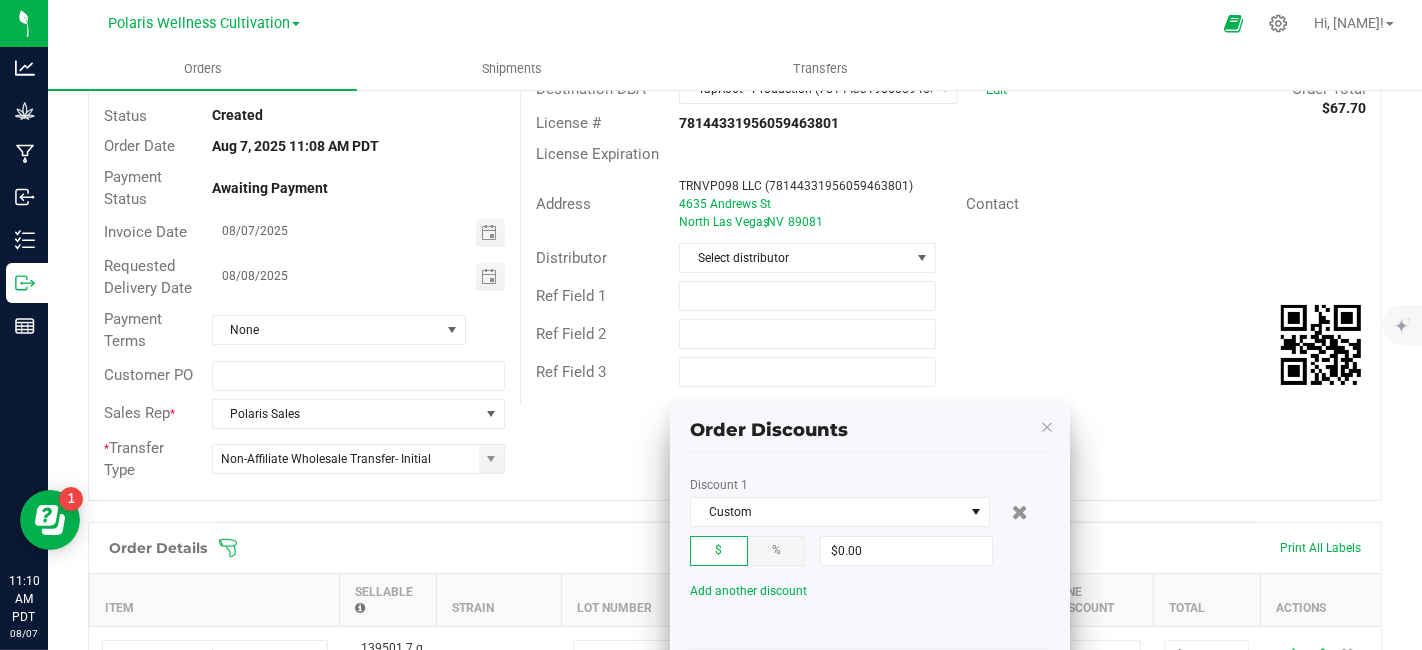 click on "Discount [NUMBER]  Custom [CURRENCY] [CURRENCY] [CURRENCY][NUMBER]  Add another discount" at bounding box center (870, 558) 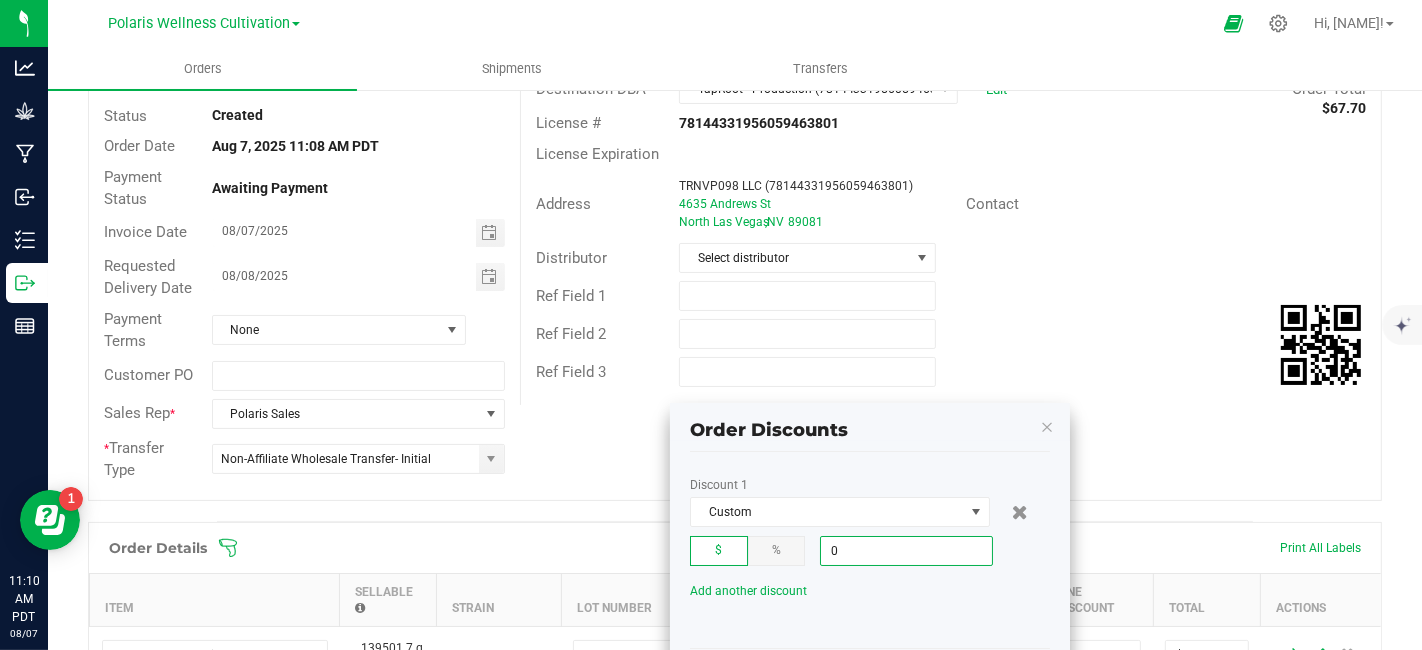 click on "0" at bounding box center [906, 551] 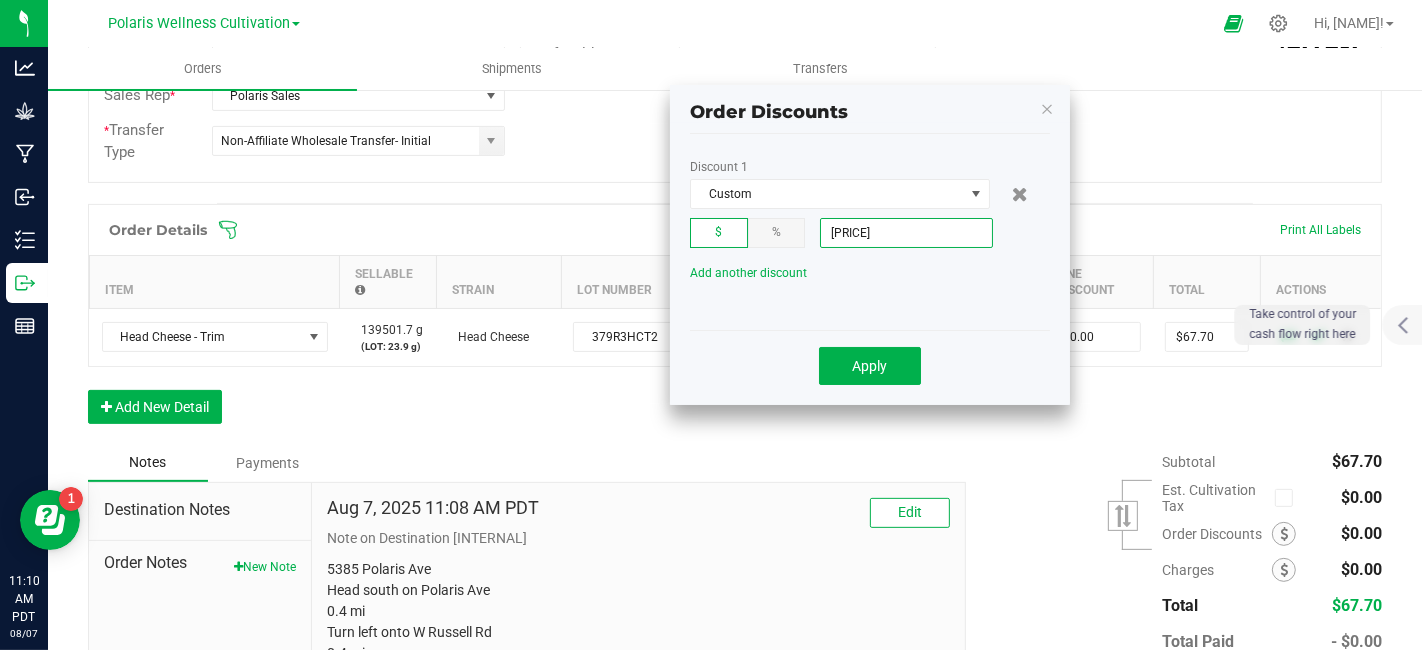 scroll, scrollTop: 475, scrollLeft: 0, axis: vertical 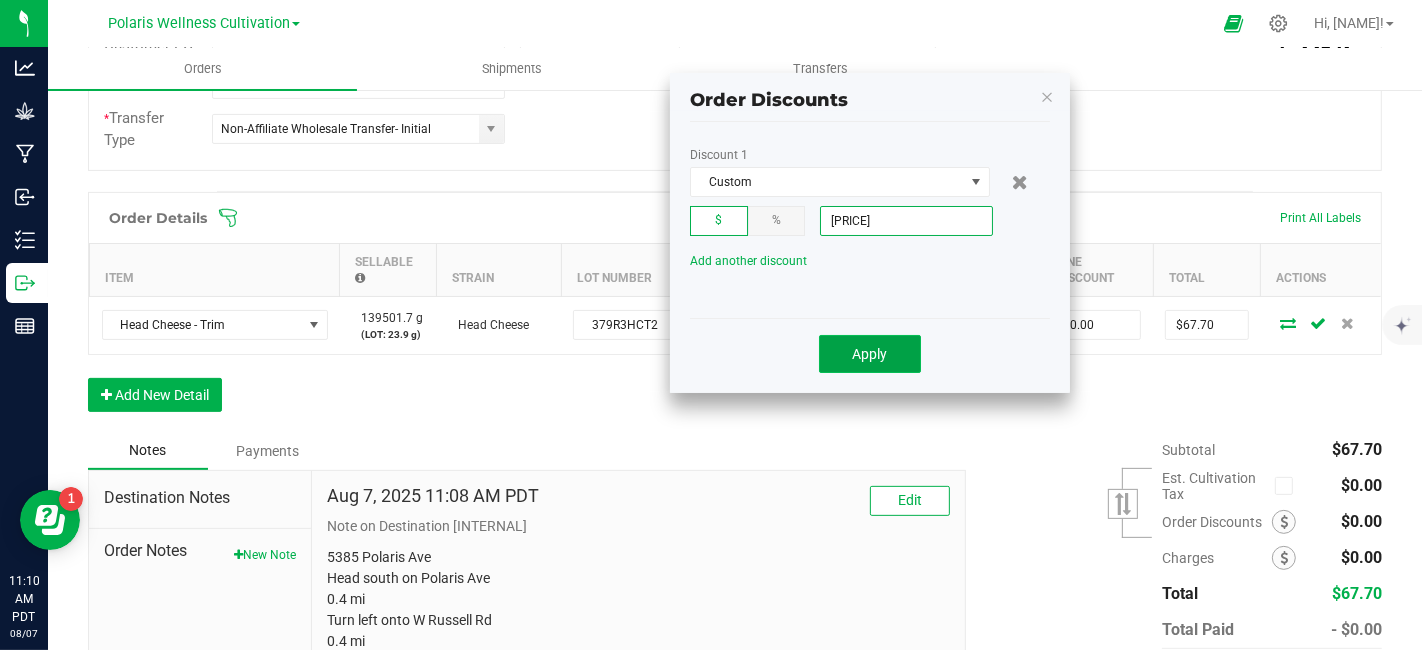 type on "$67.70" 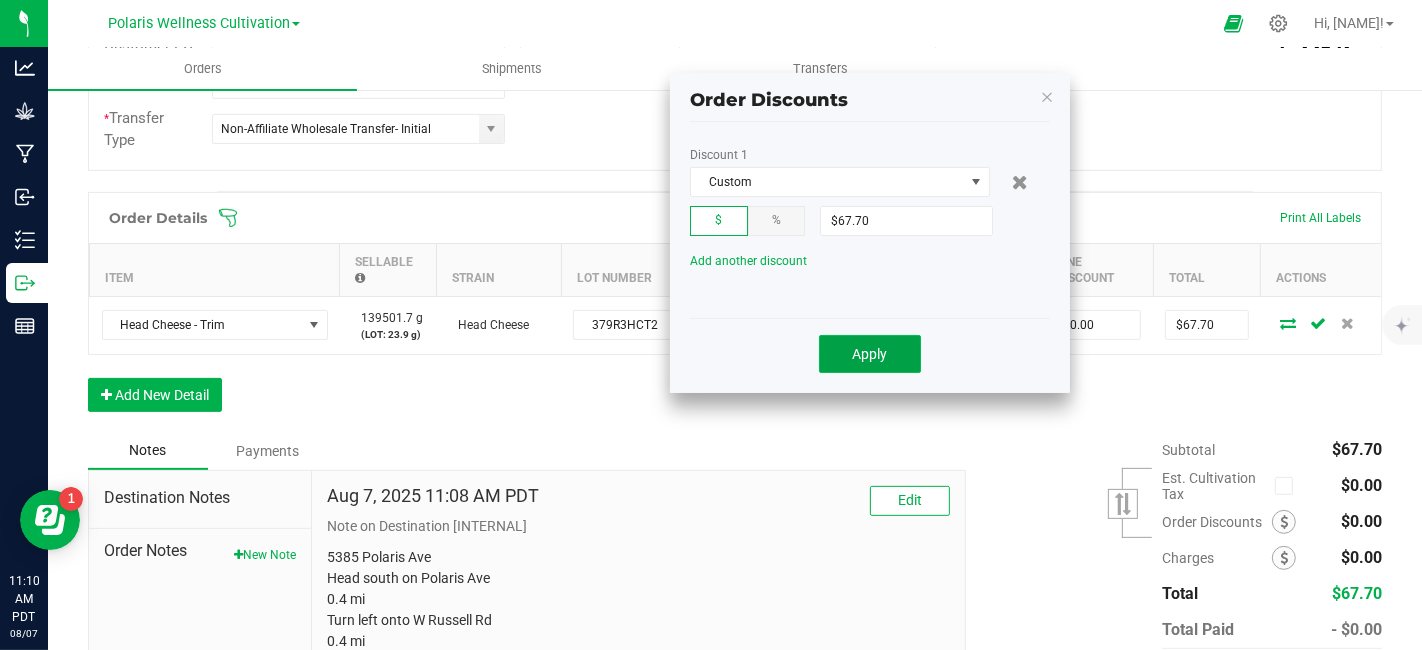 click on "Apply" at bounding box center [870, 354] 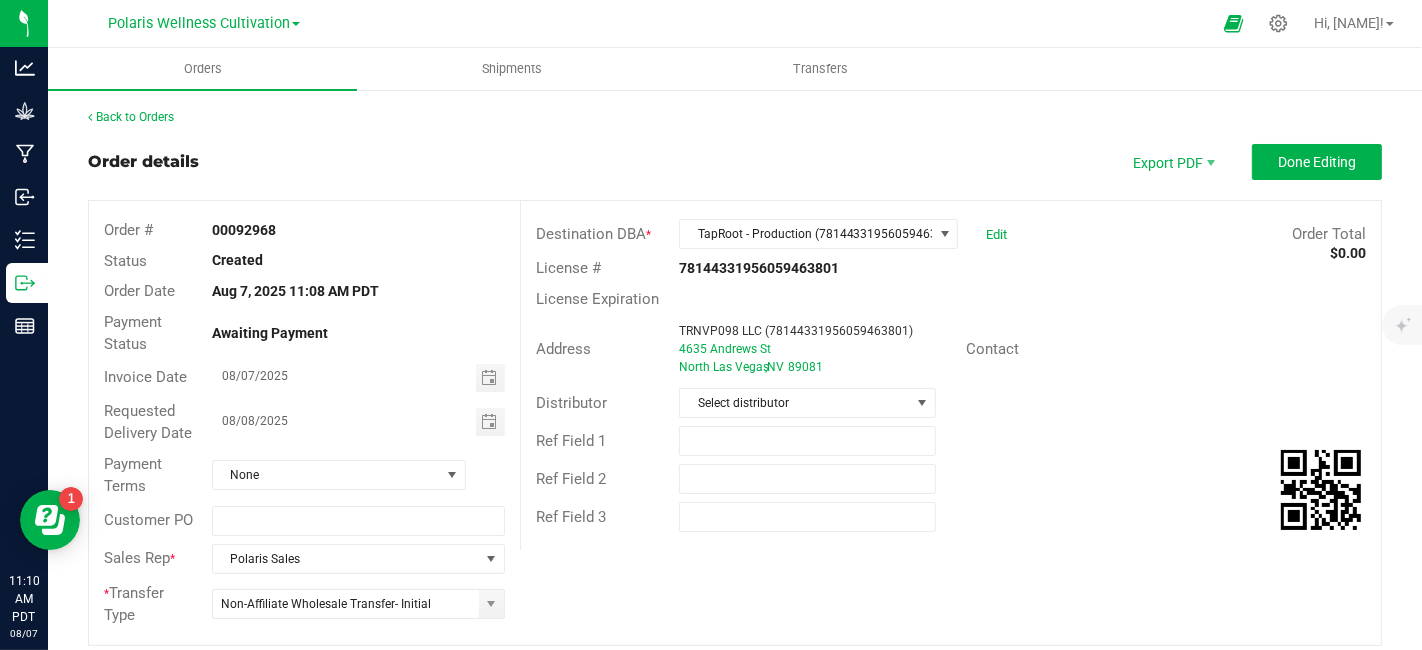 scroll, scrollTop: 0, scrollLeft: 0, axis: both 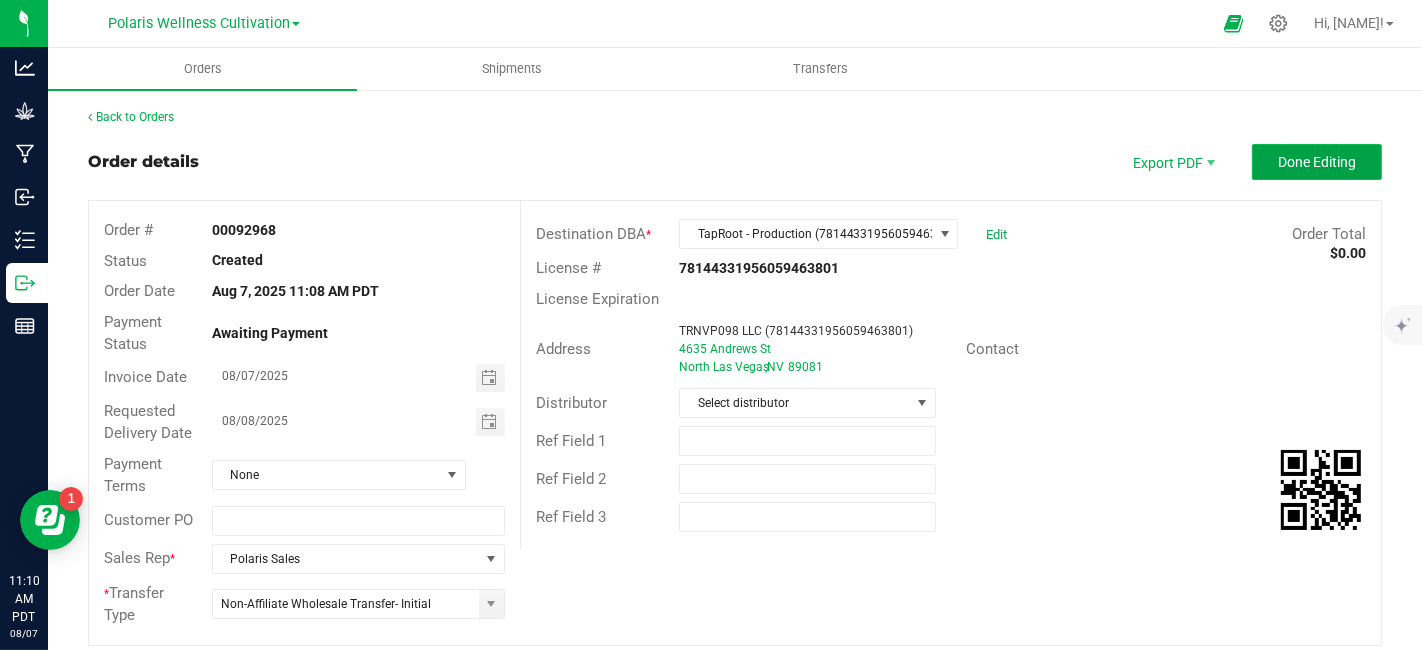 click on "Done Editing" at bounding box center (1317, 162) 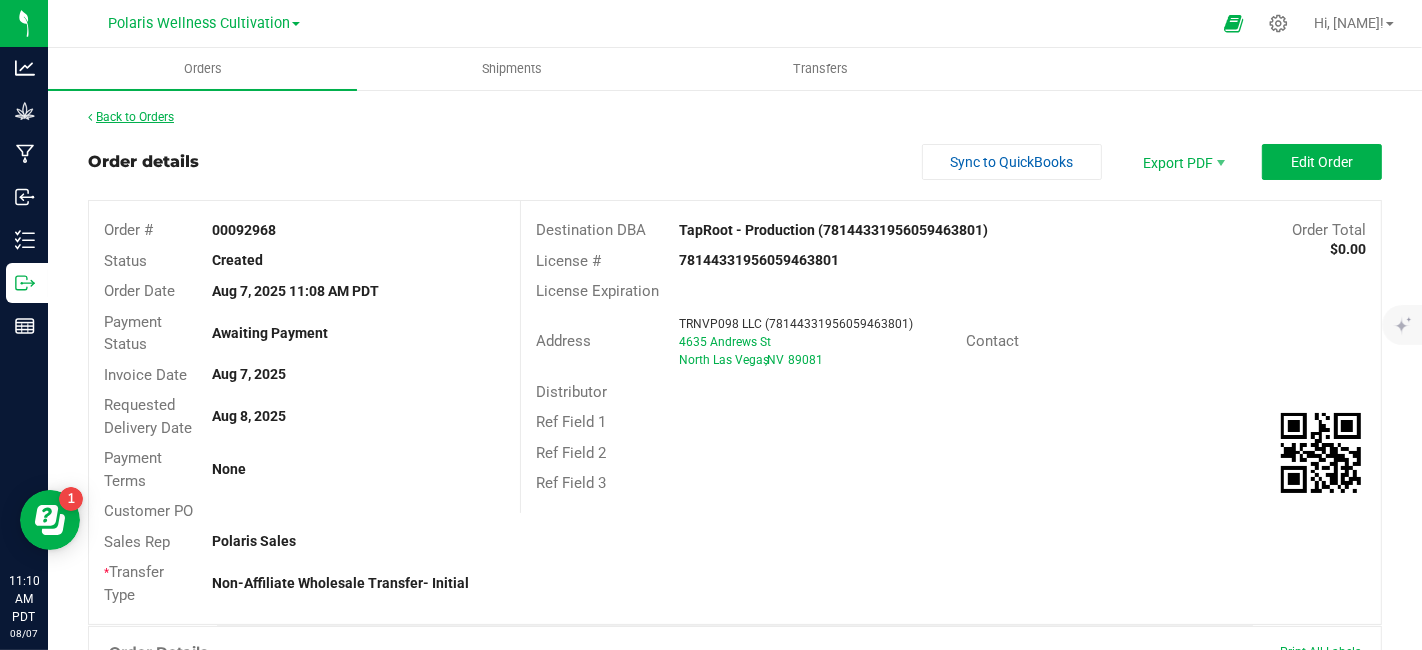 click on "Back to Orders" at bounding box center [131, 117] 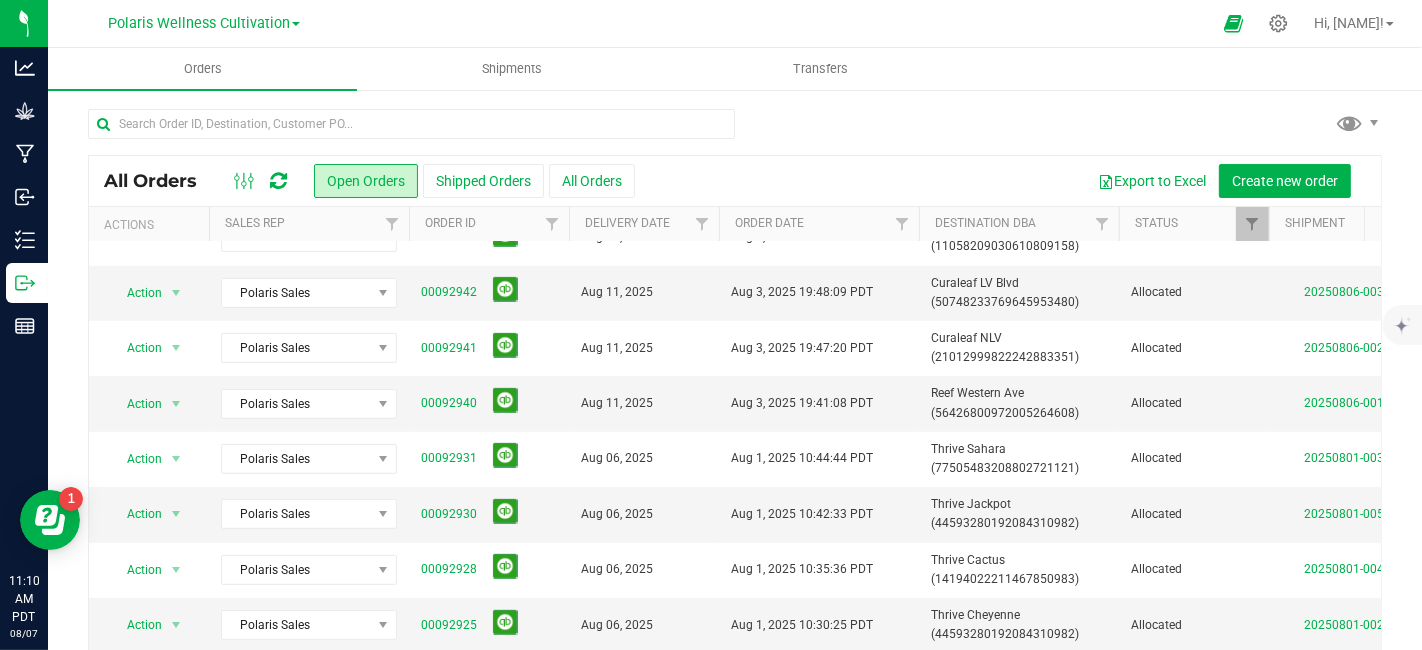 scroll, scrollTop: 0, scrollLeft: 0, axis: both 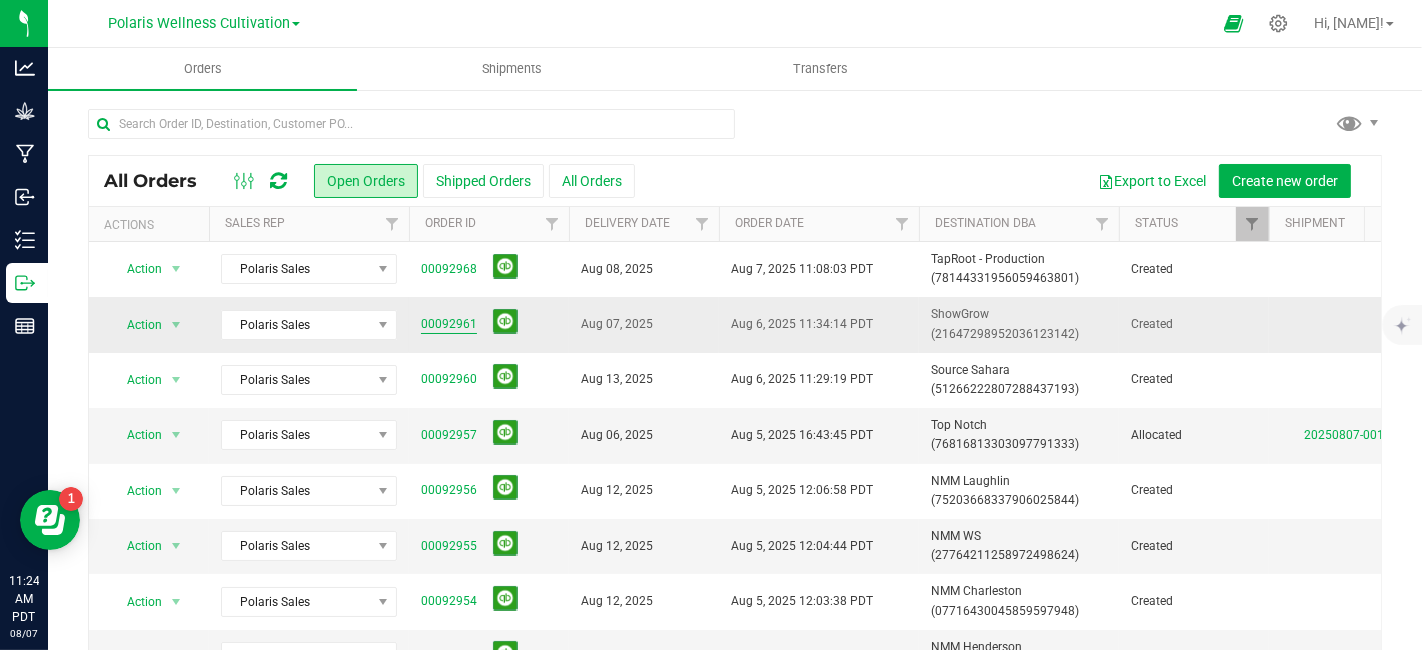 click on "00092961" at bounding box center [449, 324] 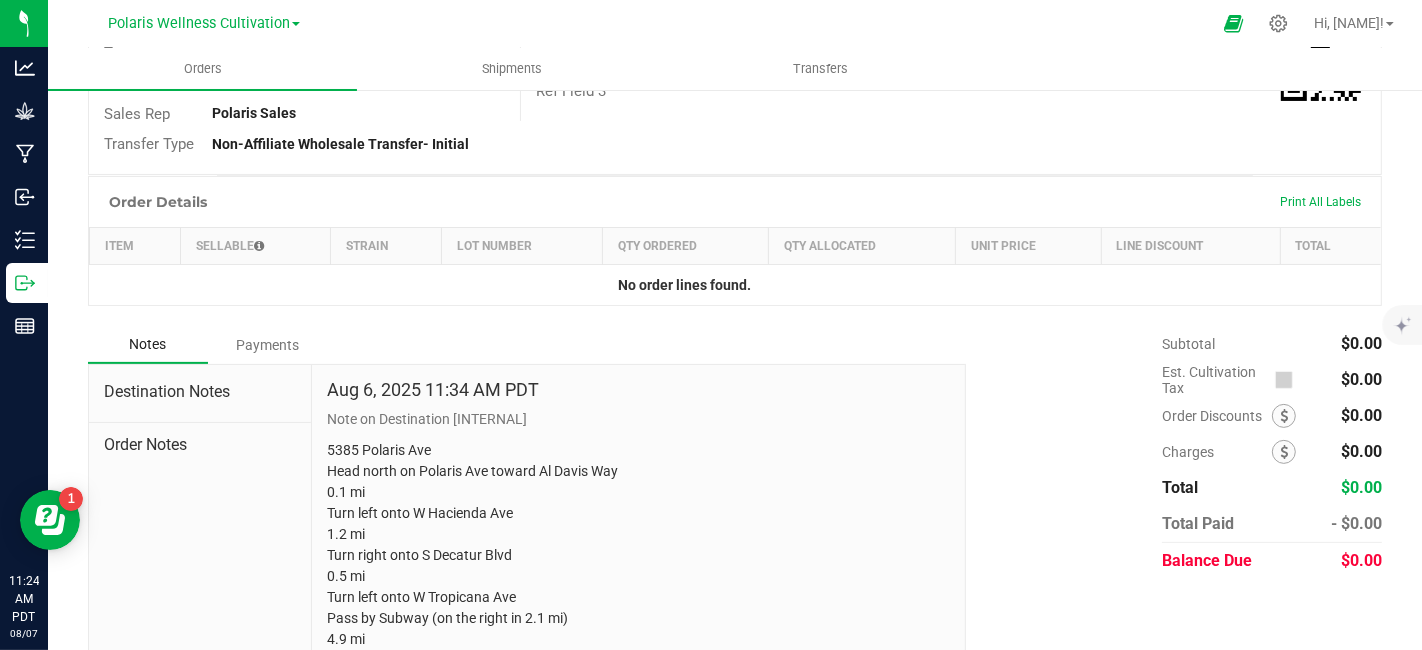 scroll, scrollTop: 0, scrollLeft: 0, axis: both 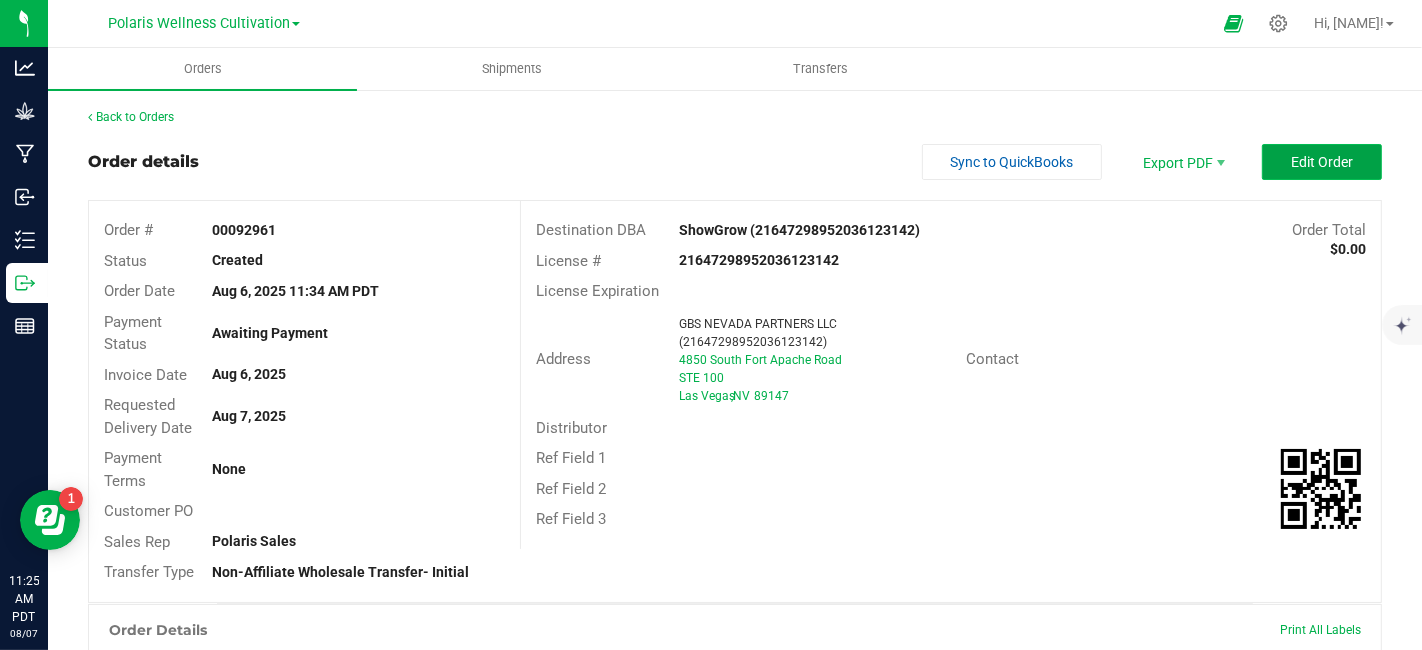 click on "Edit Order" at bounding box center (1322, 162) 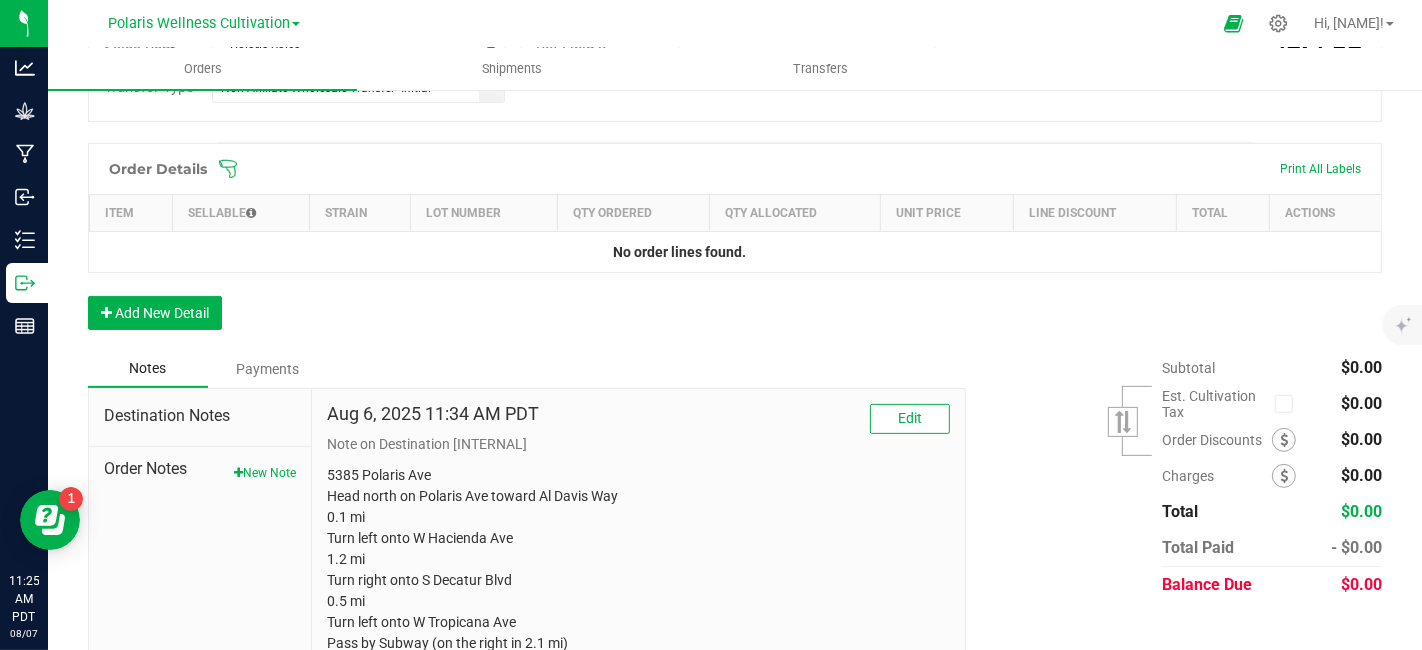 scroll, scrollTop: 565, scrollLeft: 0, axis: vertical 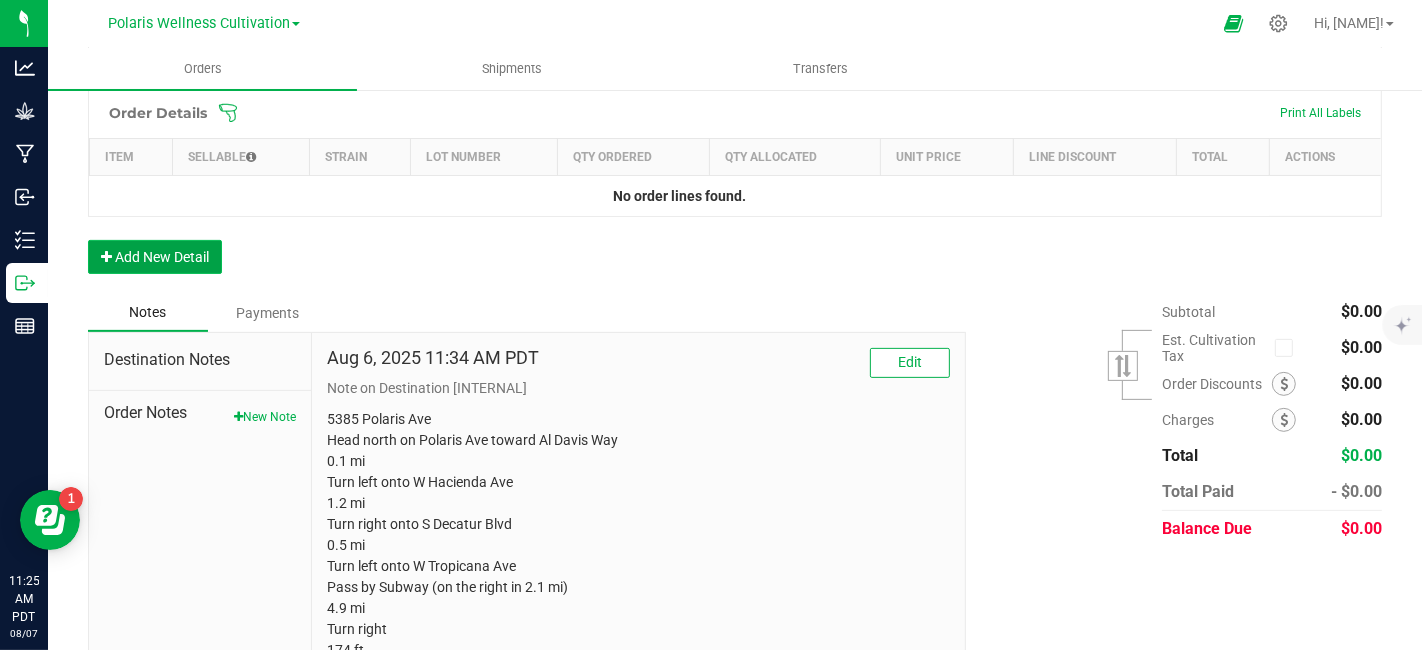 click on "Add New Detail" at bounding box center (155, 257) 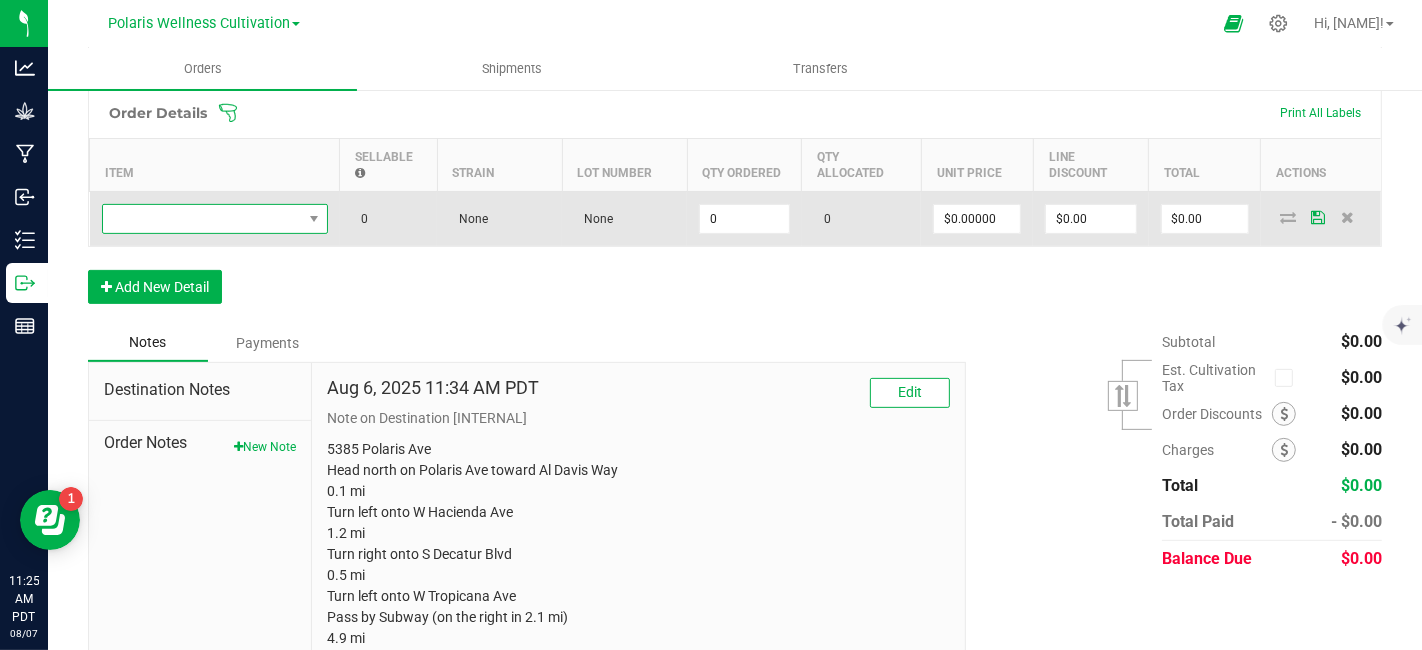 click at bounding box center (202, 219) 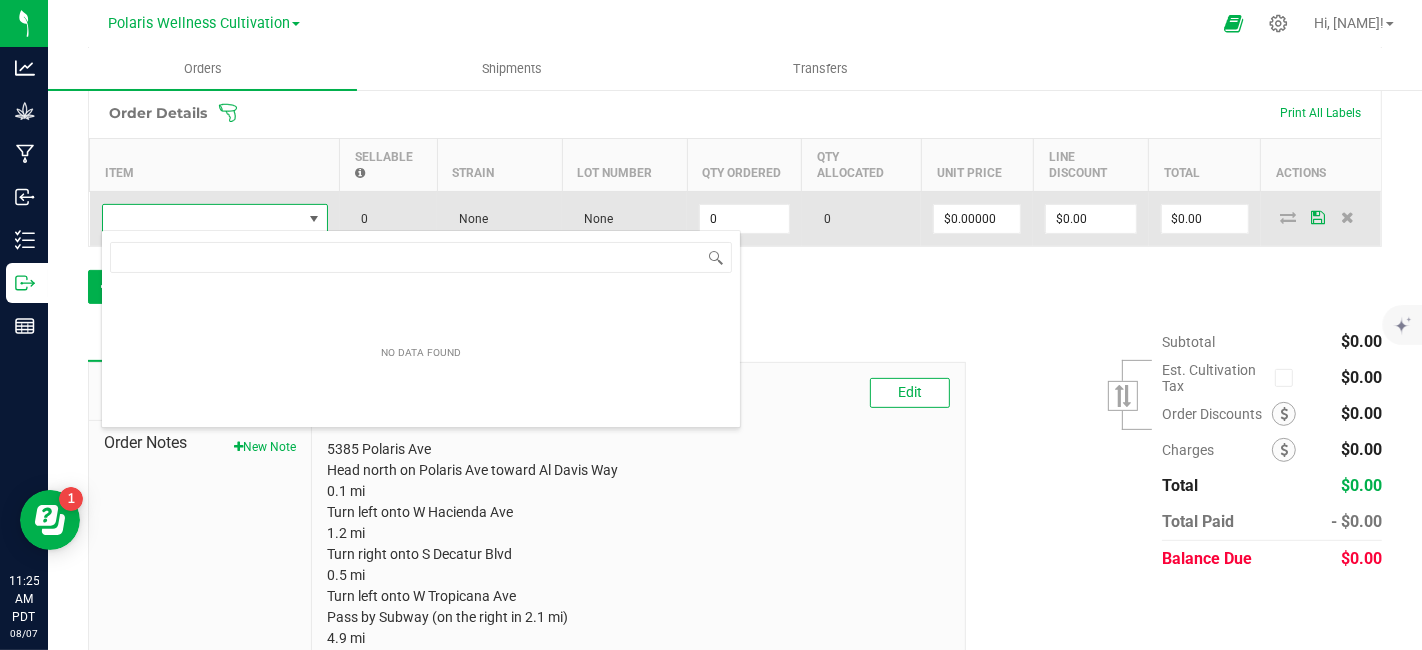 scroll, scrollTop: 99970, scrollLeft: 99774, axis: both 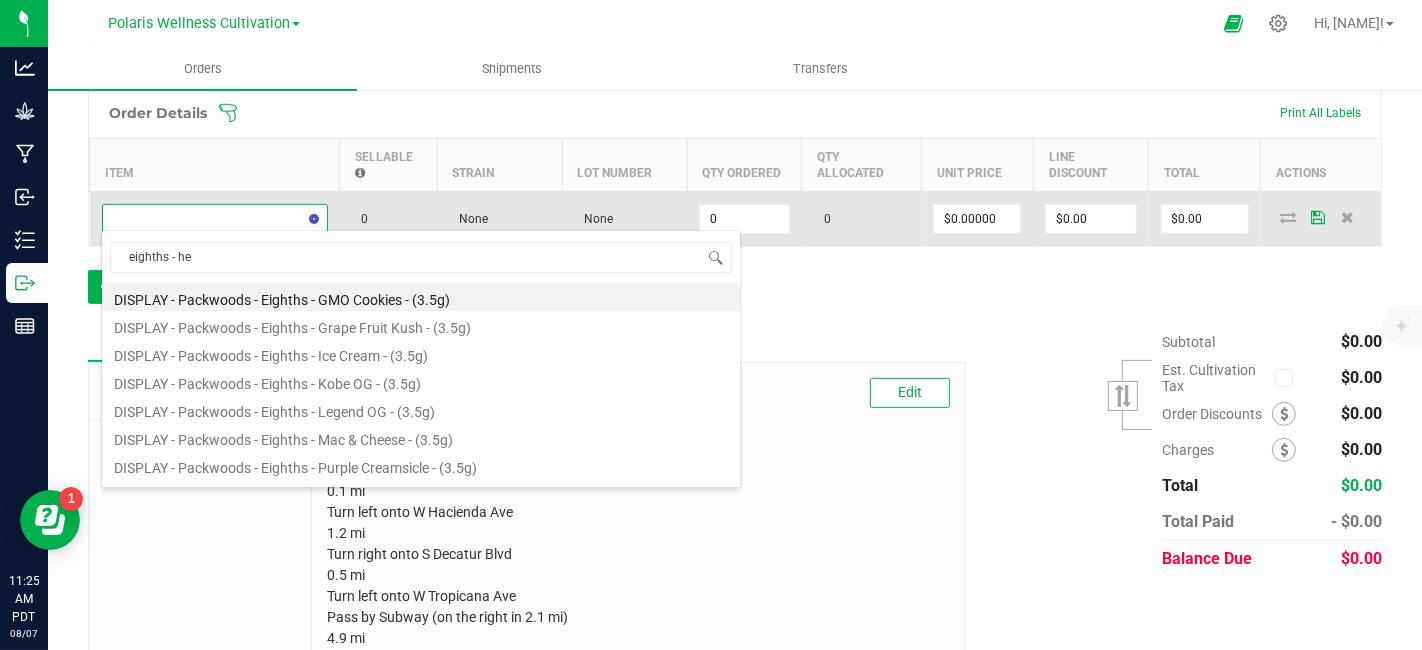 type on "eighths - hea" 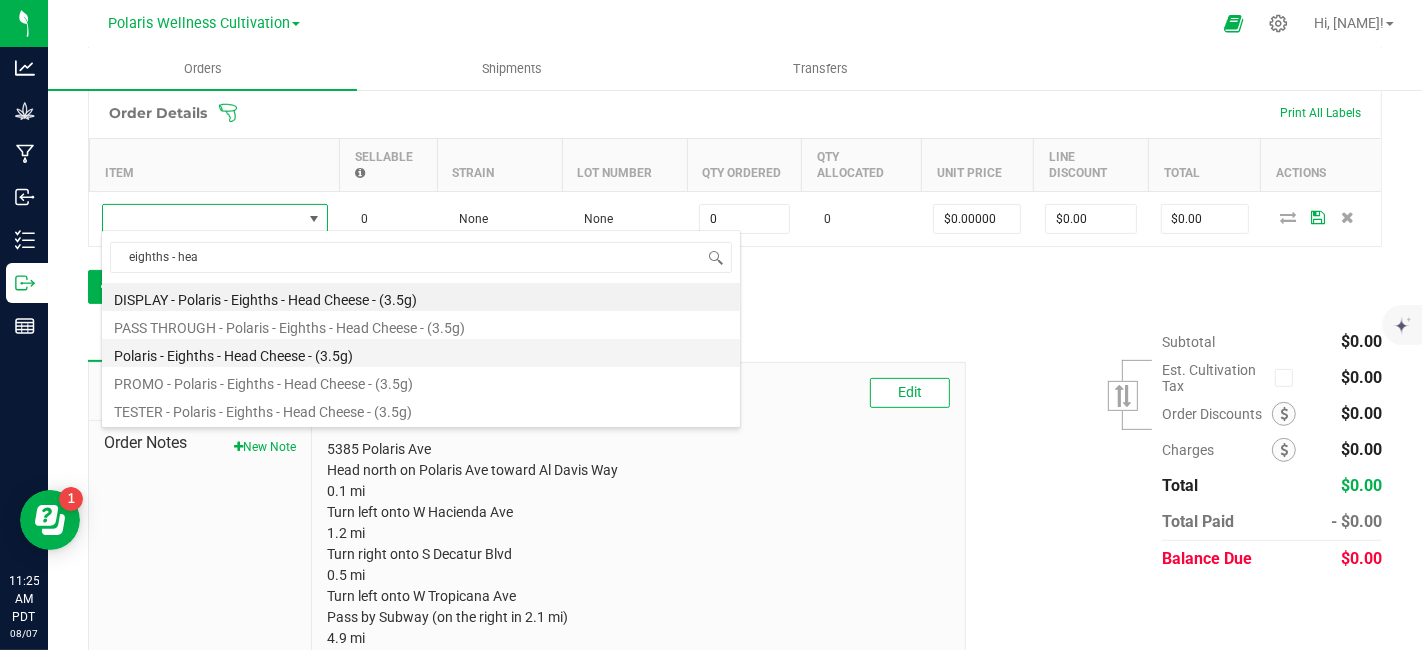 click on "Polaris - Eighths - Head Cheese - (3.5g)" at bounding box center (421, 353) 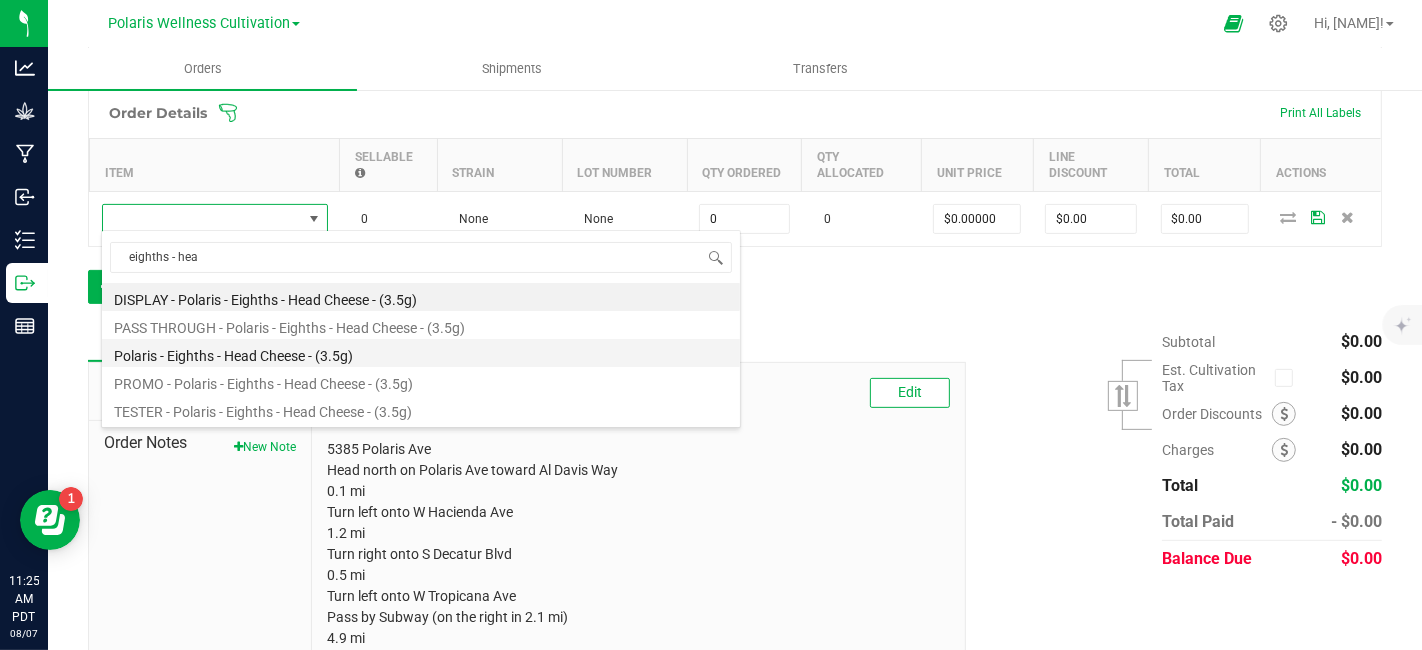 type on "0 ea" 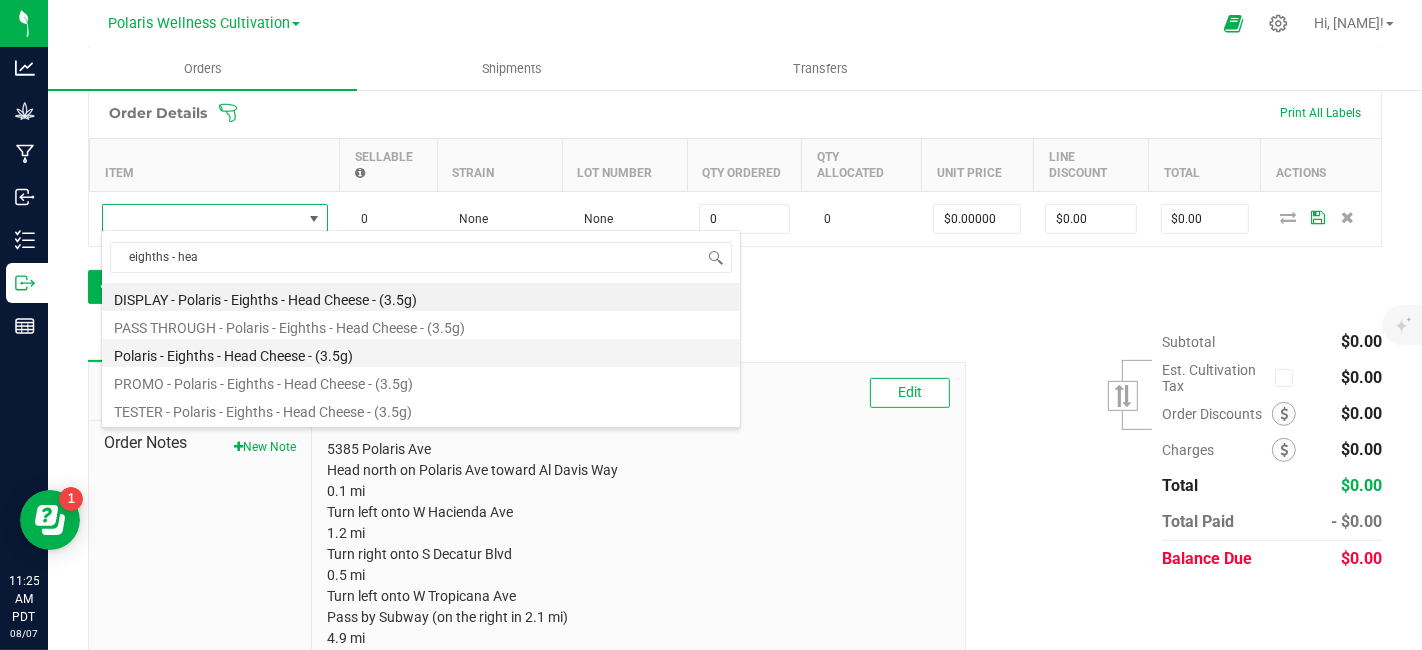 type on "$23.92000" 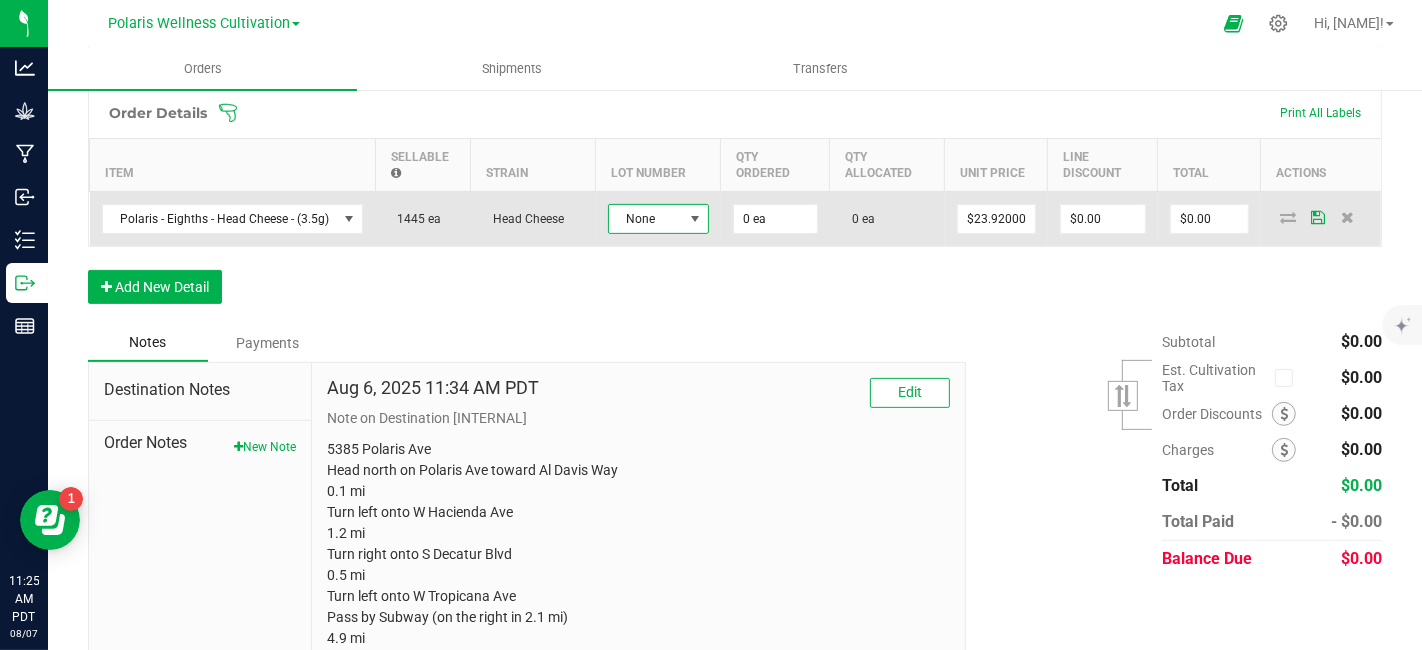 click at bounding box center (695, 219) 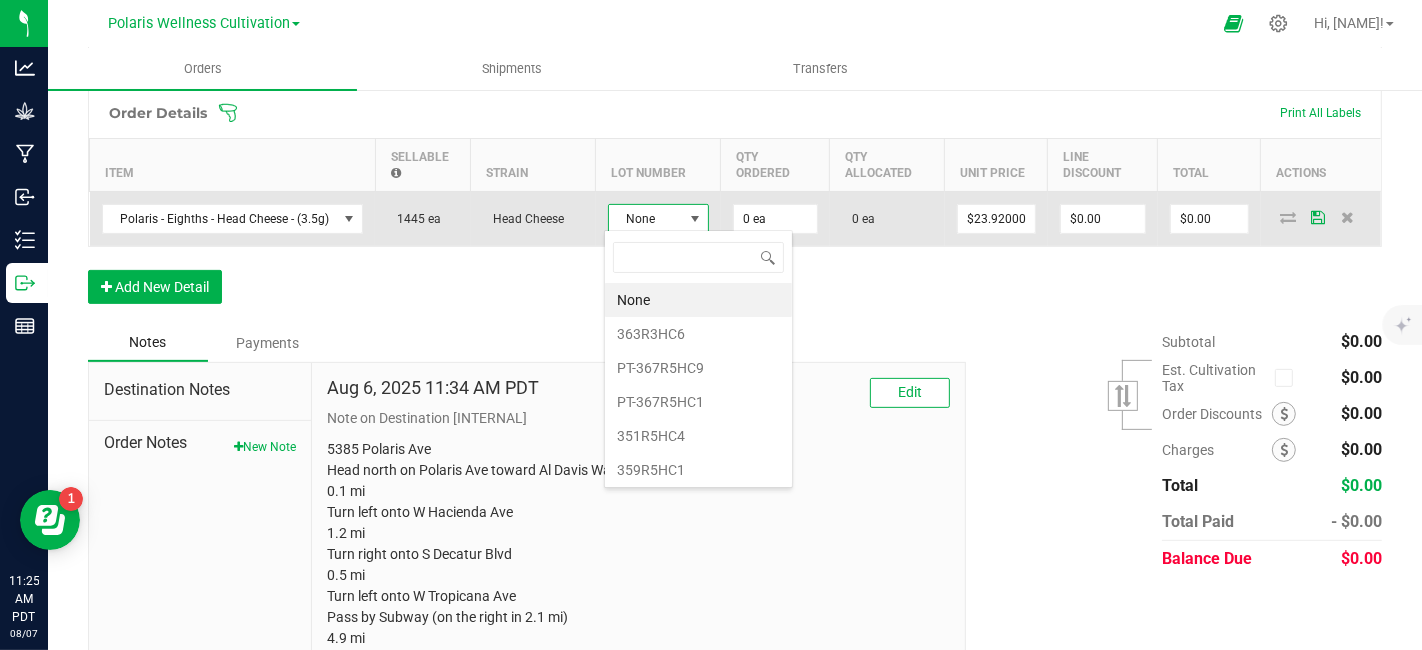 scroll, scrollTop: 99970, scrollLeft: 99899, axis: both 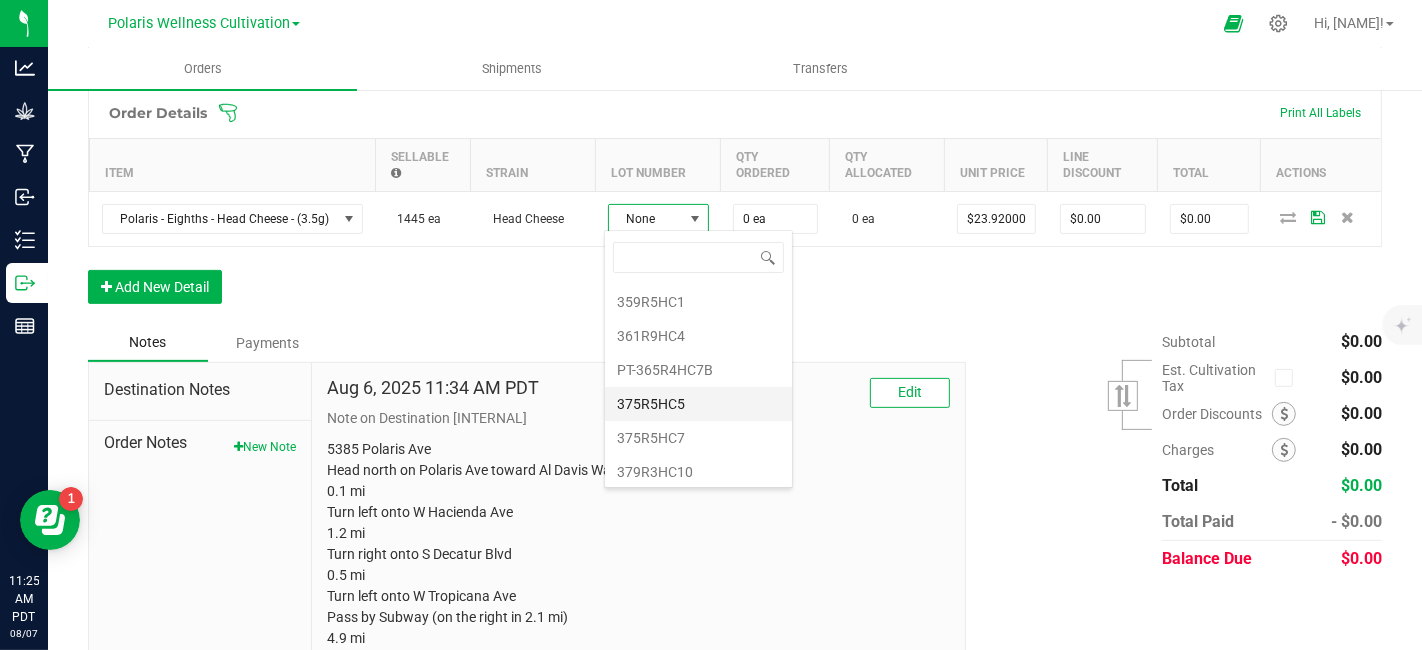 click on "375R5HC5" at bounding box center [698, 404] 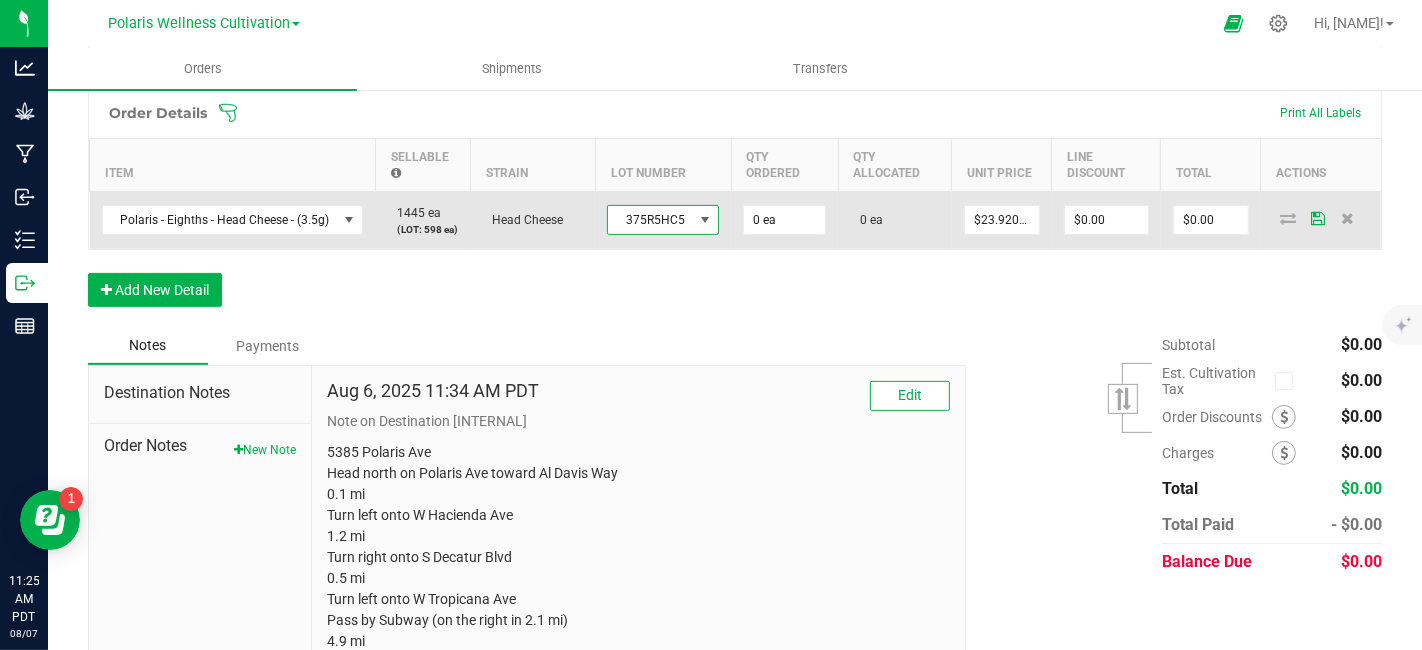 click at bounding box center (705, 220) 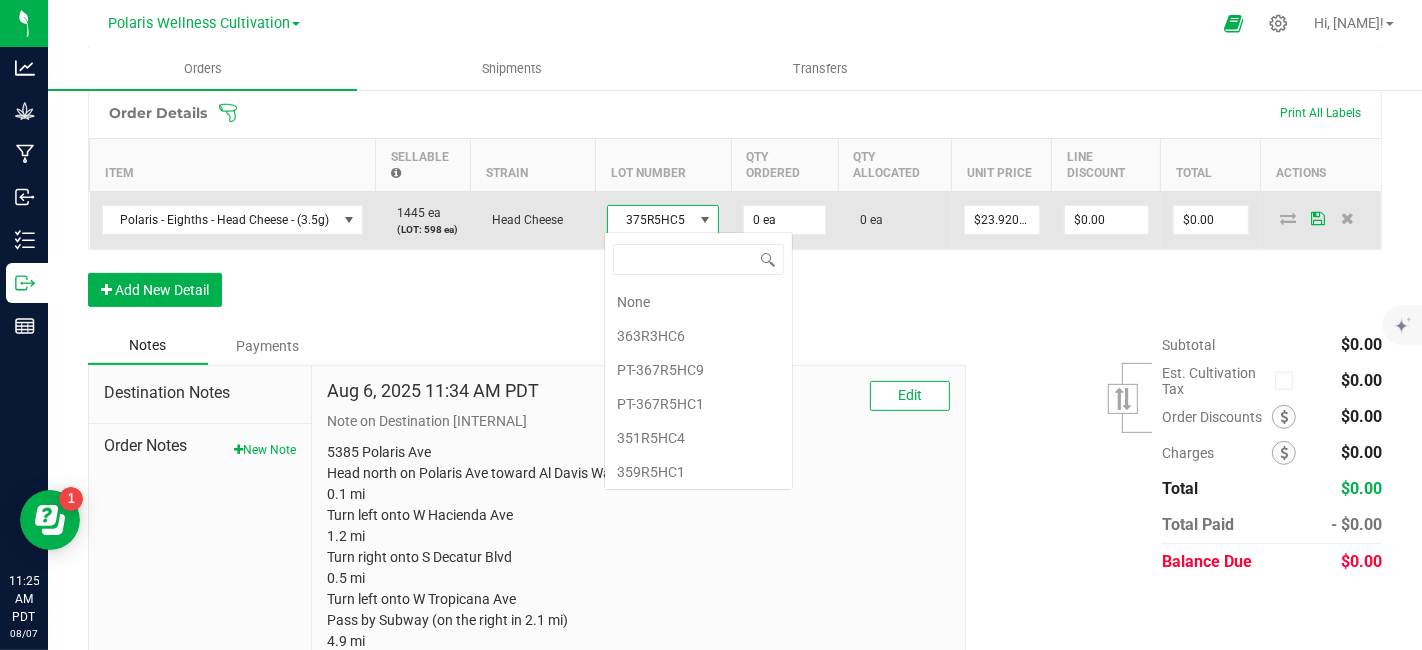 scroll, scrollTop: 99970, scrollLeft: 99890, axis: both 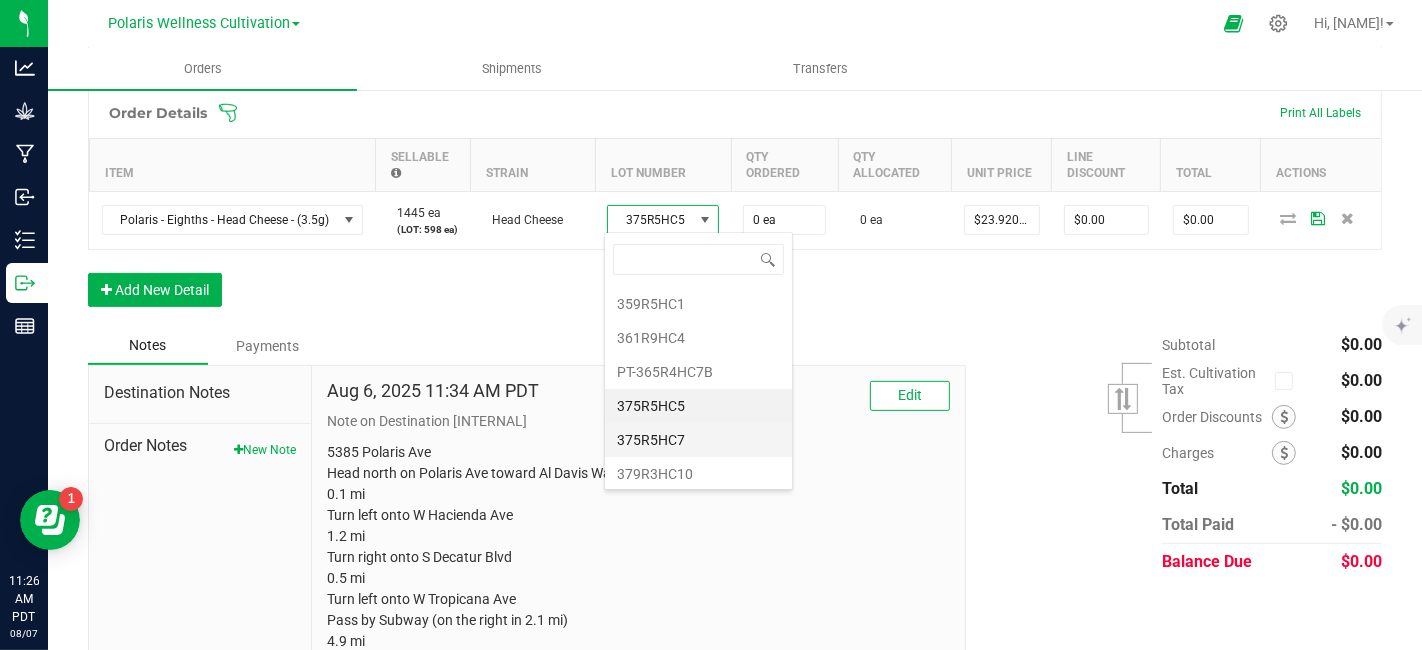 click on "375R5HC7" at bounding box center [698, 440] 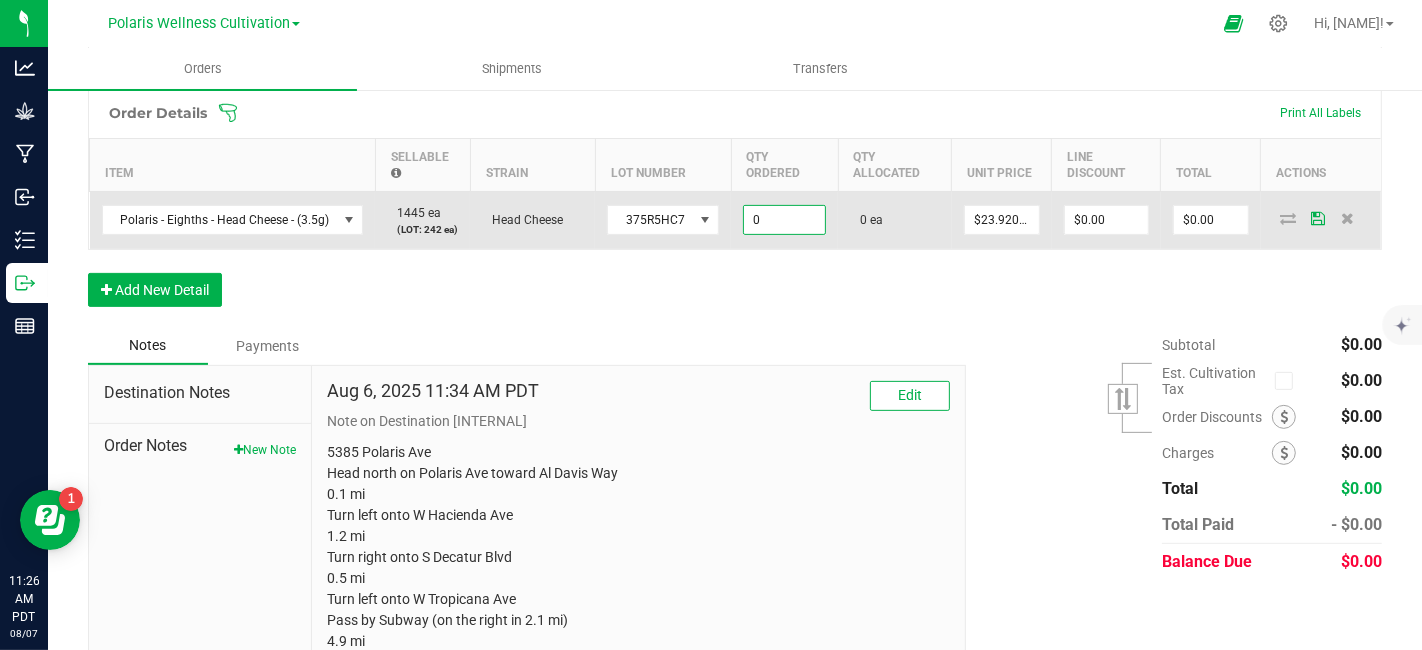 click on "0" at bounding box center [784, 220] 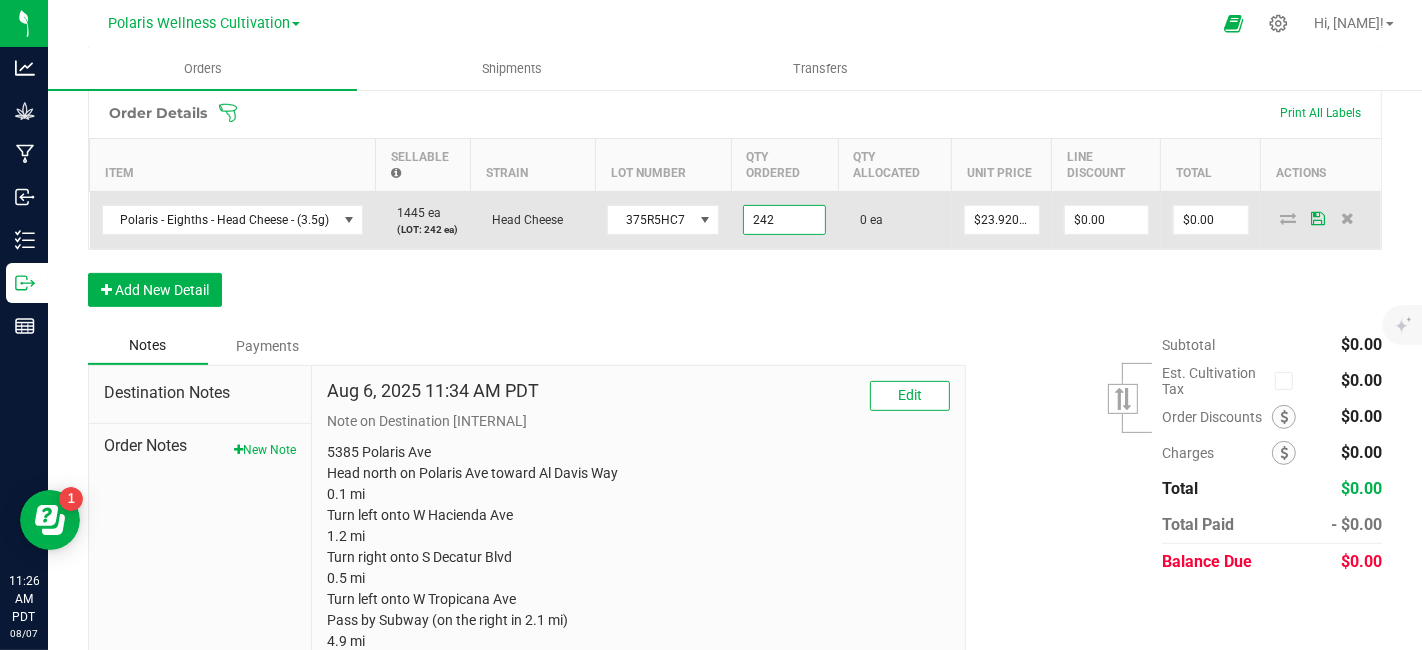type on "242 ea" 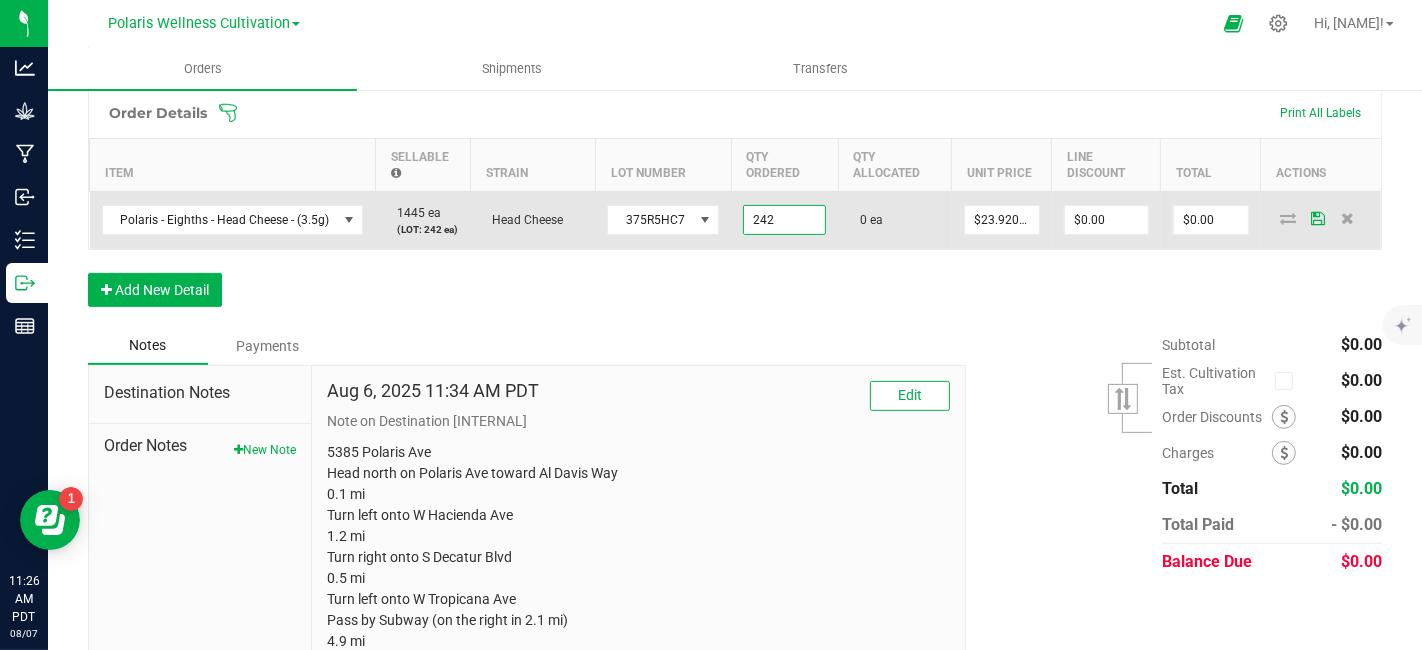 type on "23.92" 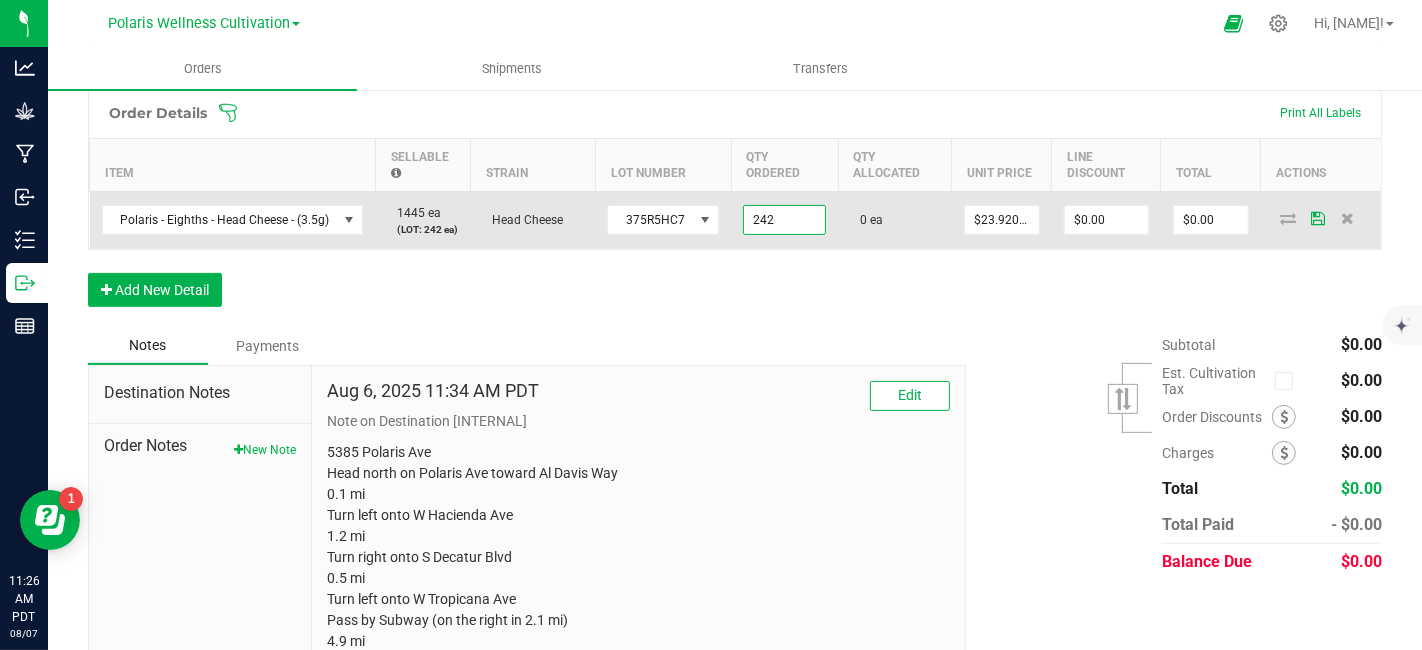 type on "$5,788.64" 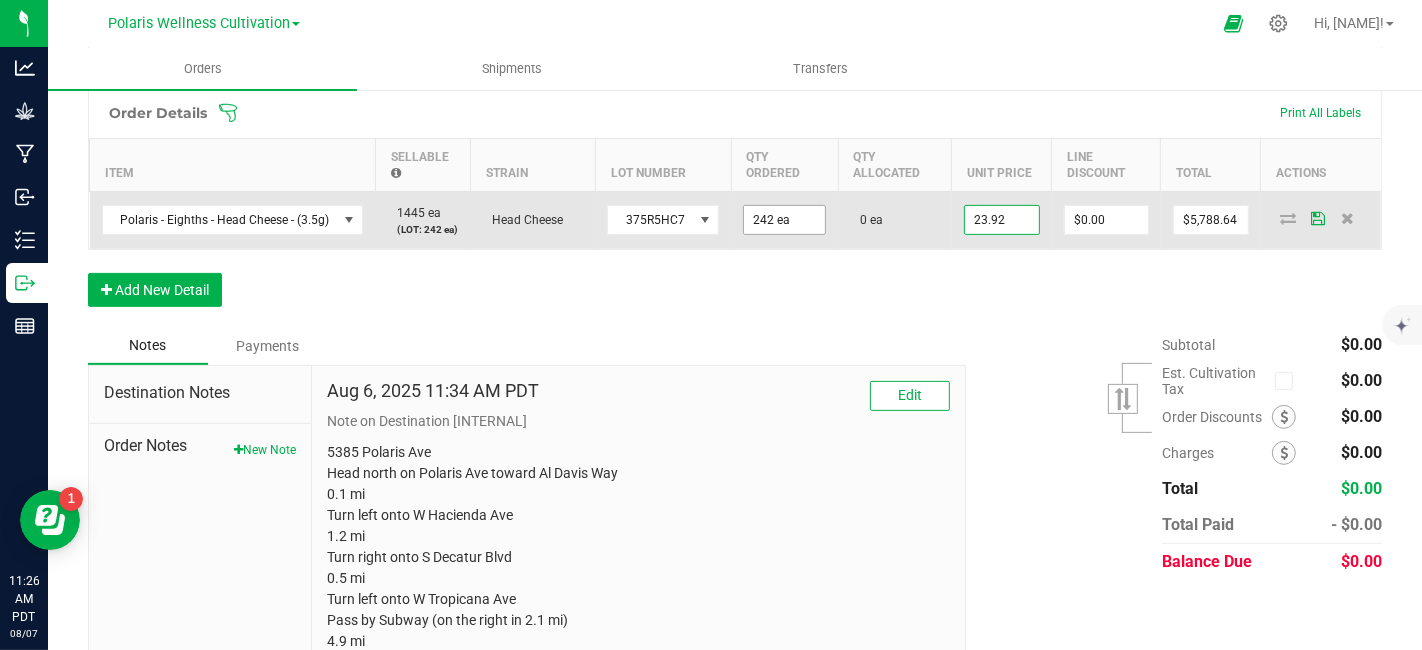 scroll, scrollTop: 0, scrollLeft: 0, axis: both 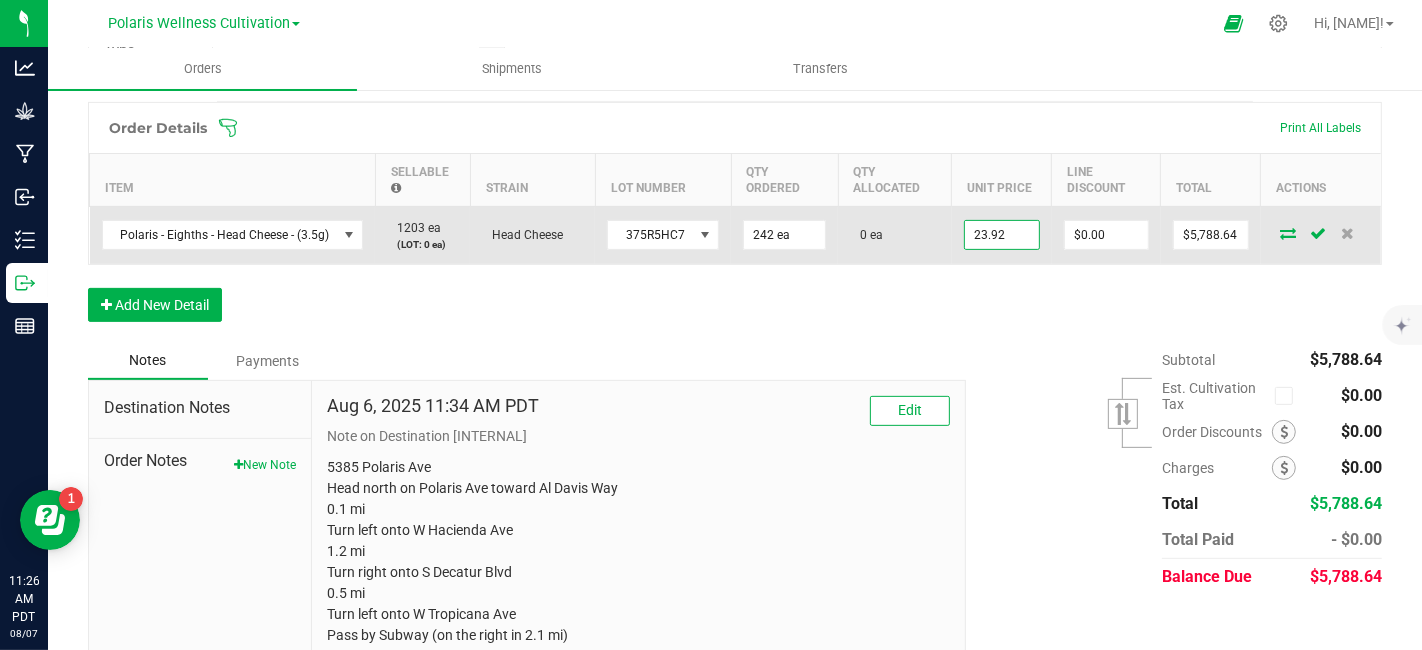 click on "23.92" at bounding box center (1002, 235) 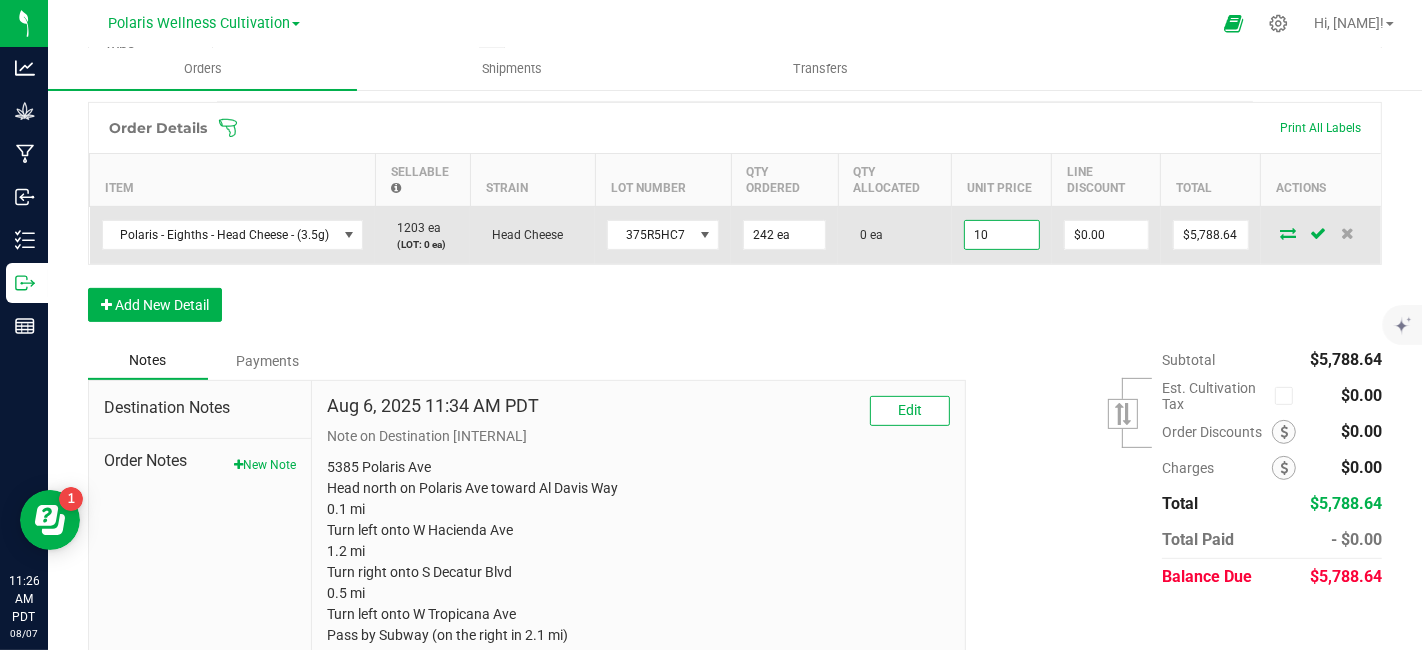 type on "$10.00000" 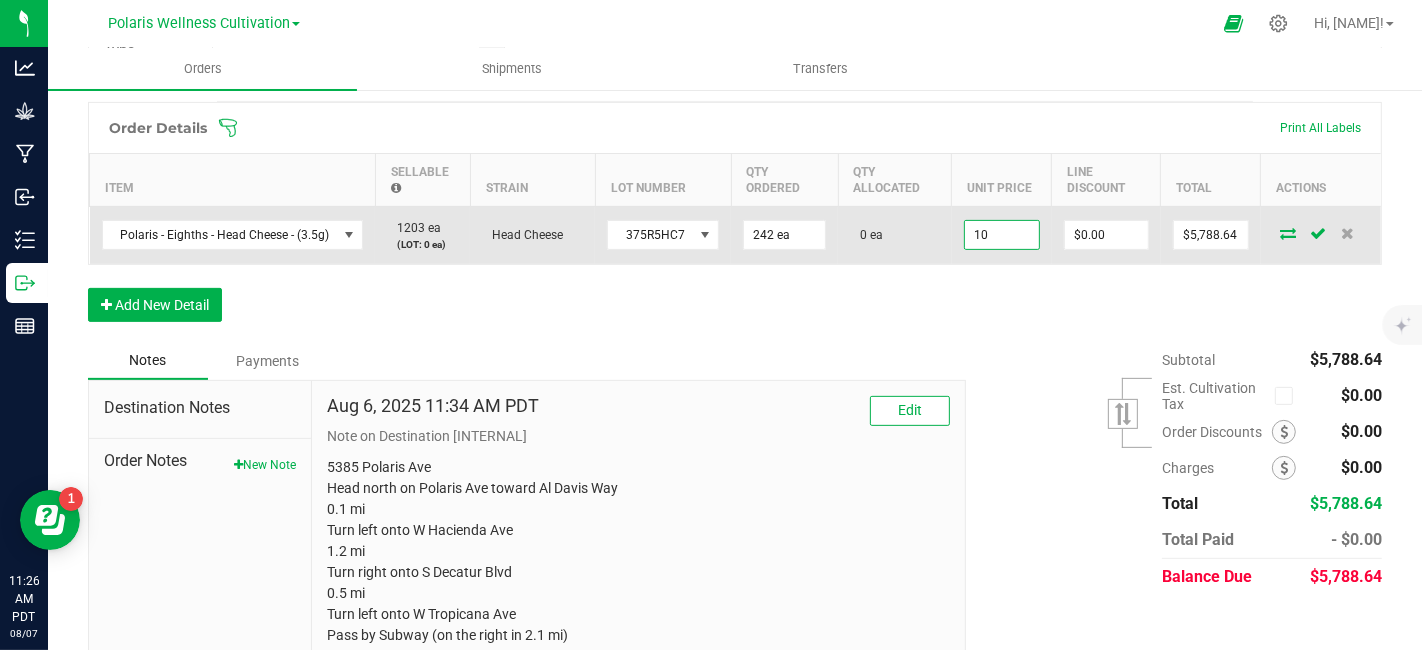 type on "0" 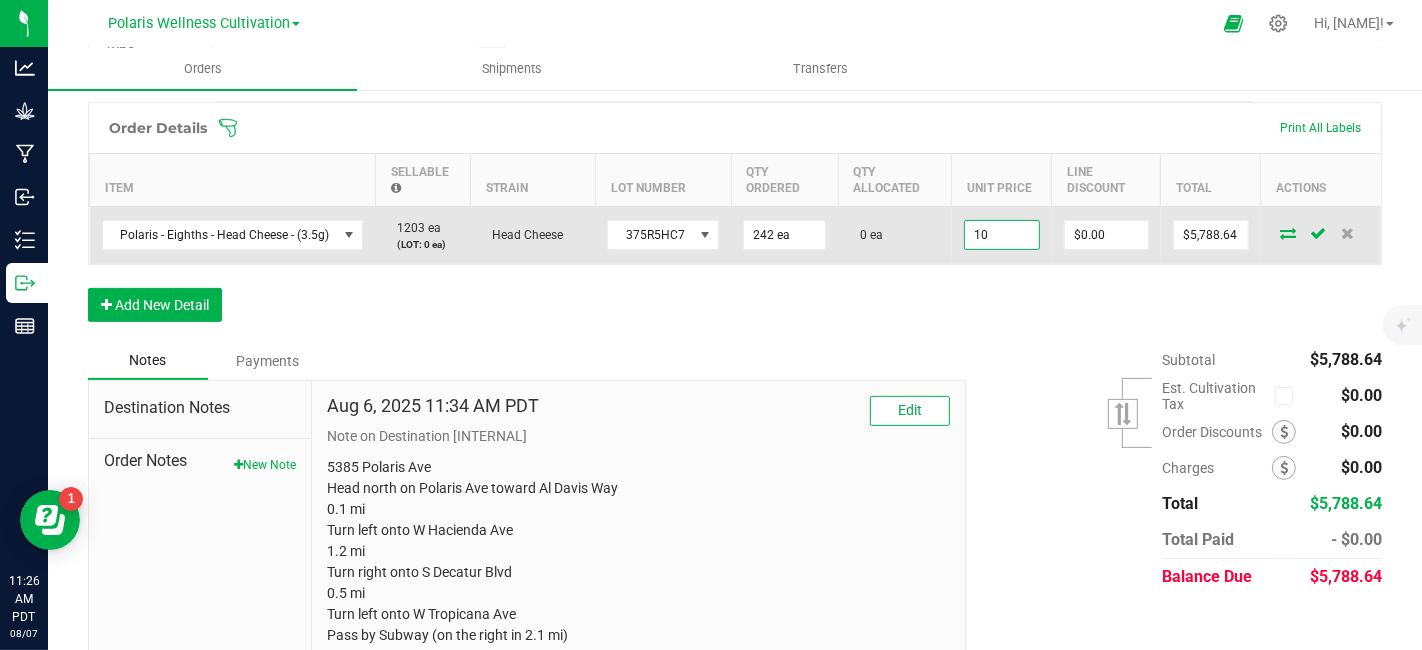 type on "$2,420.00" 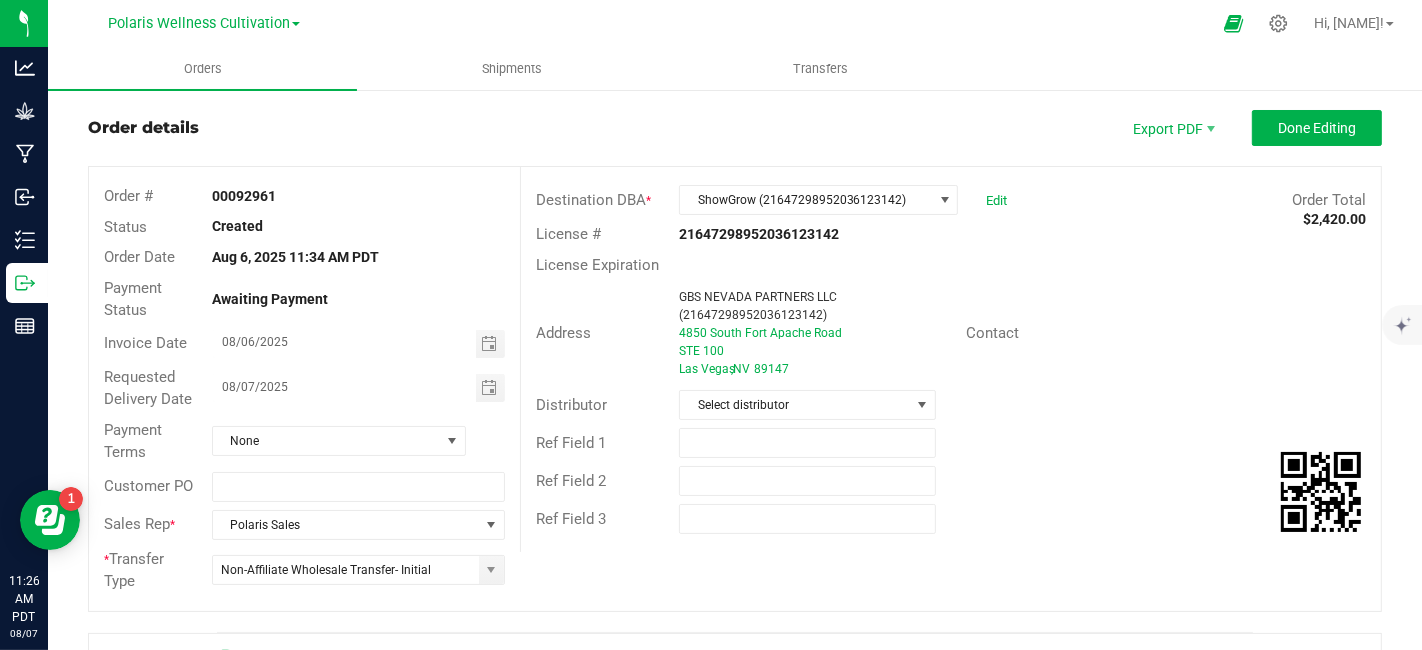 scroll, scrollTop: 0, scrollLeft: 0, axis: both 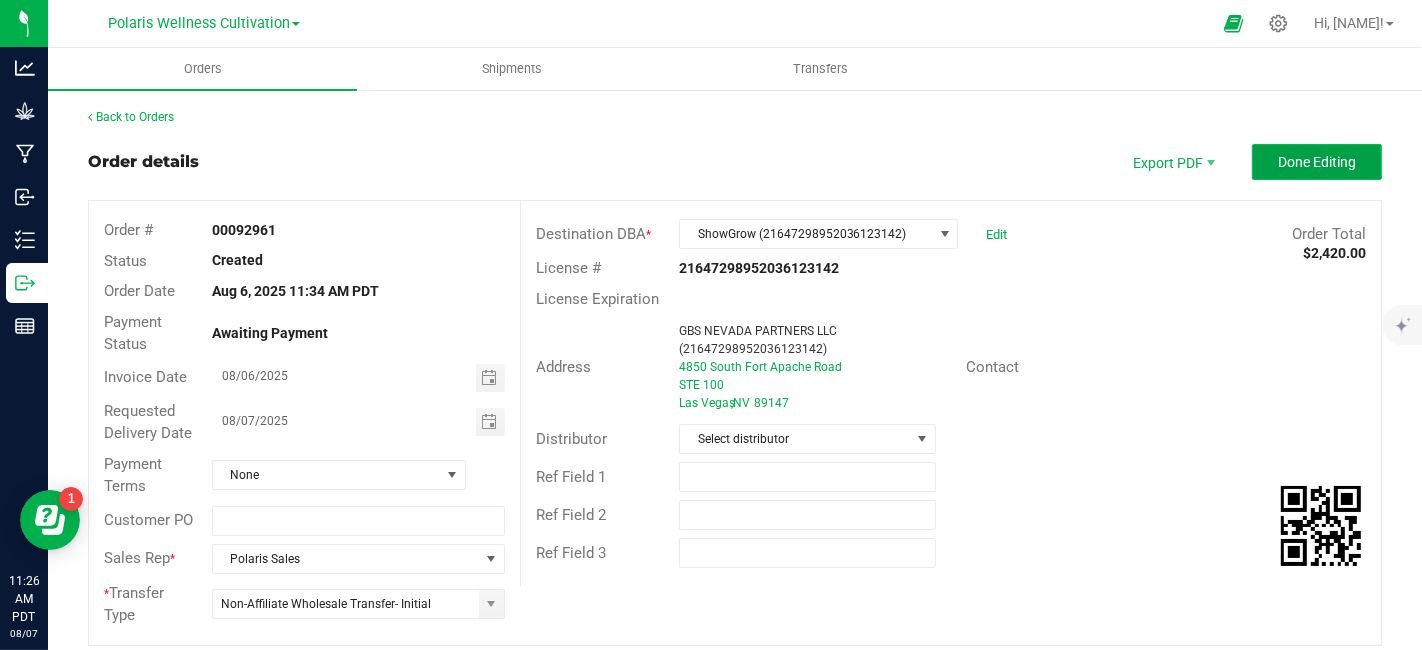 click on "Done Editing" at bounding box center [1317, 162] 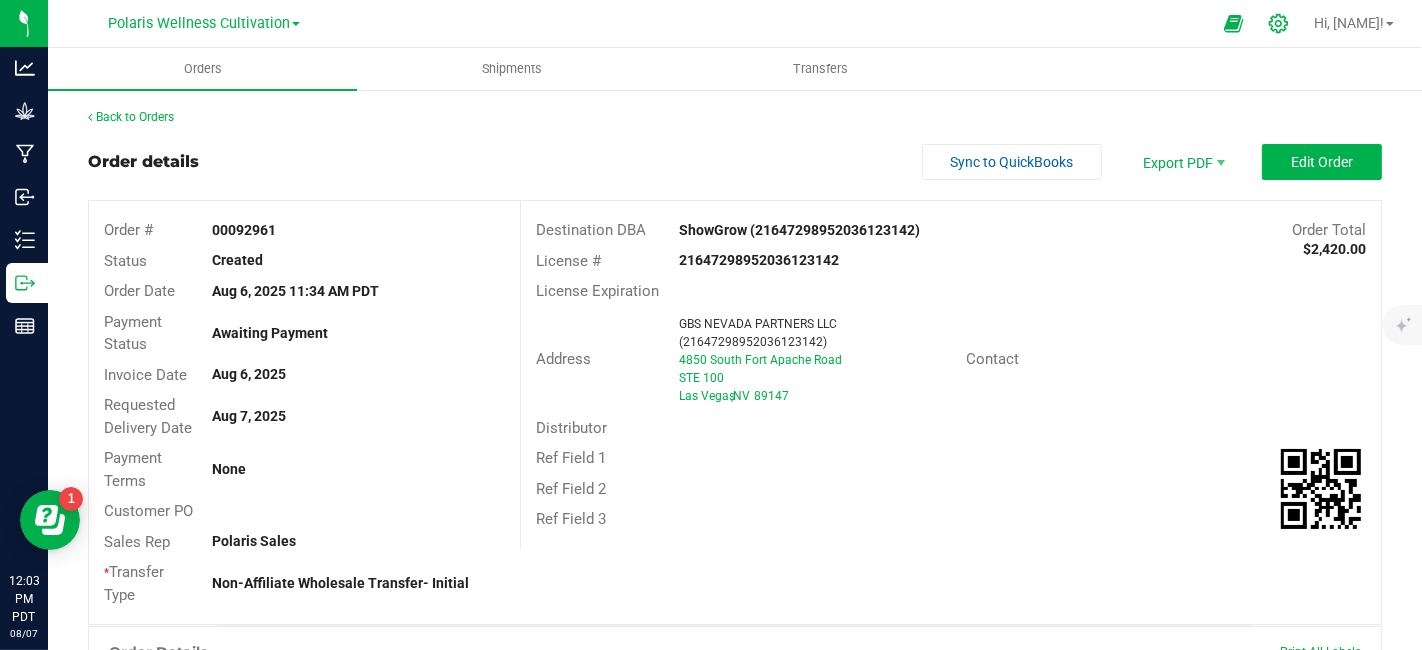 click at bounding box center (1279, 23) 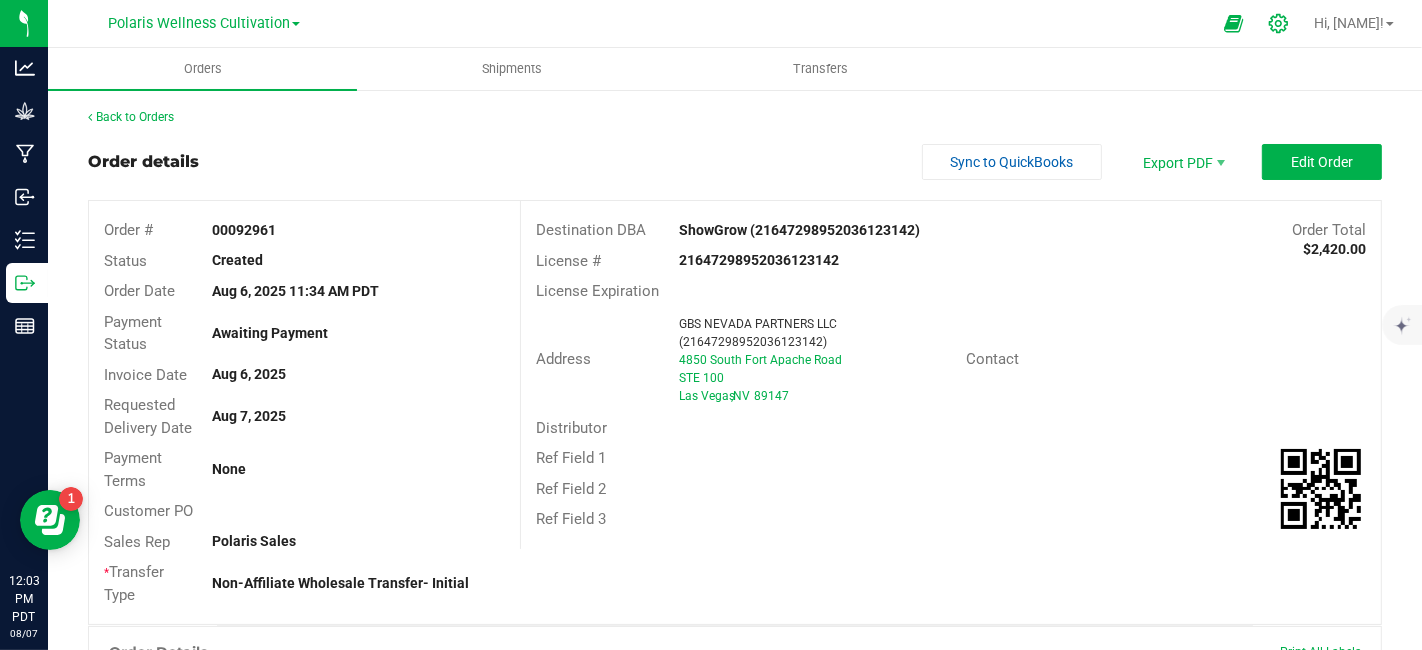 click 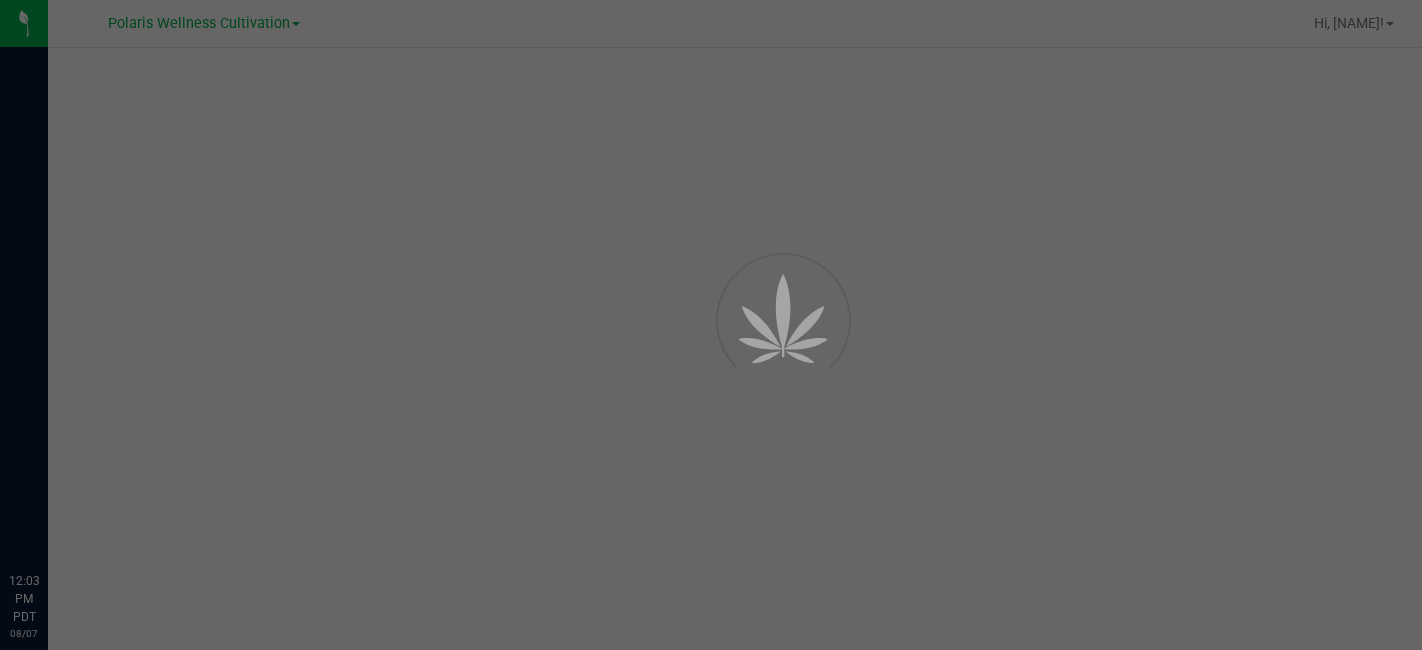 scroll, scrollTop: 0, scrollLeft: 0, axis: both 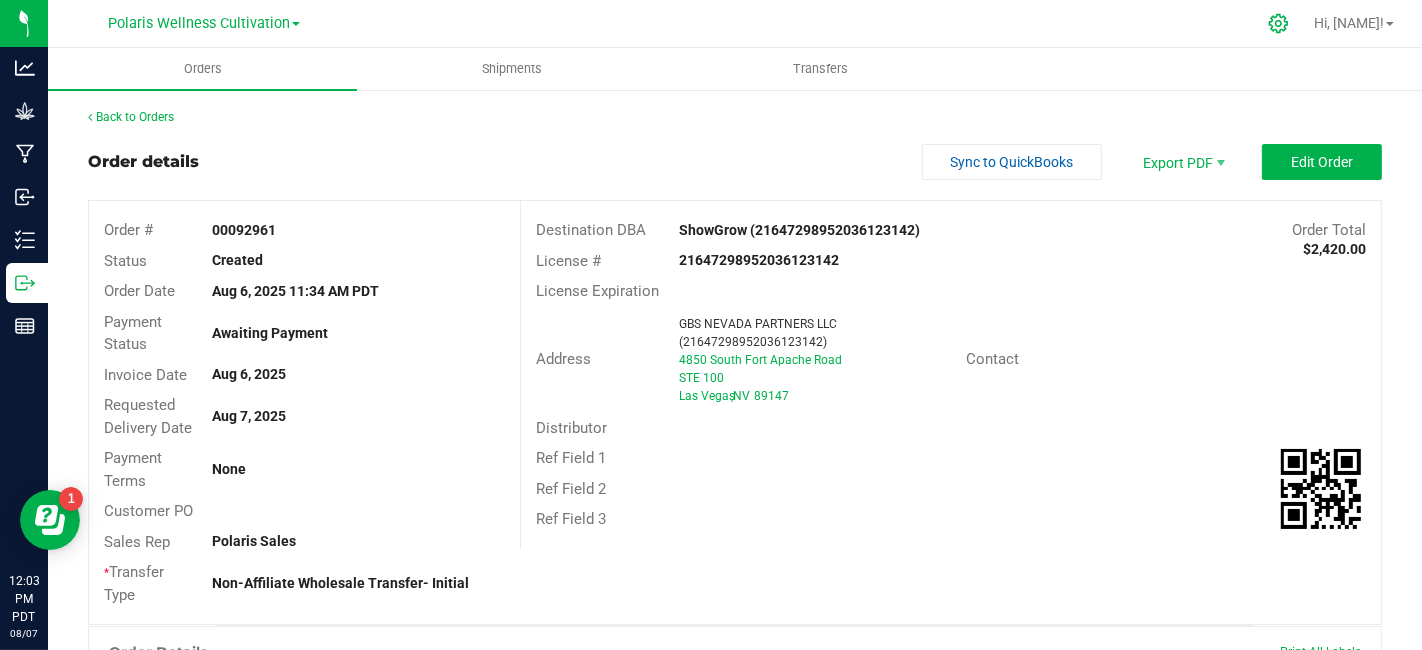 click 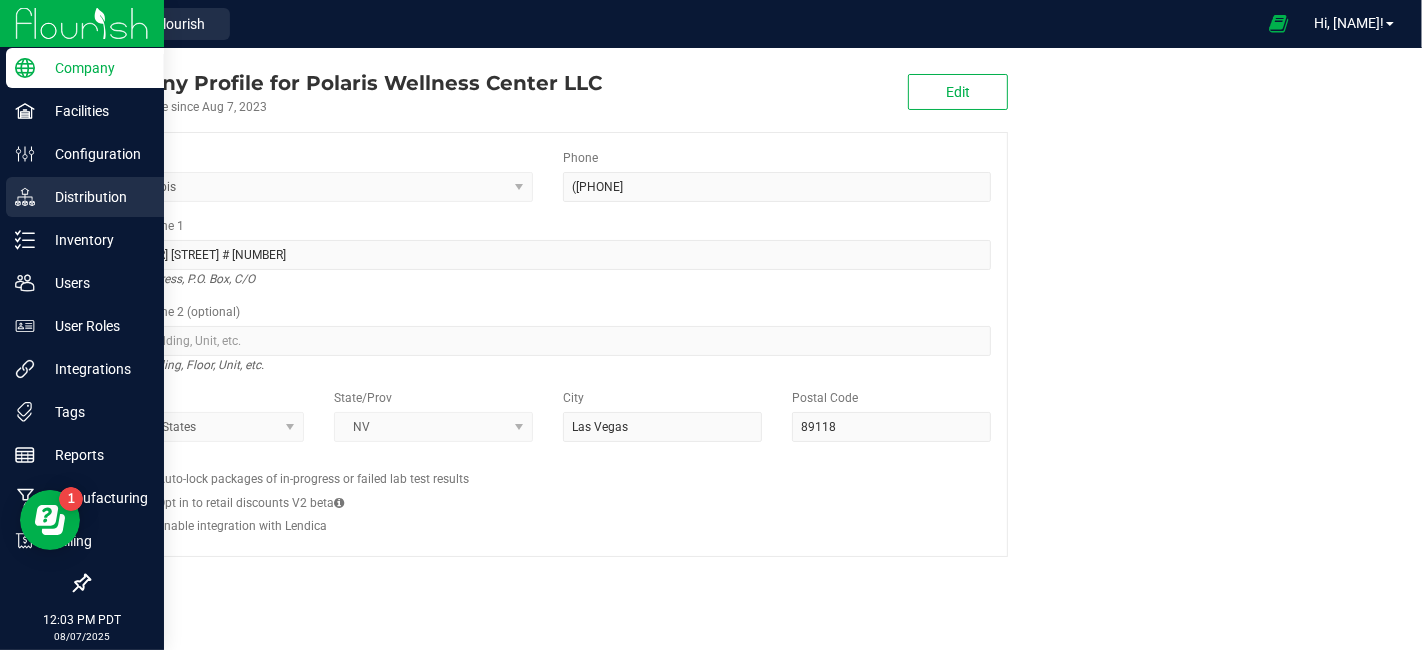click on "Distribution" at bounding box center (95, 197) 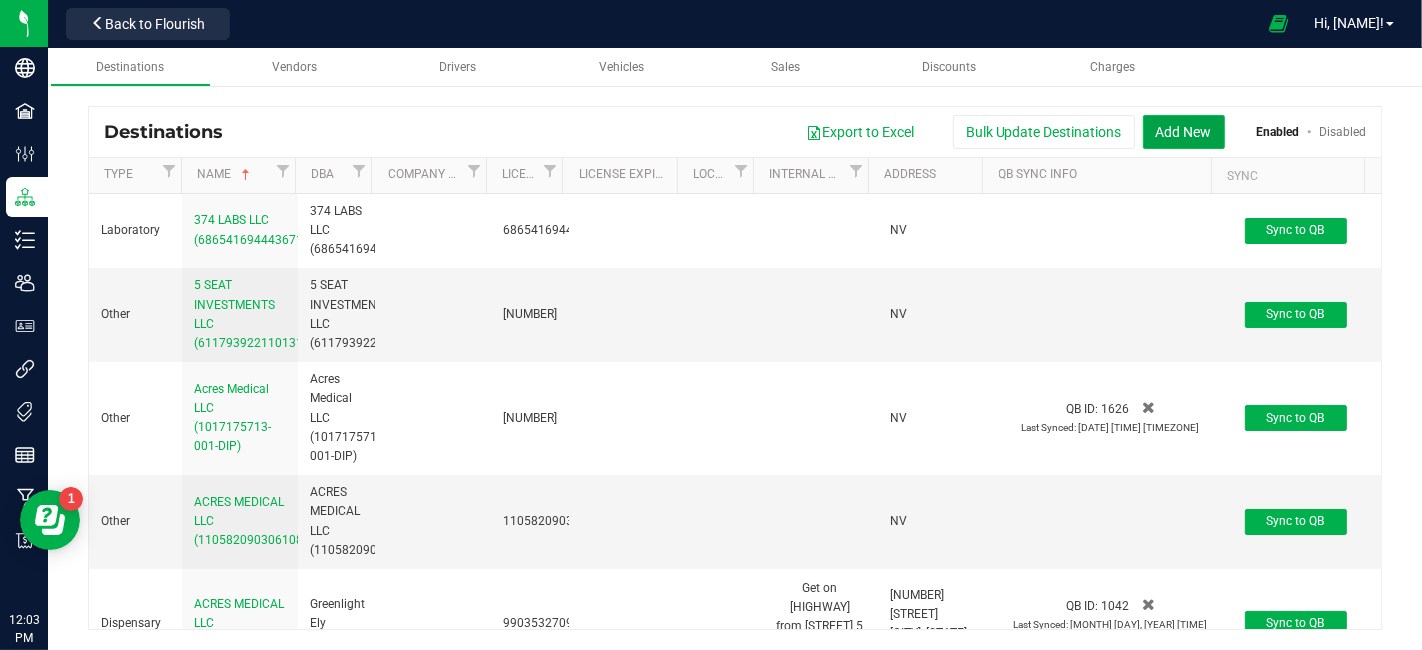 click on "Add New" at bounding box center [1184, 132] 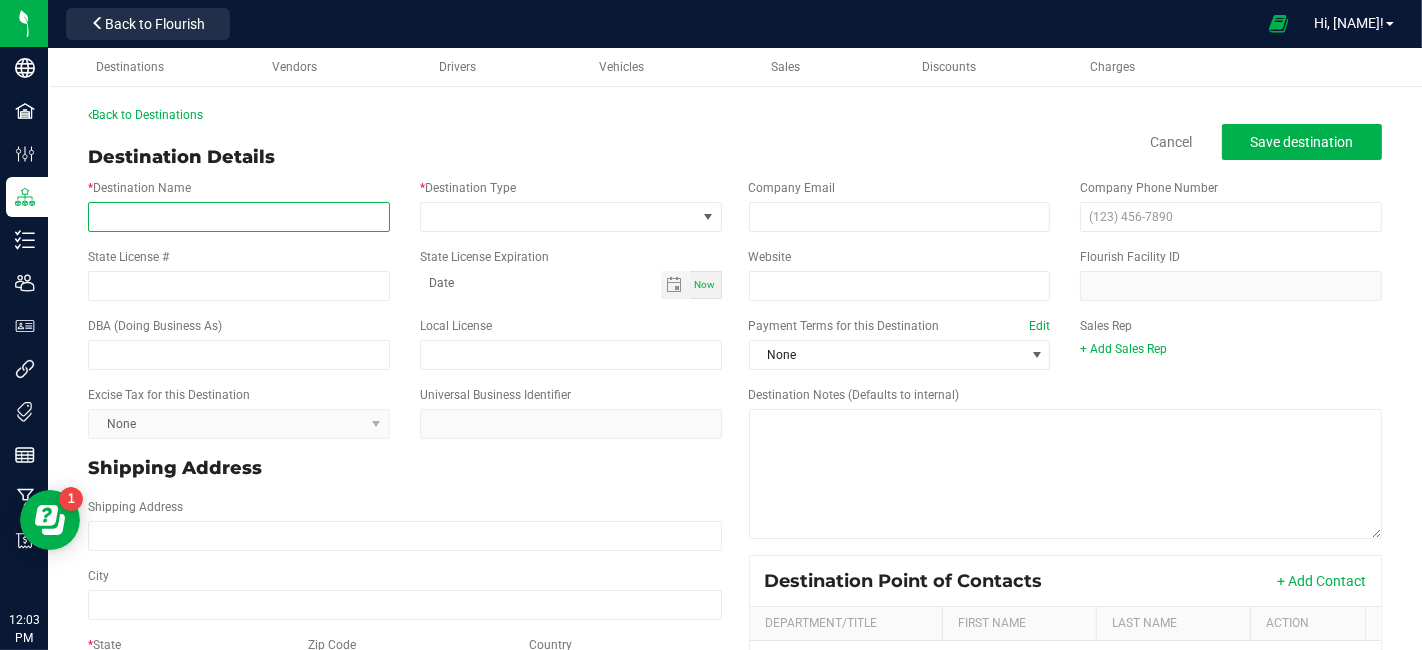 click on "*  Destination Name" at bounding box center [239, 217] 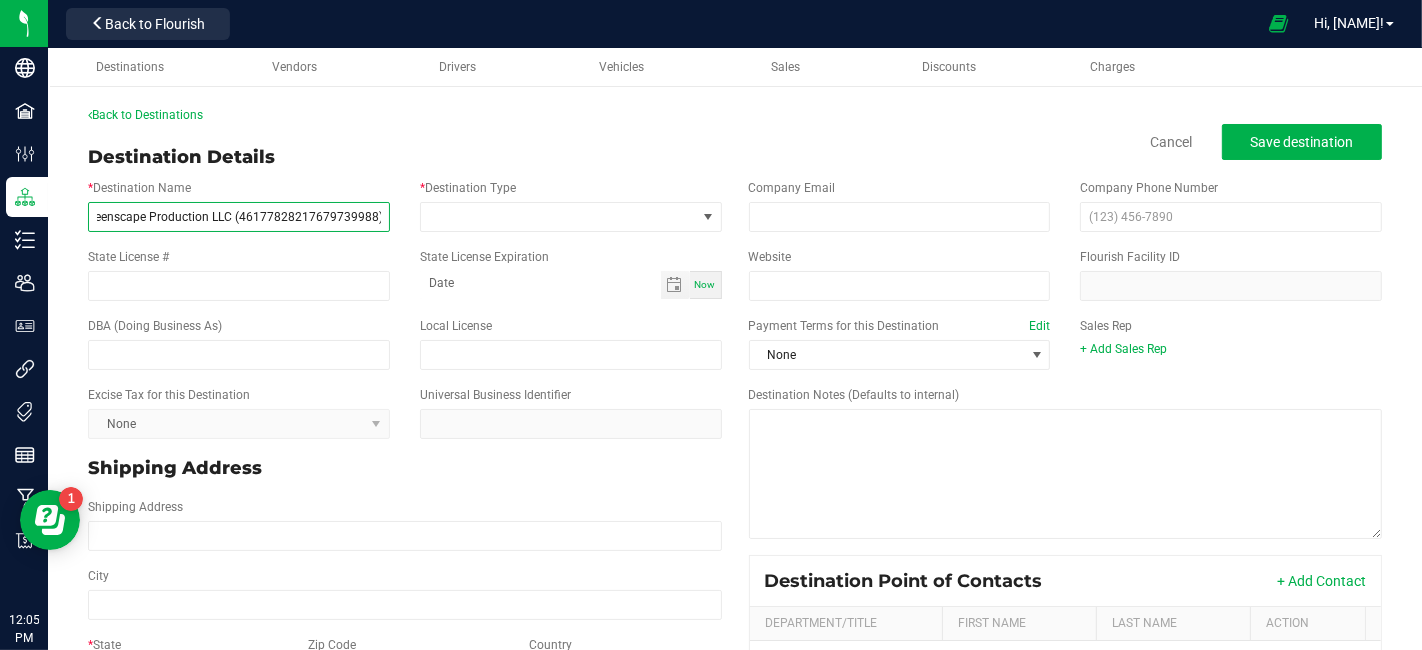scroll, scrollTop: 0, scrollLeft: 0, axis: both 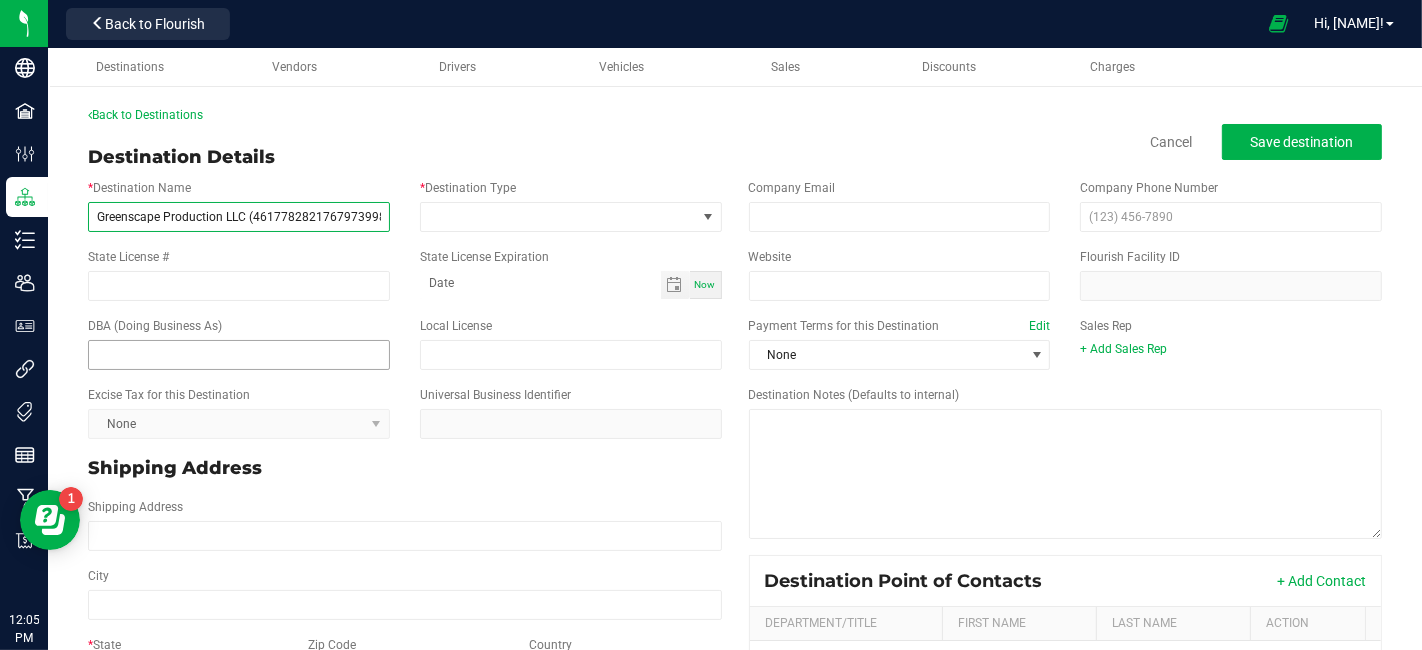 type on "Greenscape Production LLC (46177828217679739988)" 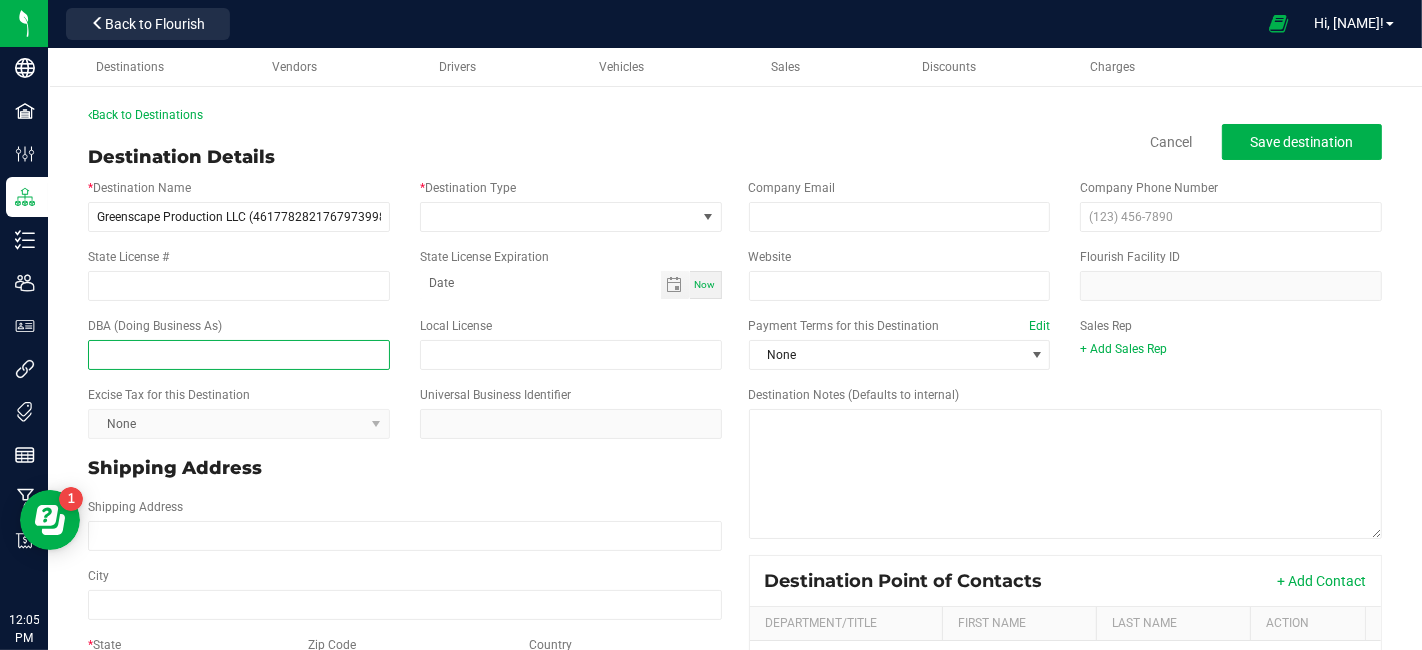 click at bounding box center [239, 355] 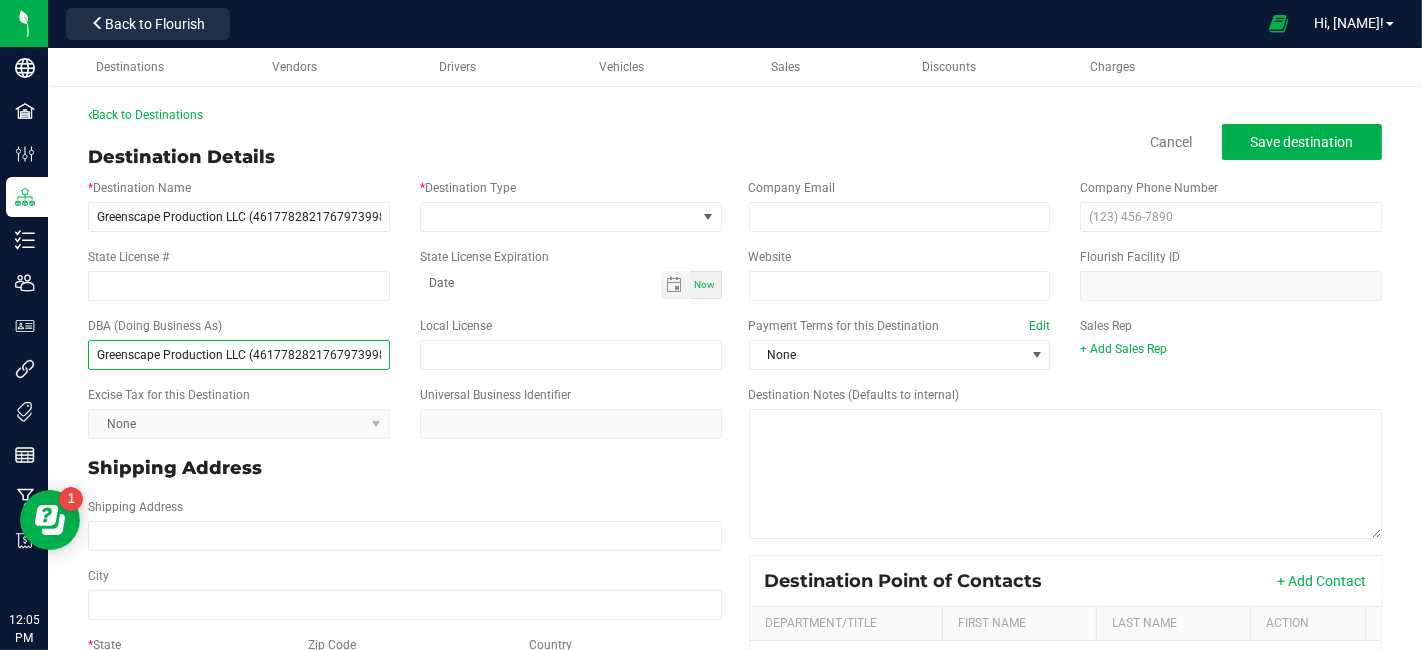 scroll, scrollTop: 0, scrollLeft: 14, axis: horizontal 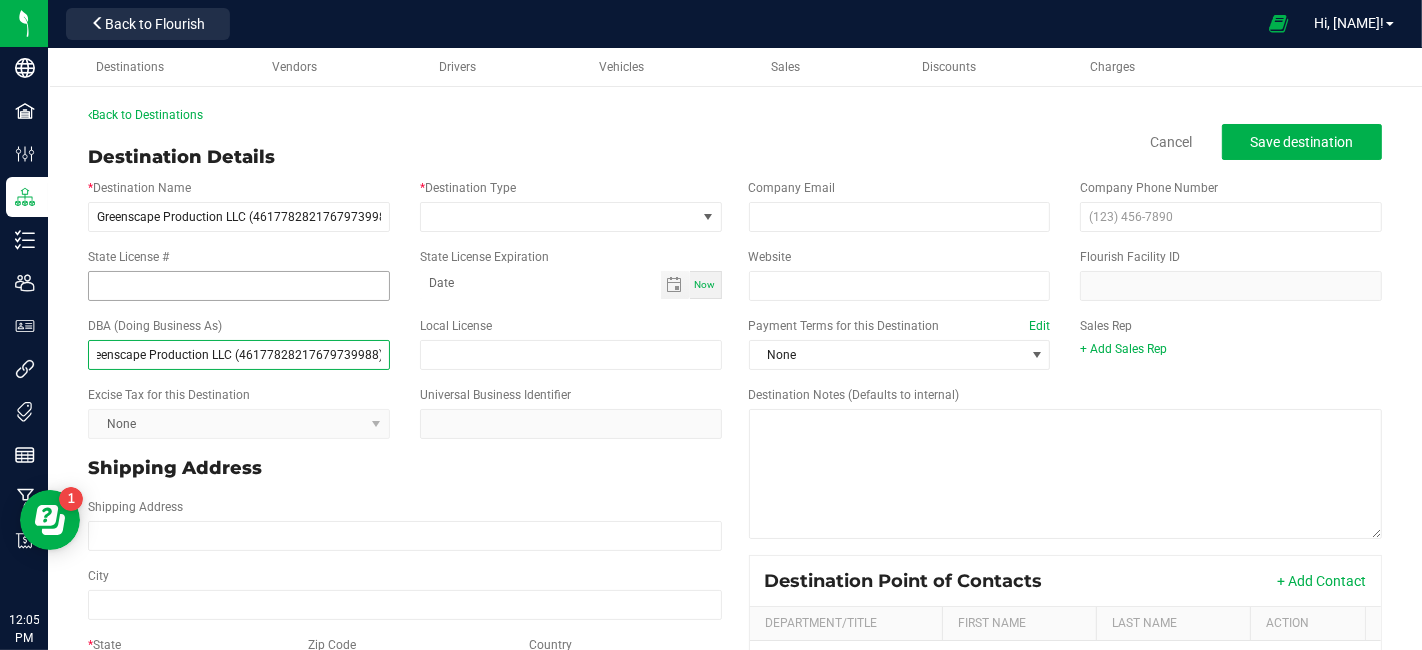 type on "Greenscape Production LLC (46177828217679739988)" 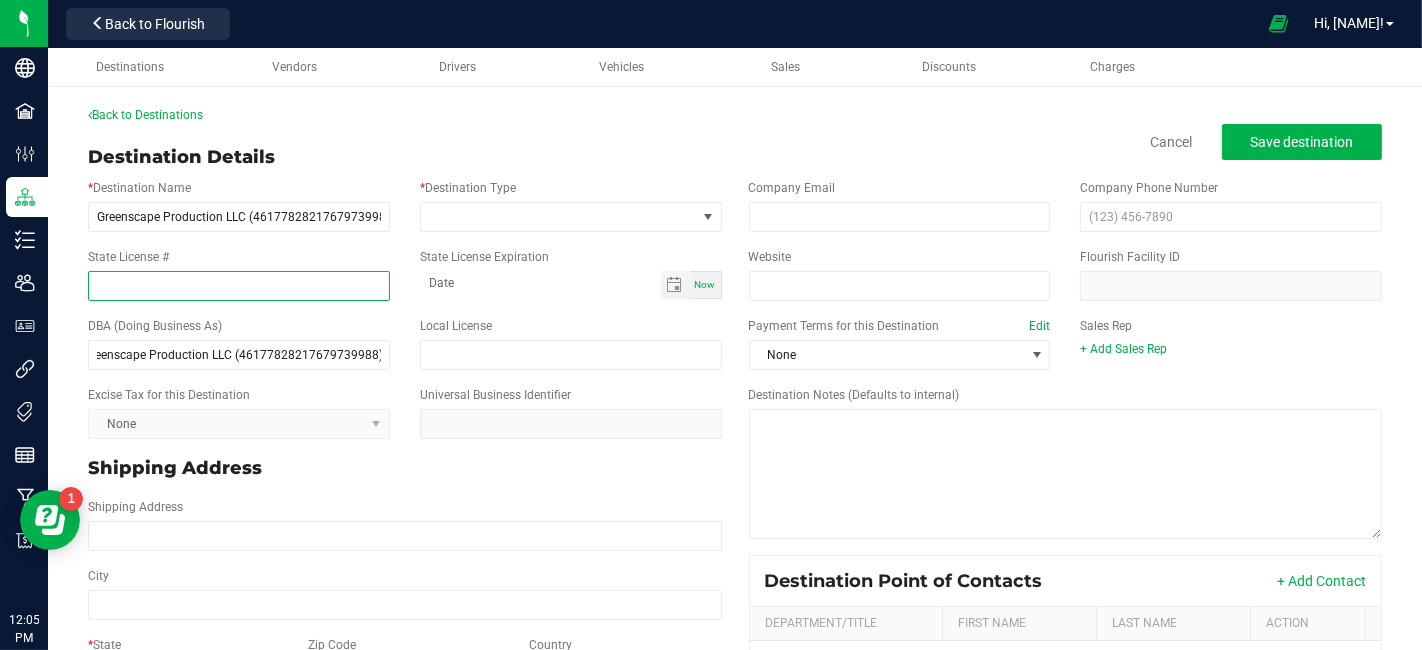 scroll, scrollTop: 0, scrollLeft: 0, axis: both 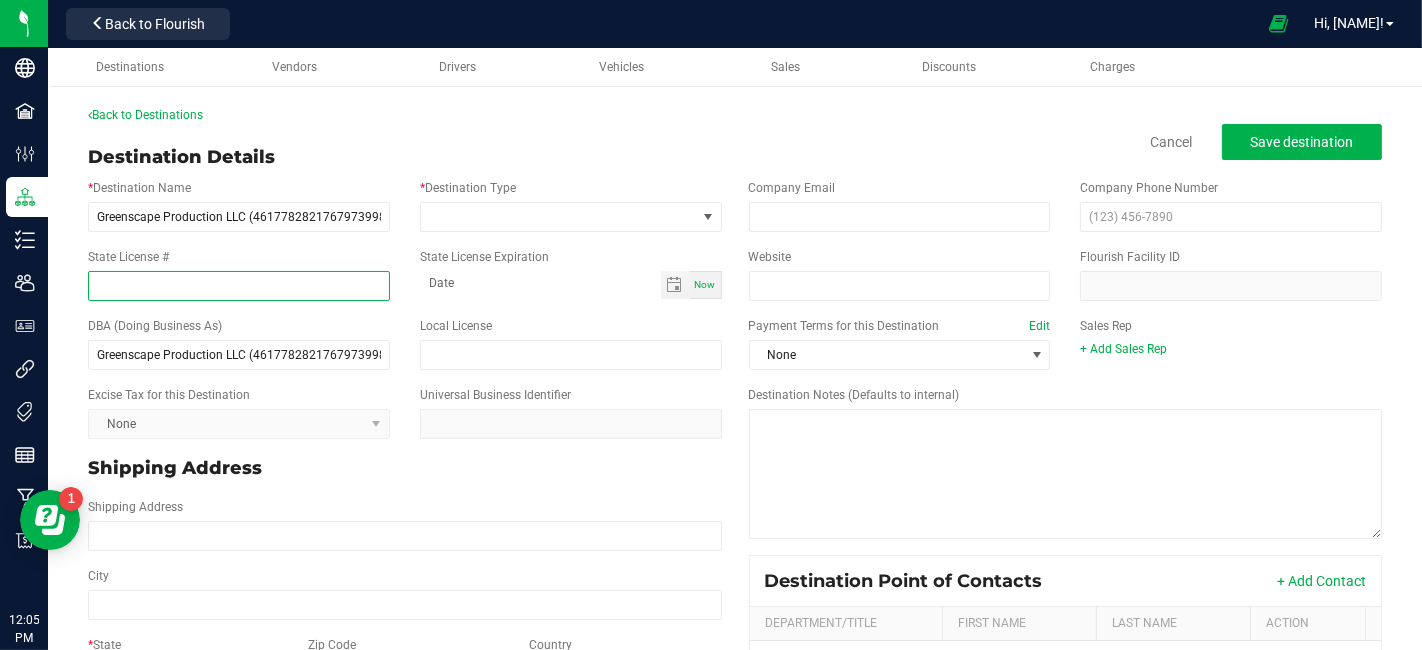 click on "State License #" at bounding box center (239, 286) 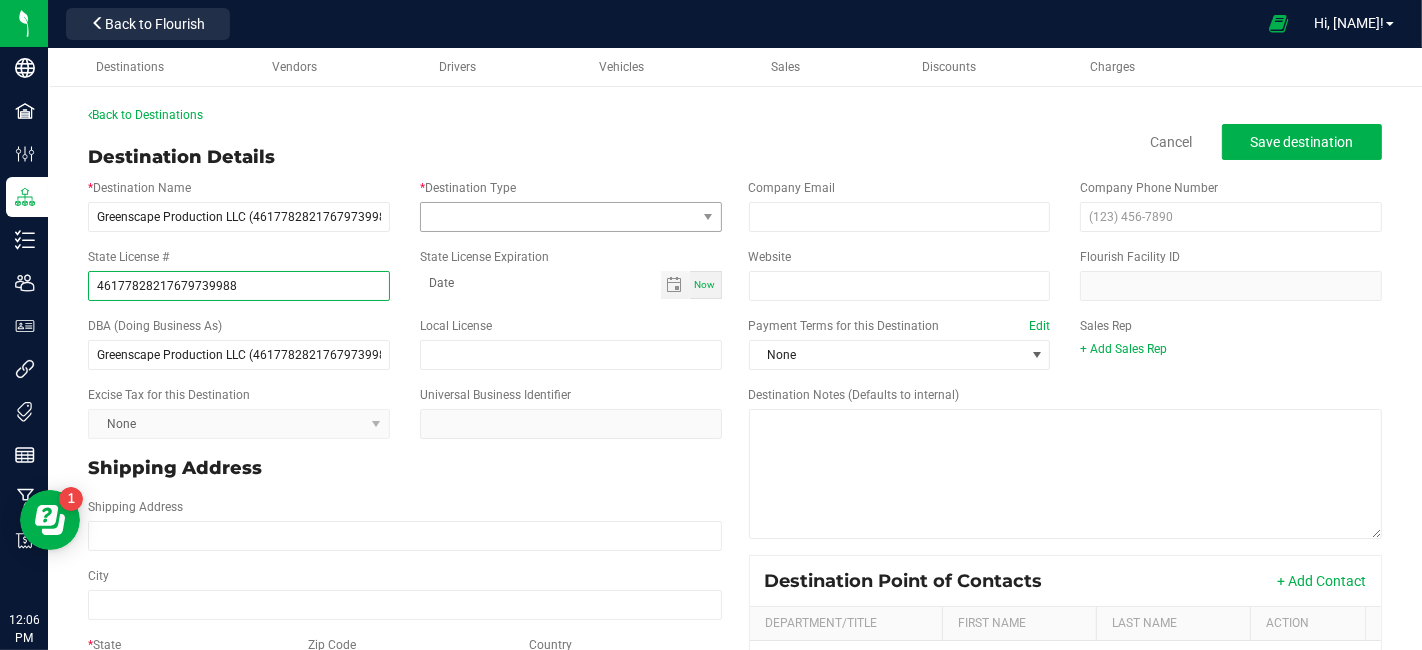 type on "46177828217679739988" 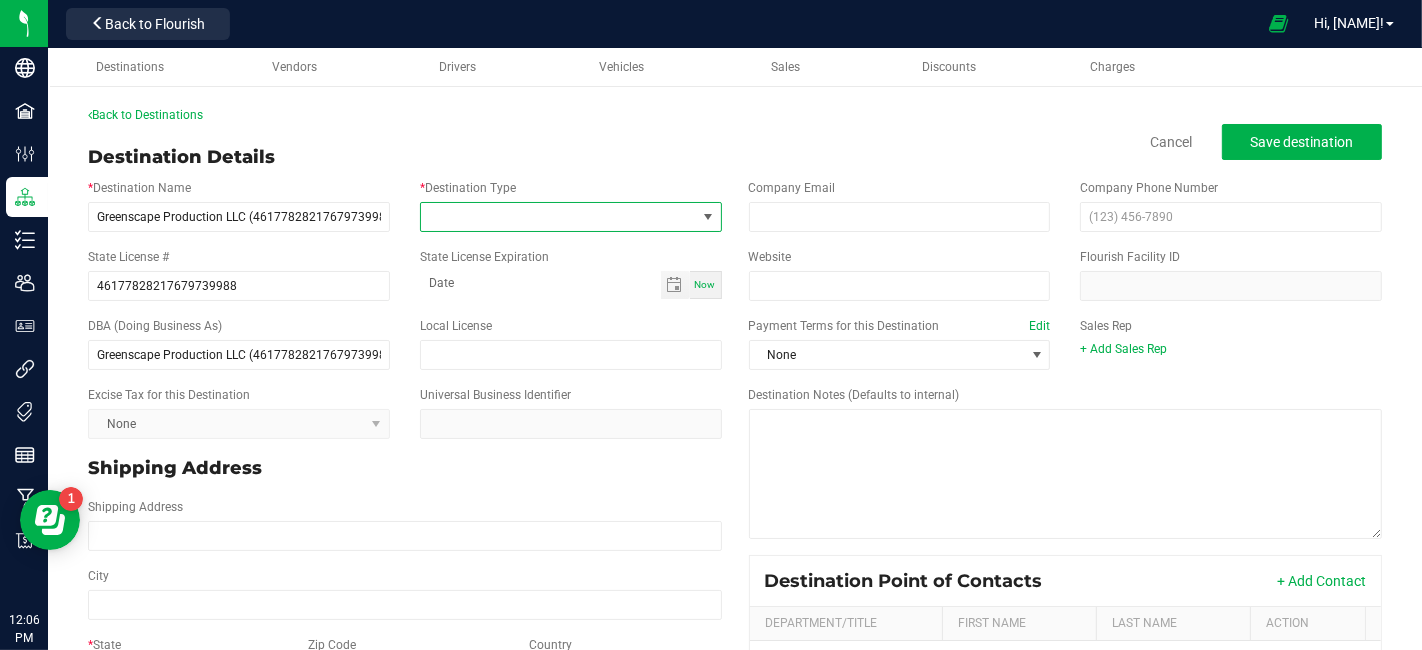 click at bounding box center [558, 217] 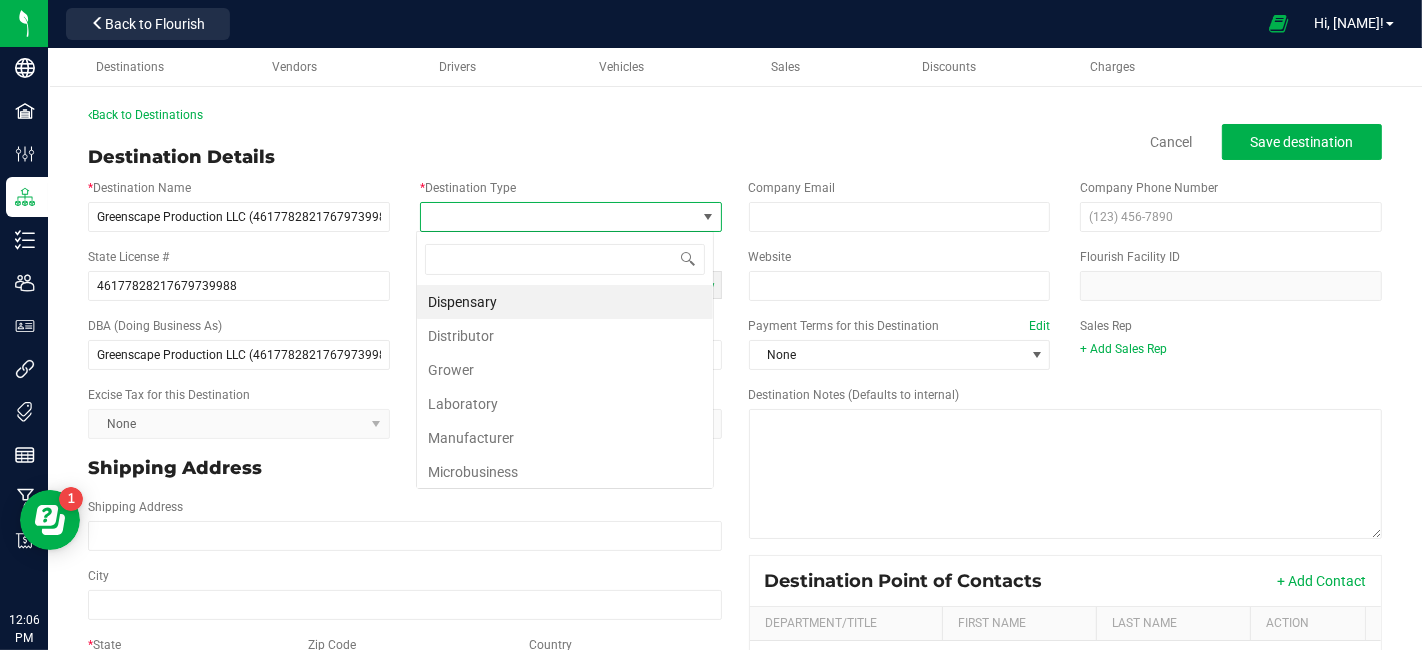 scroll, scrollTop: 99970, scrollLeft: 99702, axis: both 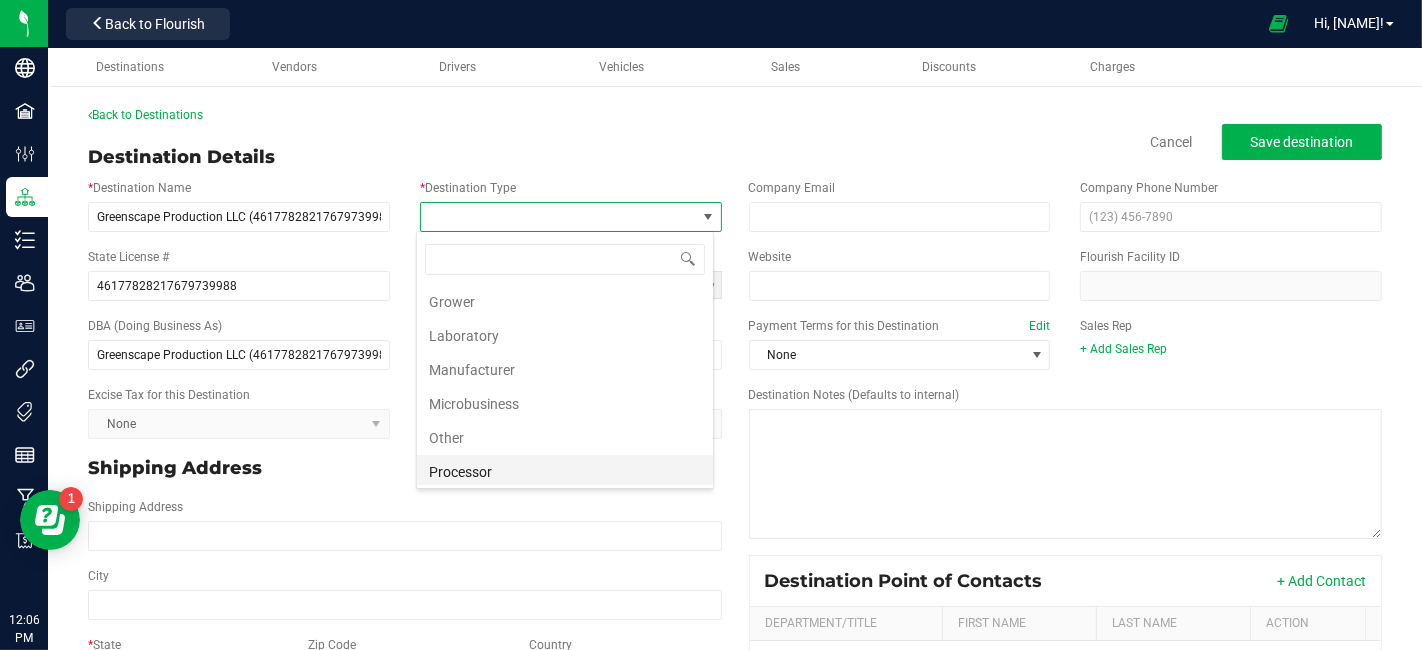 click on "Processor" at bounding box center [565, 472] 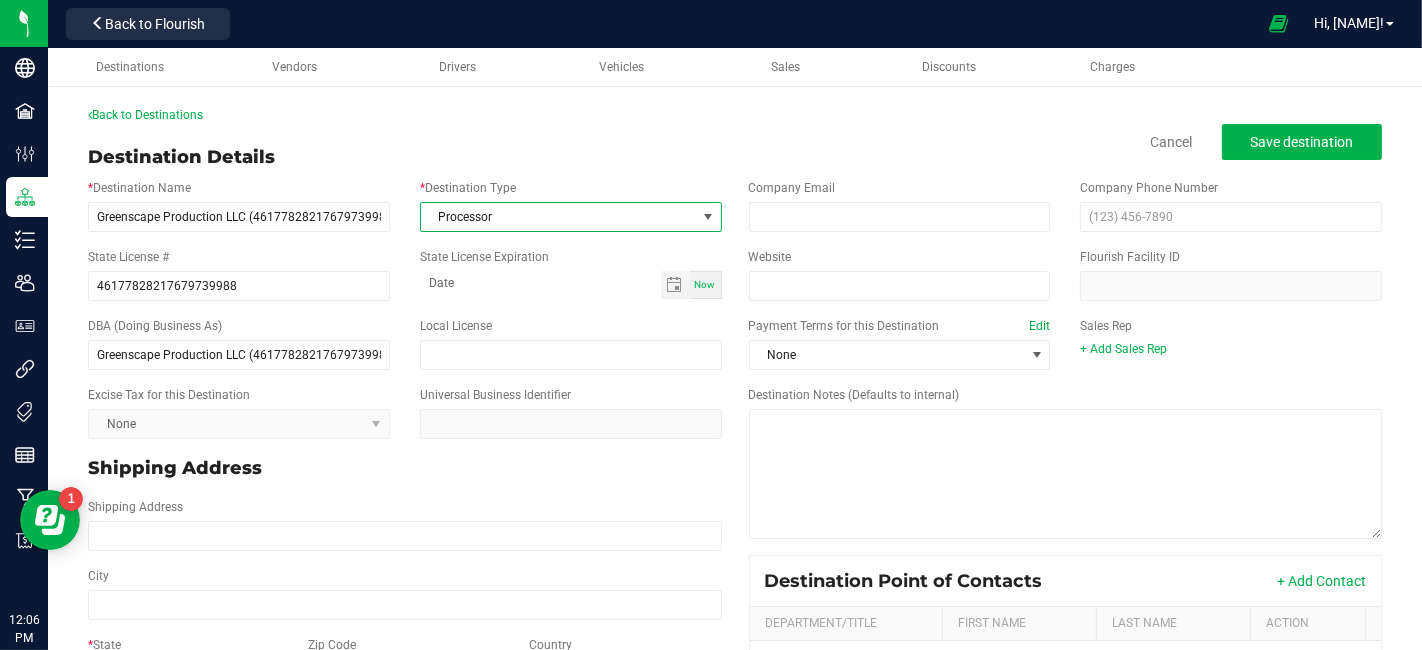 click at bounding box center (708, 217) 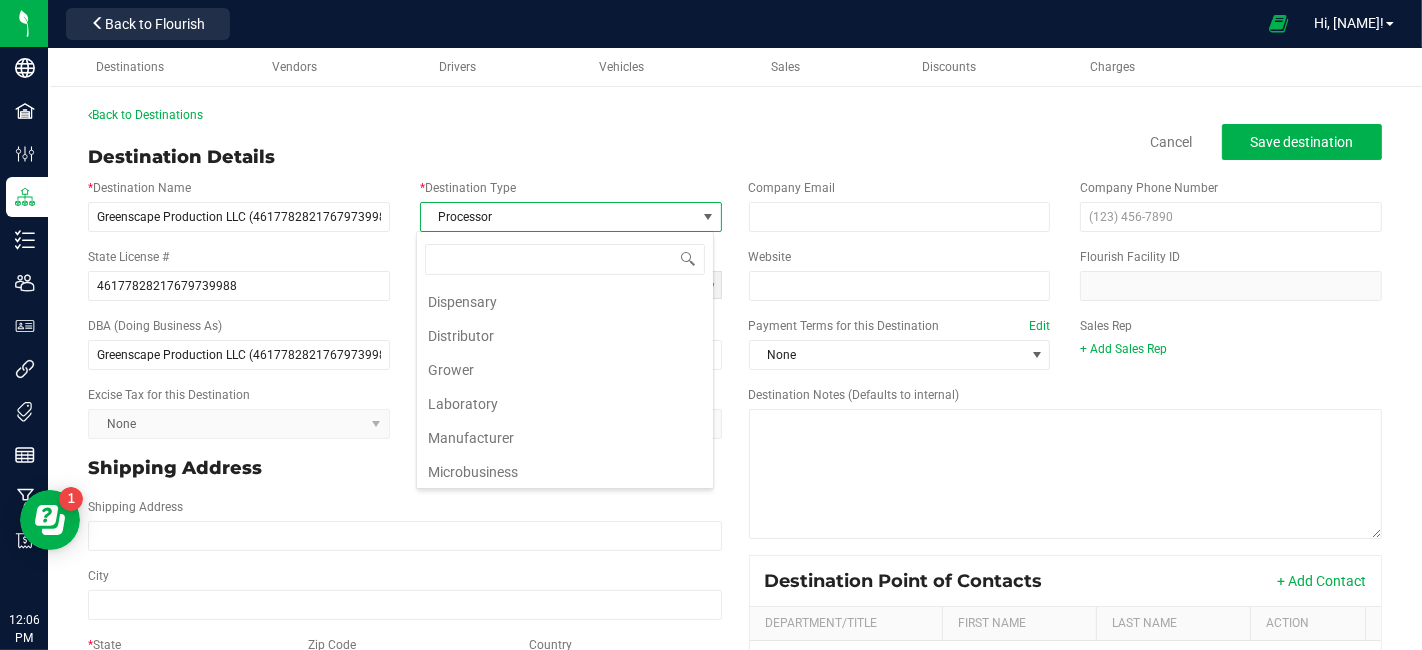 scroll, scrollTop: 66, scrollLeft: 0, axis: vertical 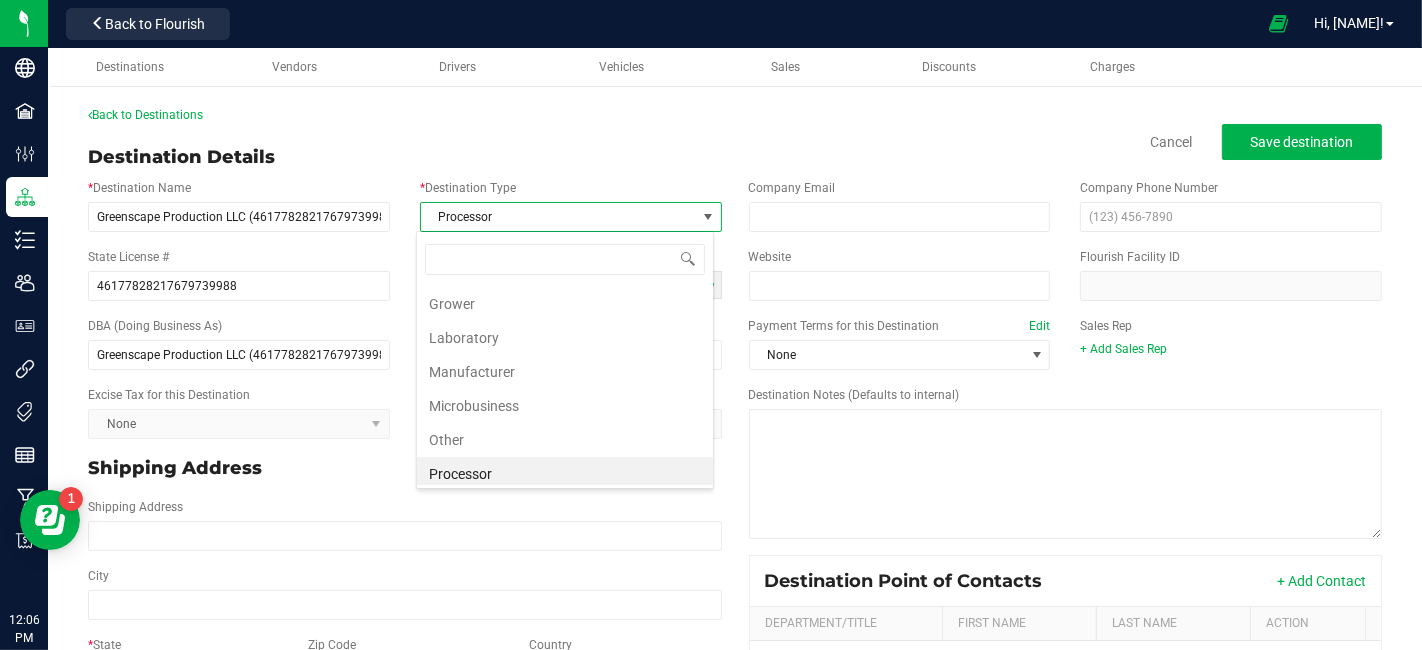 click on "Processor" at bounding box center [565, 474] 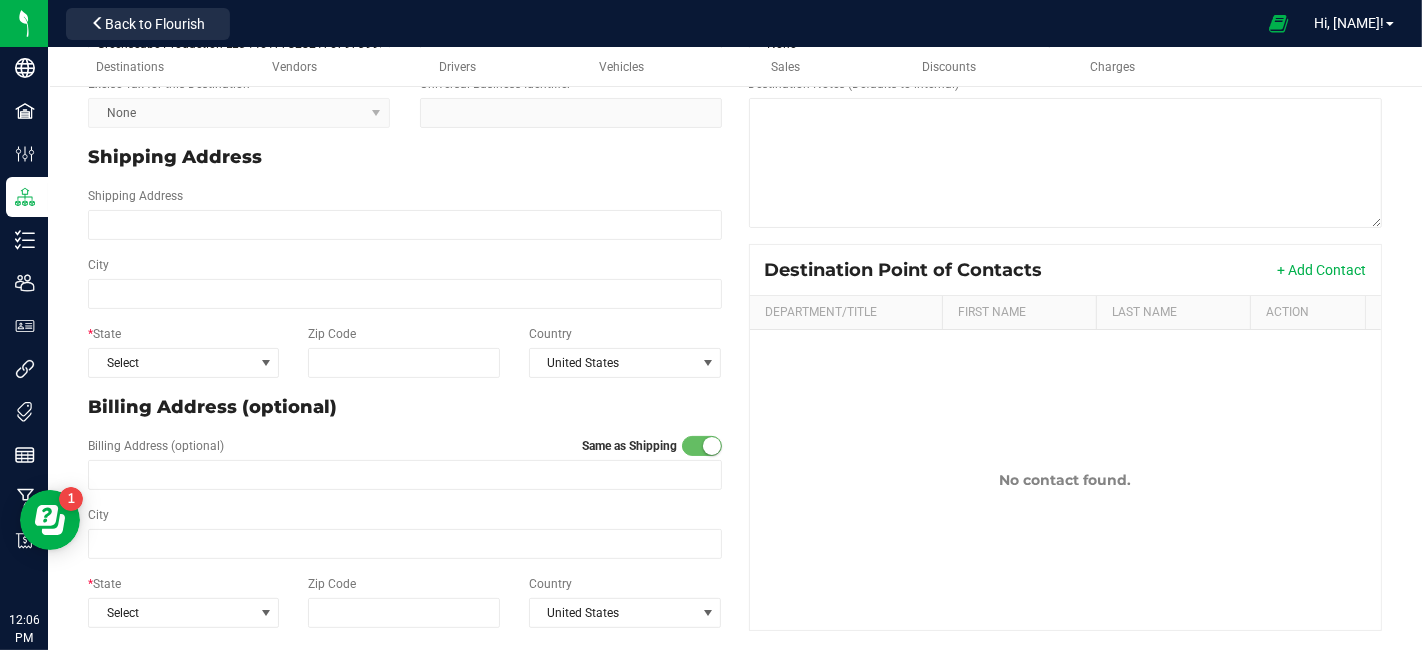 scroll, scrollTop: 317, scrollLeft: 0, axis: vertical 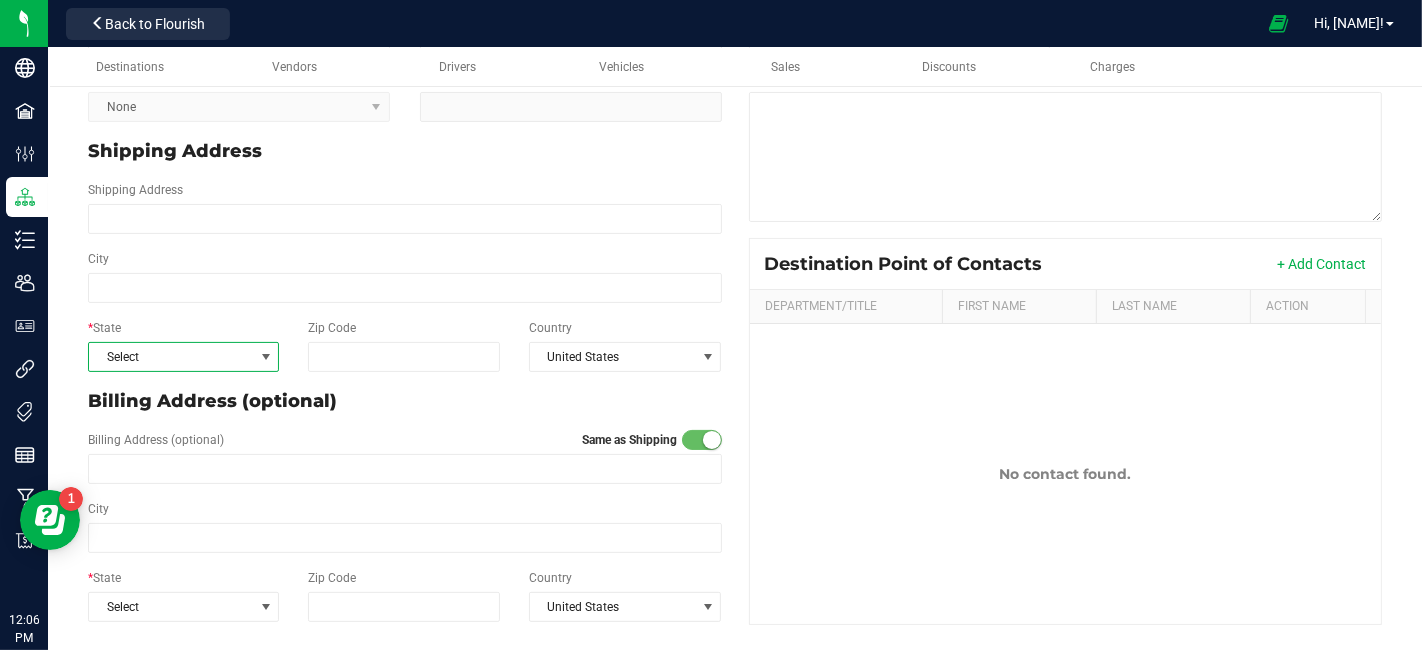 click at bounding box center (265, 357) 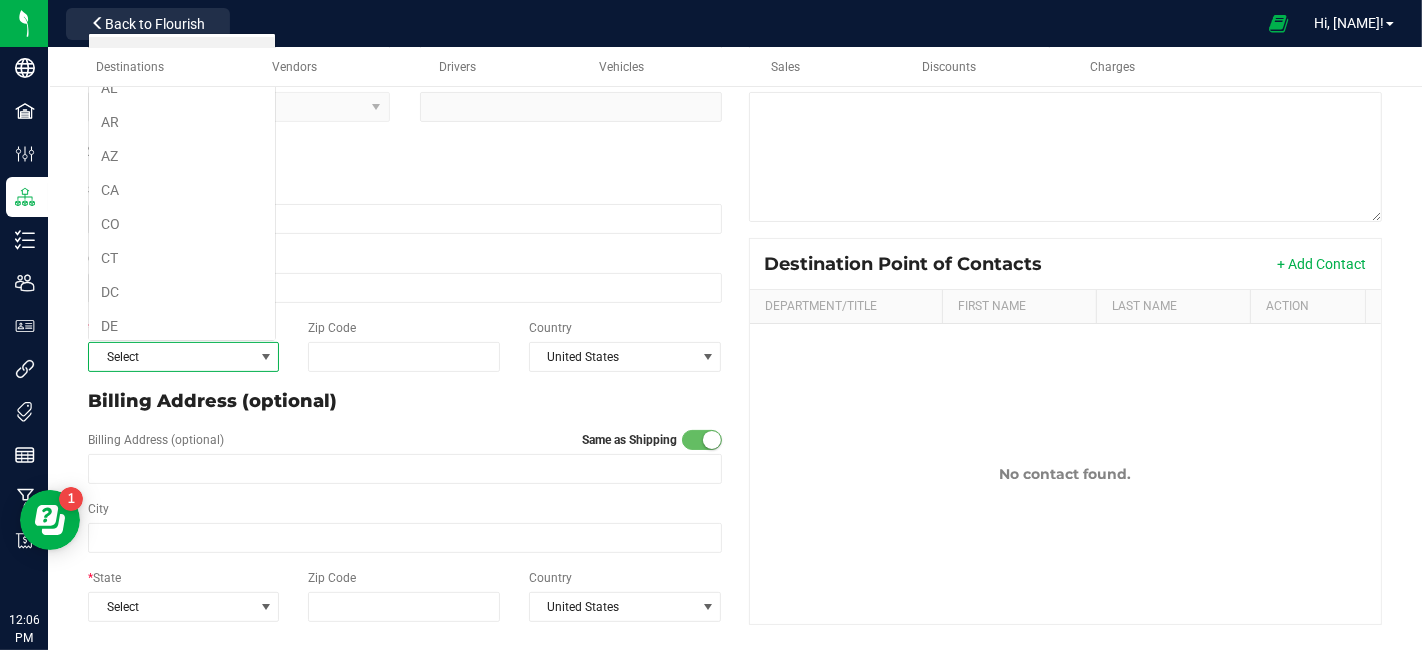 scroll, scrollTop: 99970, scrollLeft: 99811, axis: both 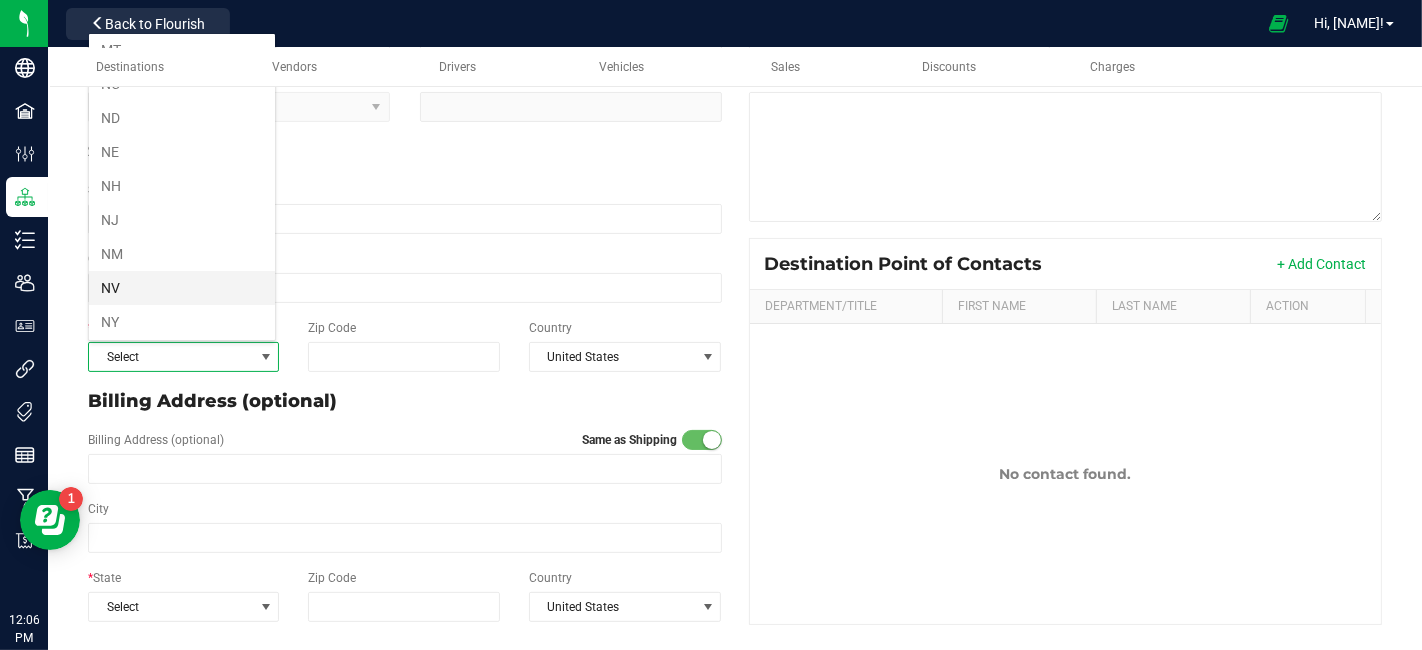 click on "NV" at bounding box center [182, 288] 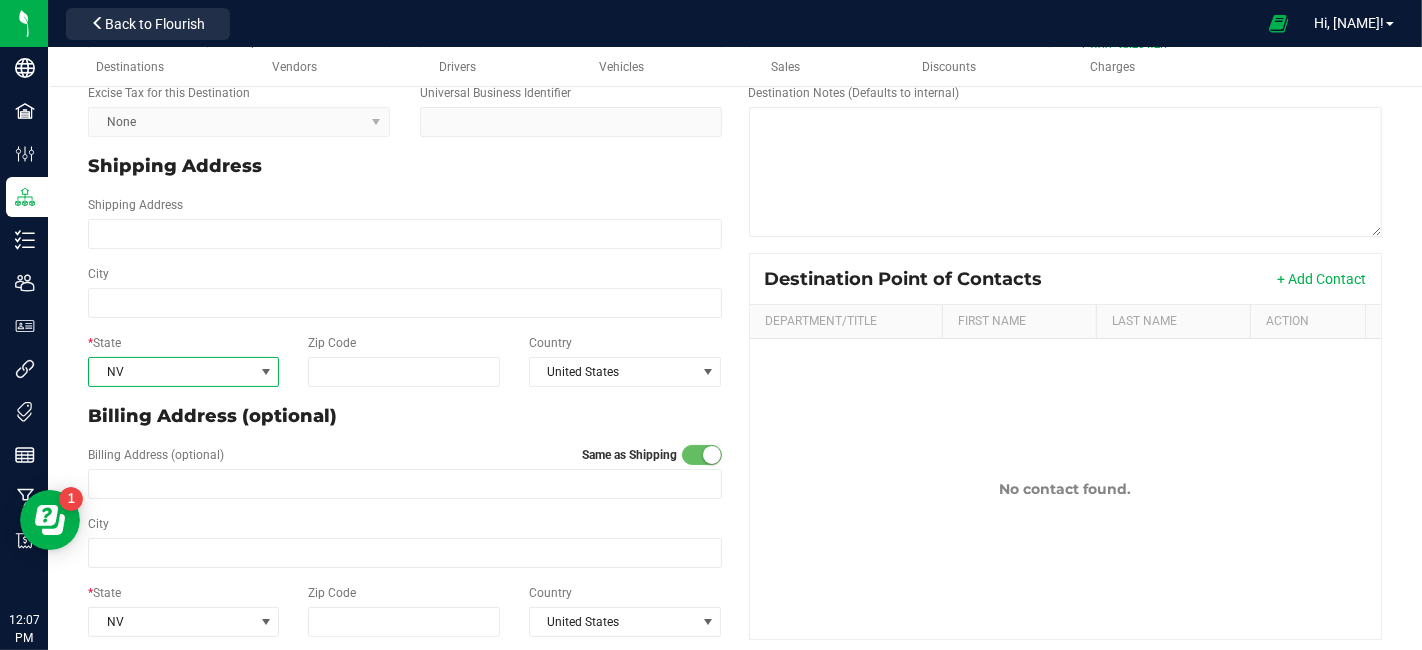 scroll, scrollTop: 317, scrollLeft: 0, axis: vertical 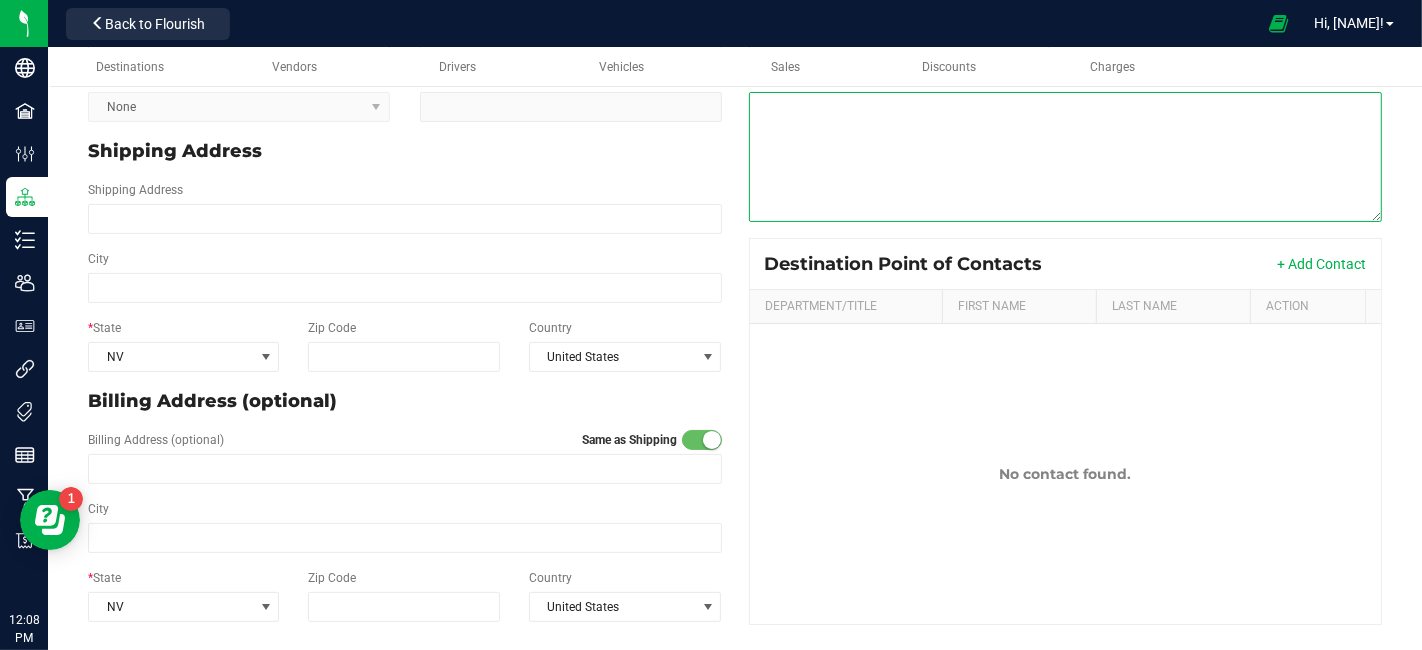 click on "Destination Notes (Defaults to internal)" at bounding box center (1066, 157) 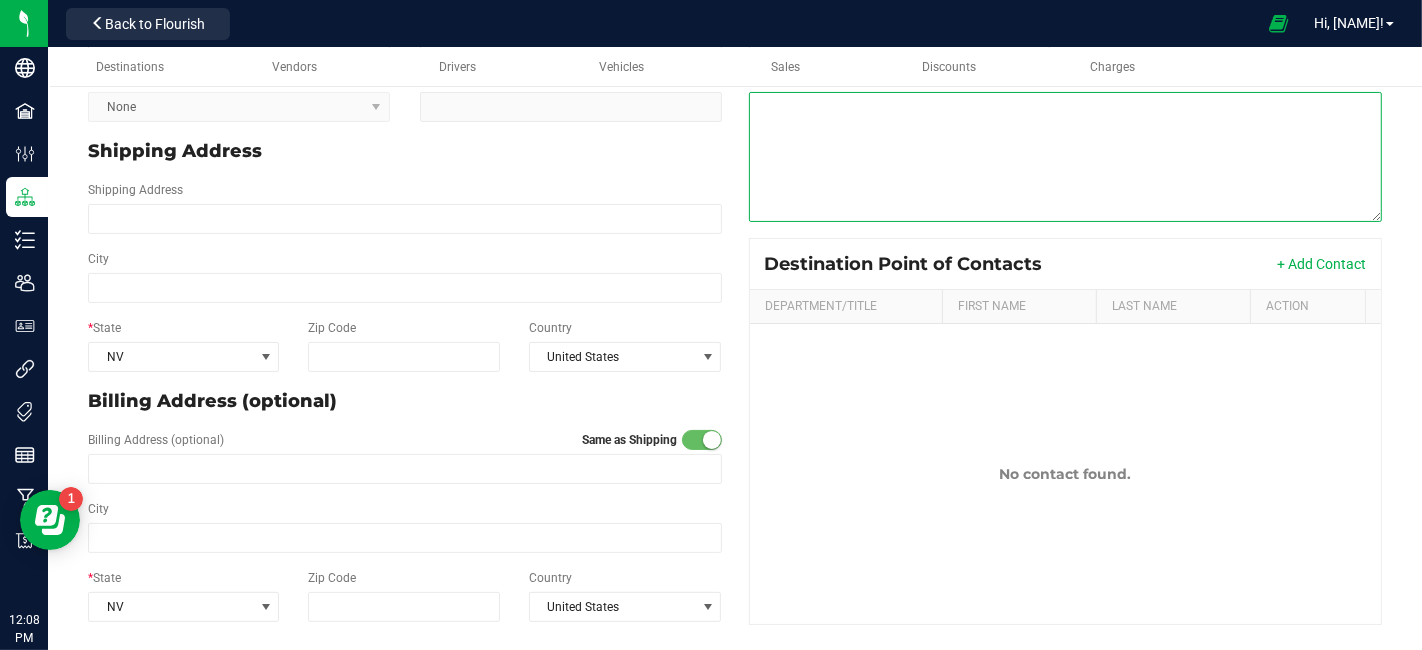 paste on "5385 Polaris Ave
Las Vegas, NV 89118

Get on I-15 N from Polaris Ave and W Russell Rd
5 min (1.5 mi)

Follow I-15 N to Las Vegas. Take exit 43 from I-15 N
7 min (6.6 mi)

Take A St to W Owens Ave in North Las Vegas
2 min (0.6 mi)
228 W Owens Ave
North Las Vegas, NV 89030" 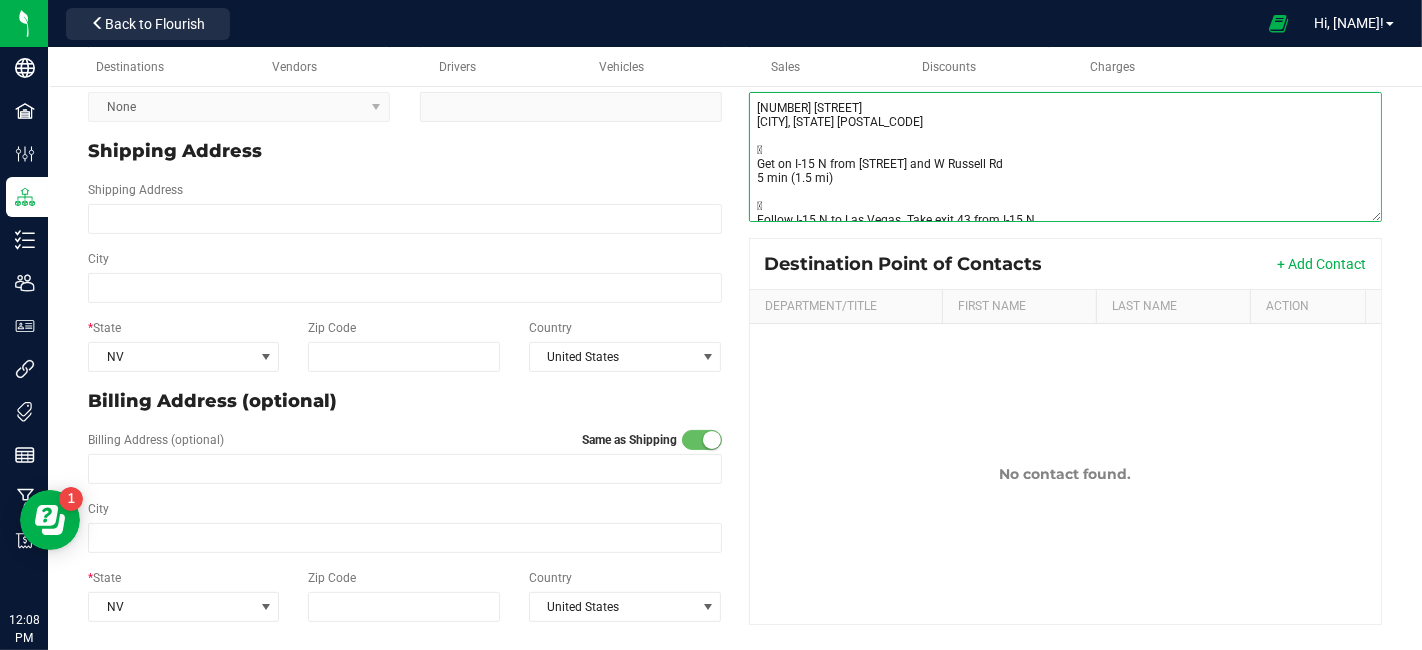 scroll, scrollTop: 104, scrollLeft: 0, axis: vertical 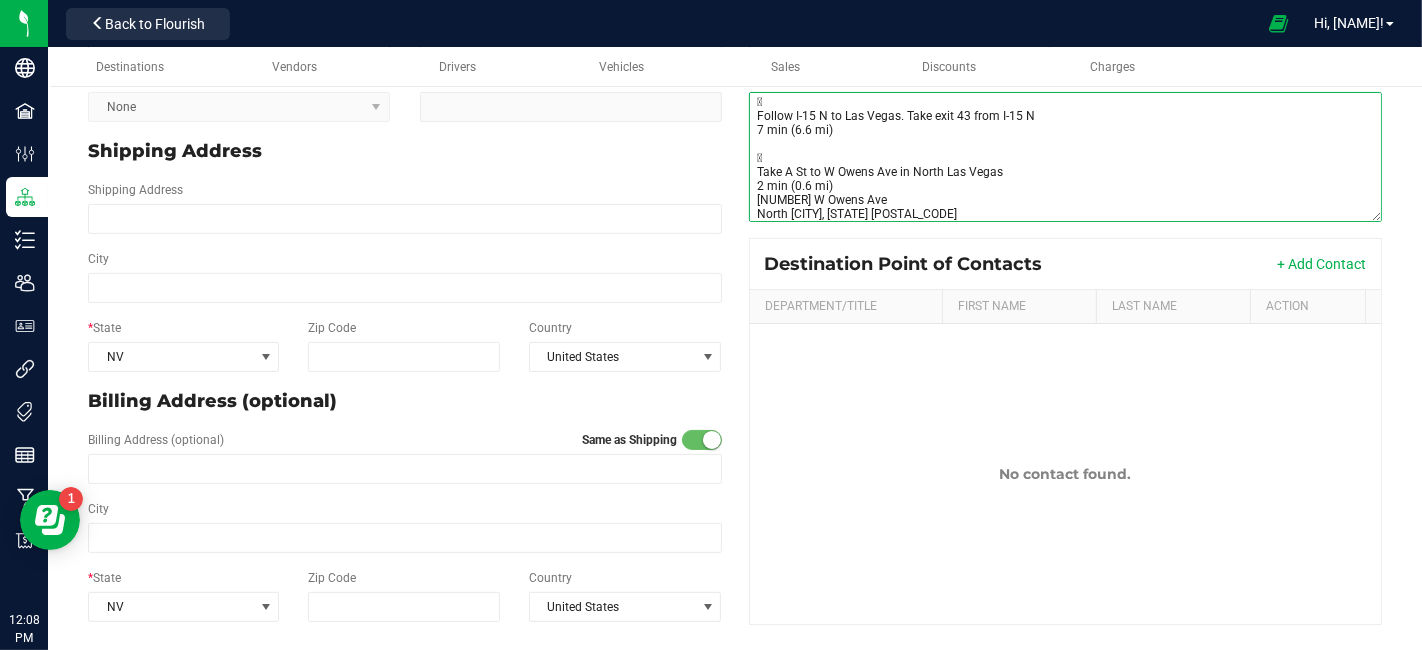 click on "Destination Notes (Defaults to internal)" at bounding box center (1066, 157) 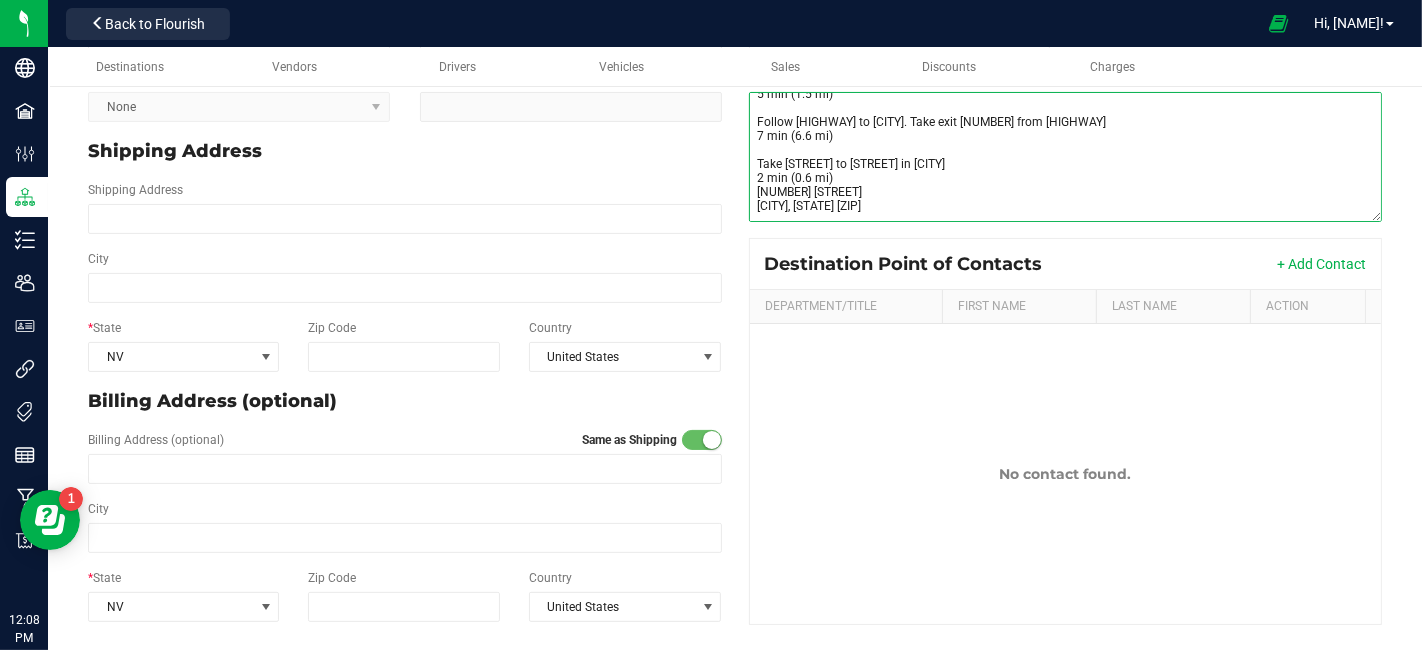 scroll, scrollTop: 98, scrollLeft: 0, axis: vertical 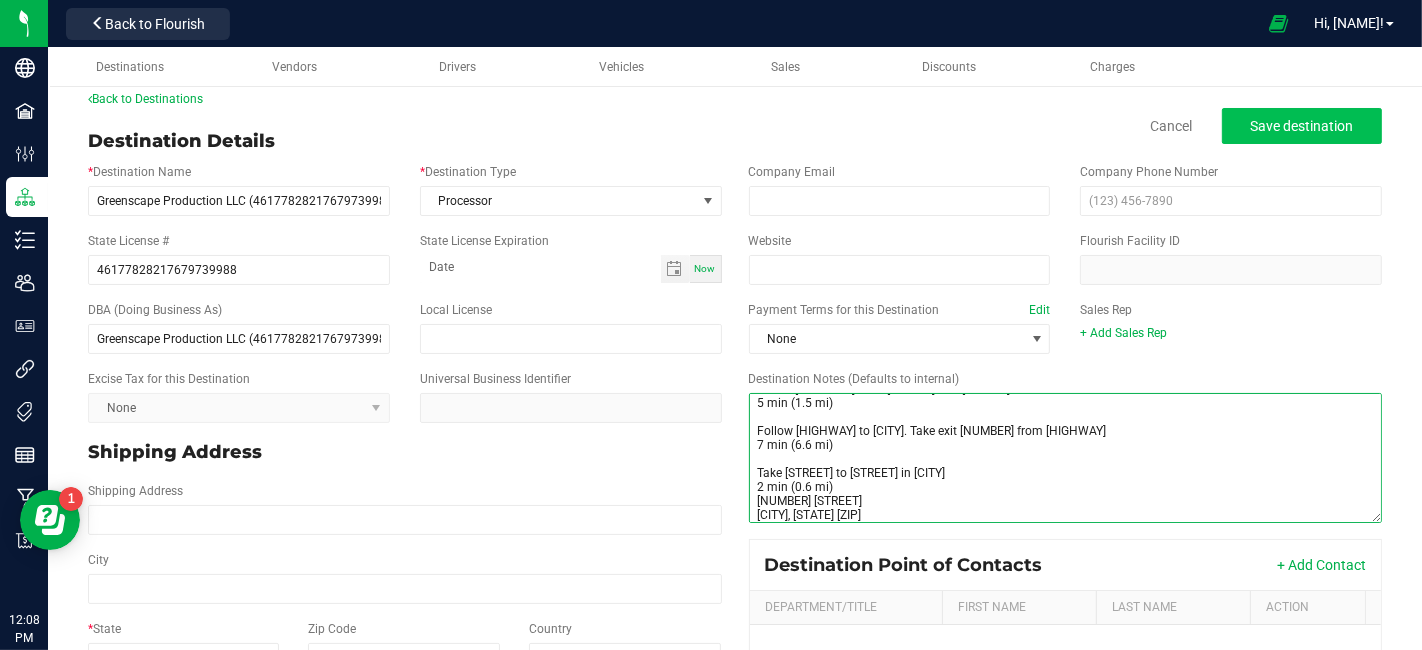 type on "5385 Polaris Ave
Las Vegas, NV 89118
Get on I-15 N from Polaris Ave and W Russell Rd
5 min (1.5 mi)
Follow I-15 N to Las Vegas. Take exit 43 from I-15 N
7 min (6.6 mi)
Take A St to W Owens Ave in North Las Vegas
2 min (0.6 mi)
228 W Owens Ave
North Las Vegas, NV 89030" 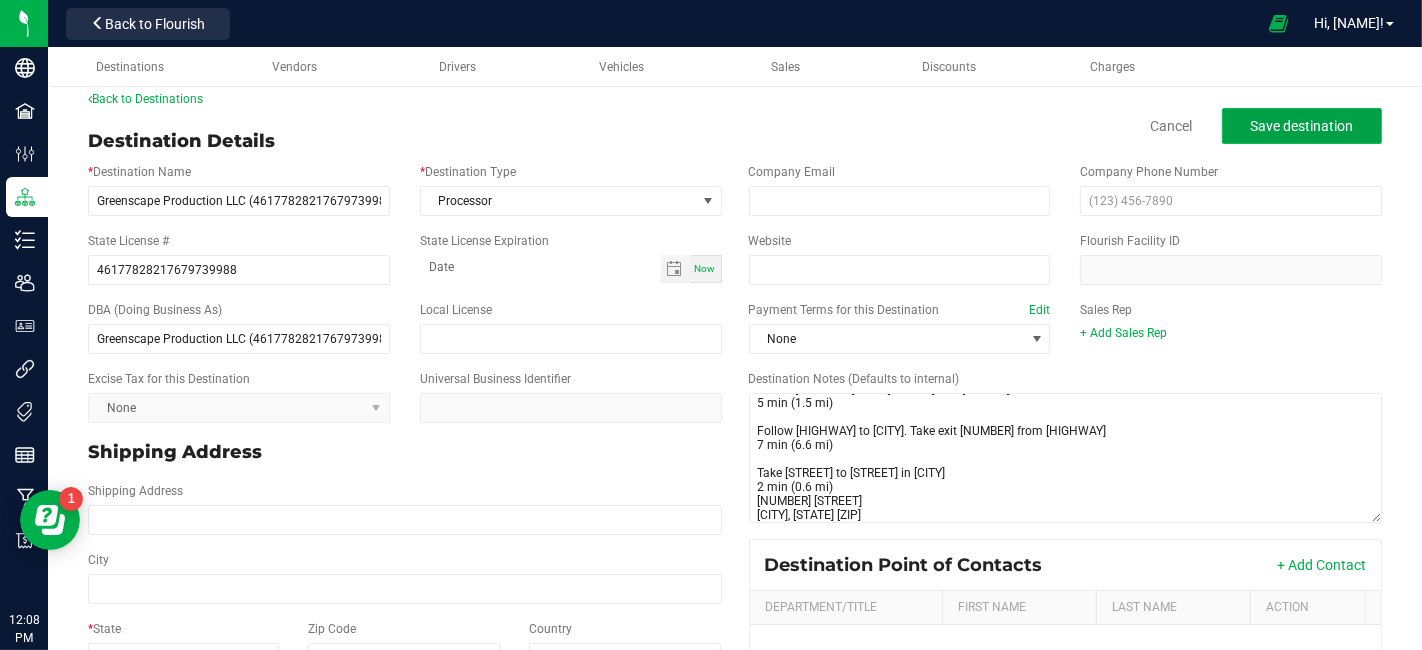 click on "Save destination" 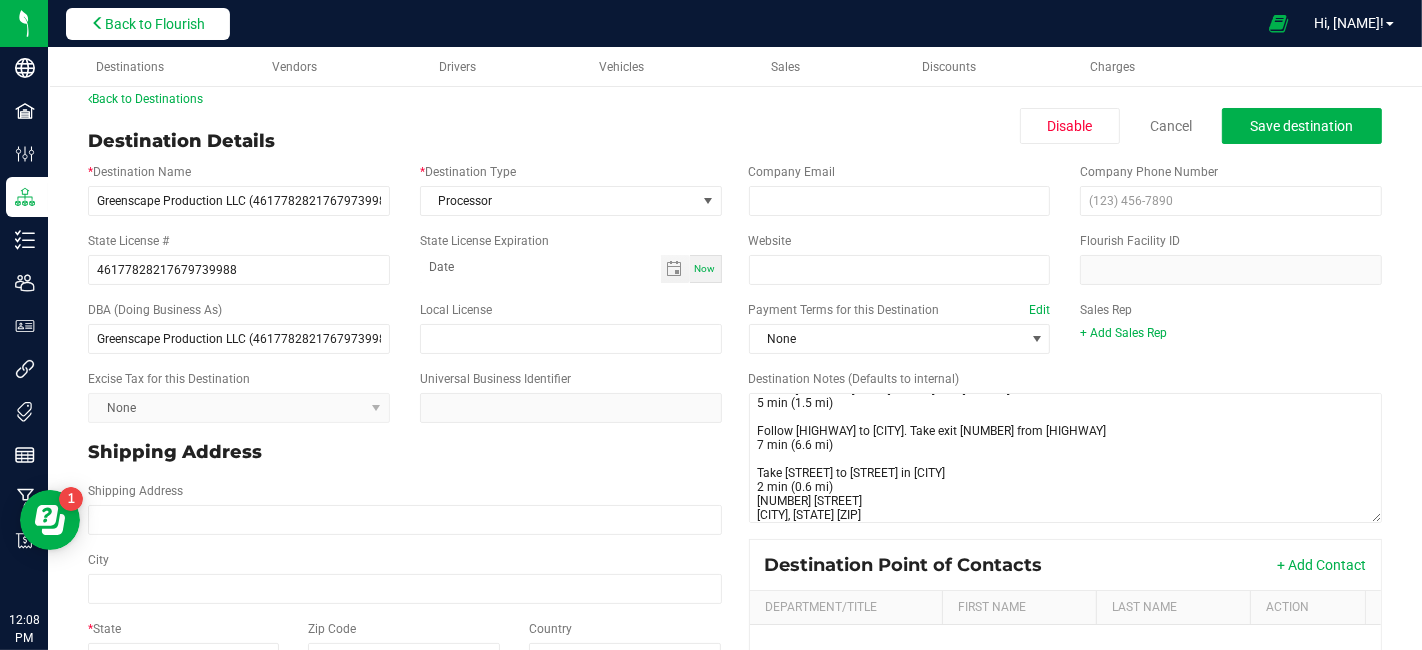 click on "Back to Flourish" at bounding box center [155, 24] 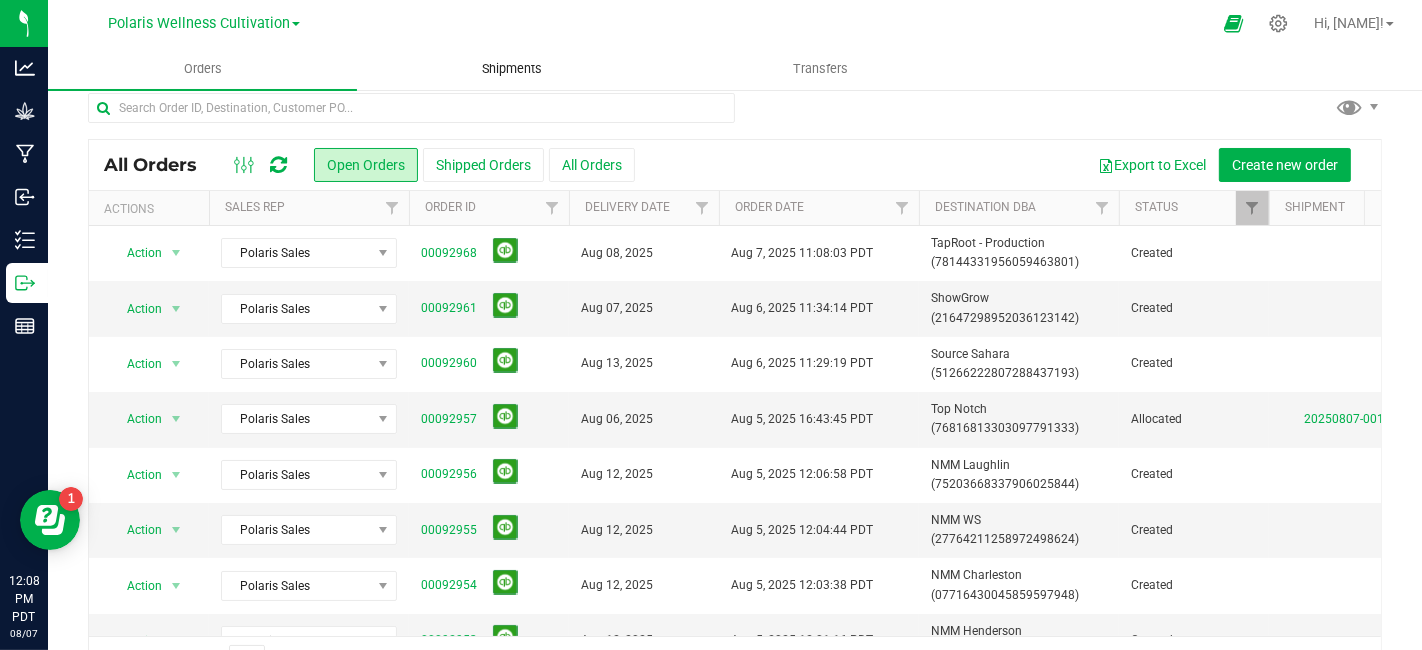 scroll, scrollTop: 0, scrollLeft: 0, axis: both 